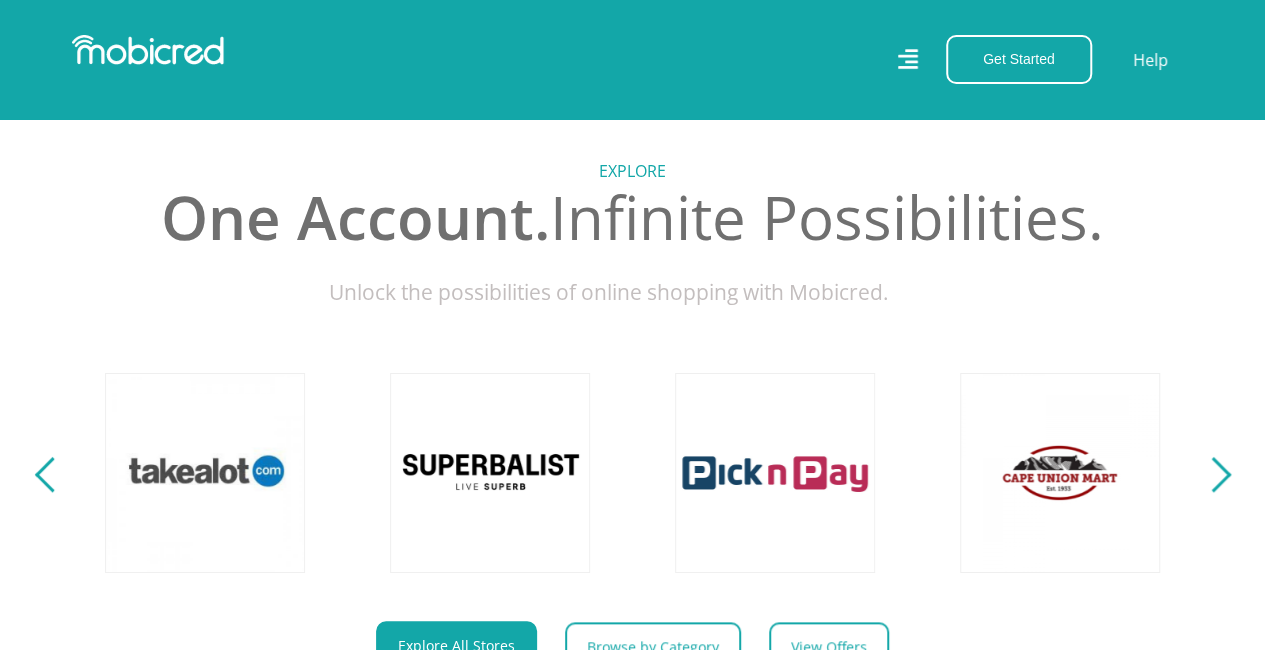 scroll, scrollTop: 840, scrollLeft: 0, axis: vertical 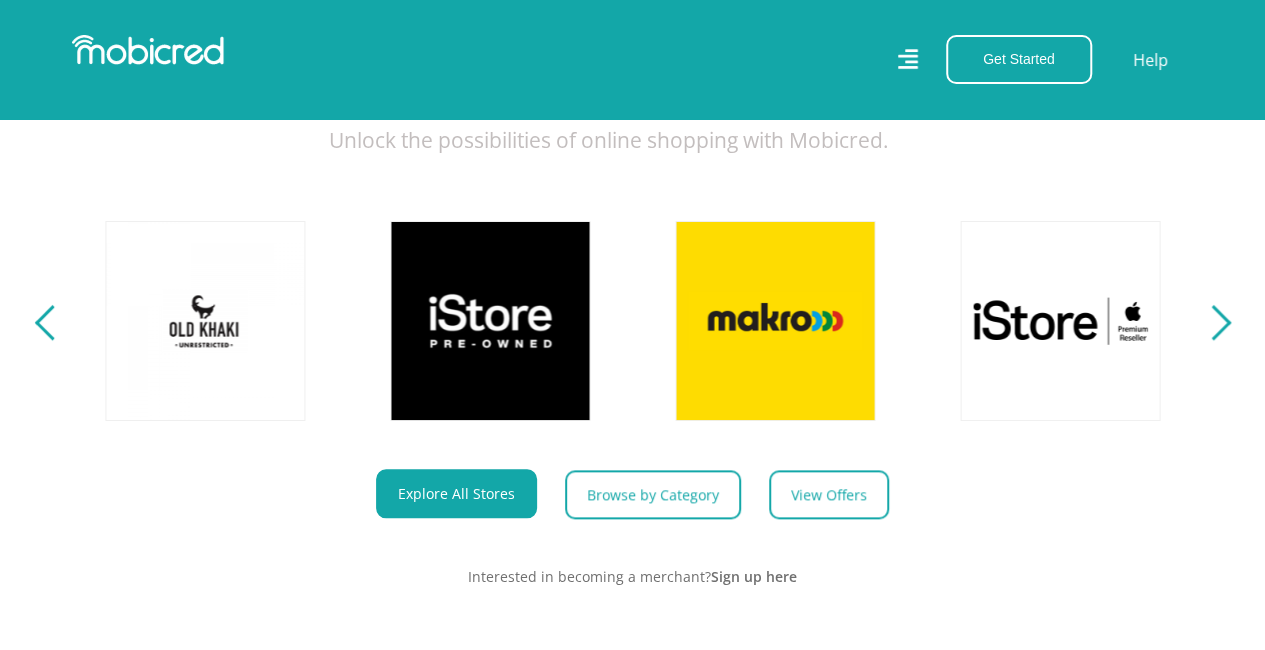 click on "Explore
One Account.  Infinite Possibilities.
Unlock the possibilities of online shopping with Mobicred." at bounding box center [632, 282] 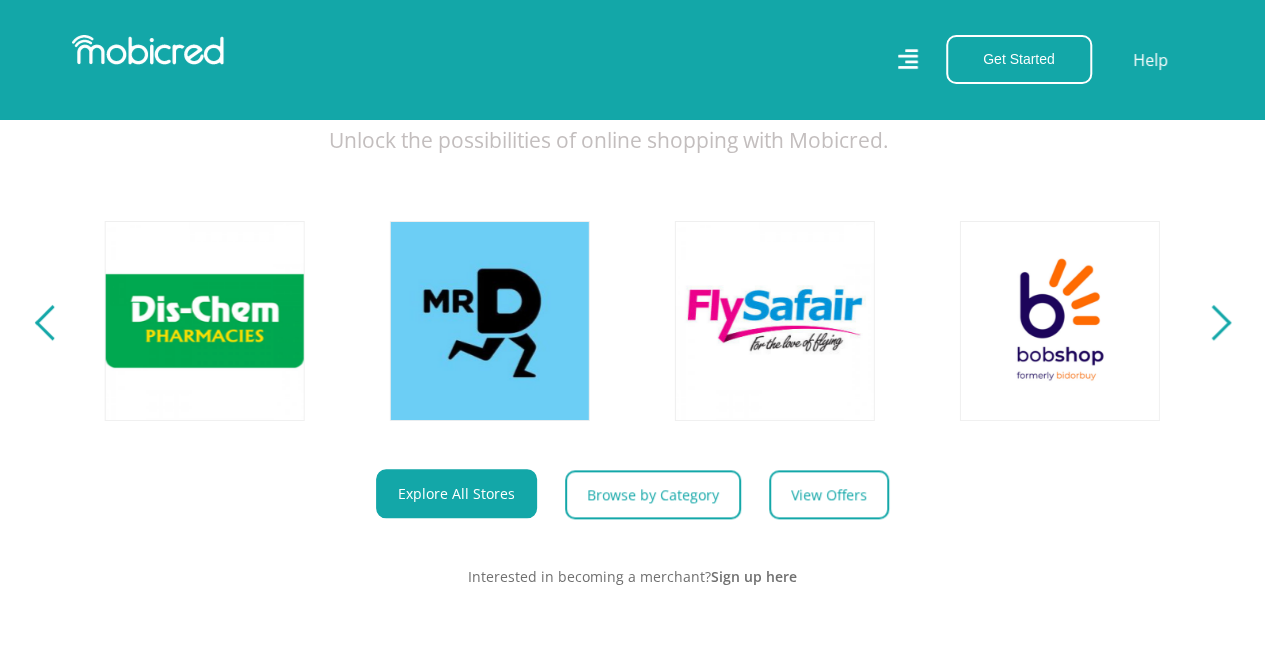 click at bounding box center [1212, 322] 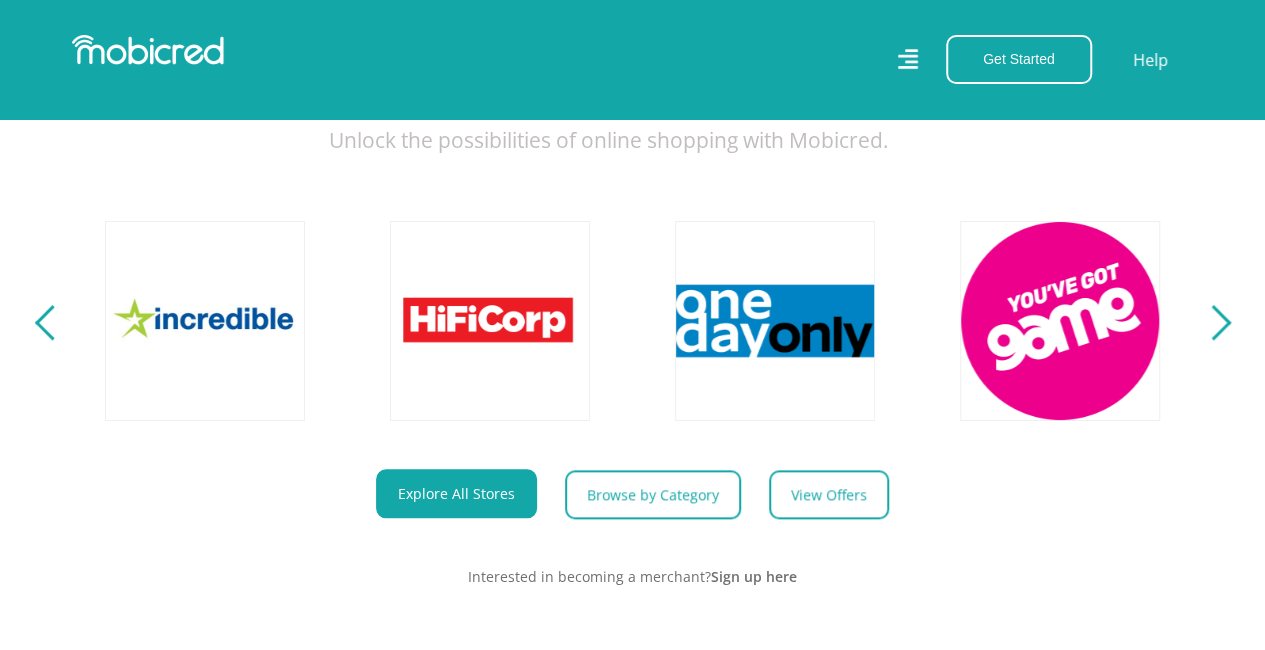 click at bounding box center (1212, 322) 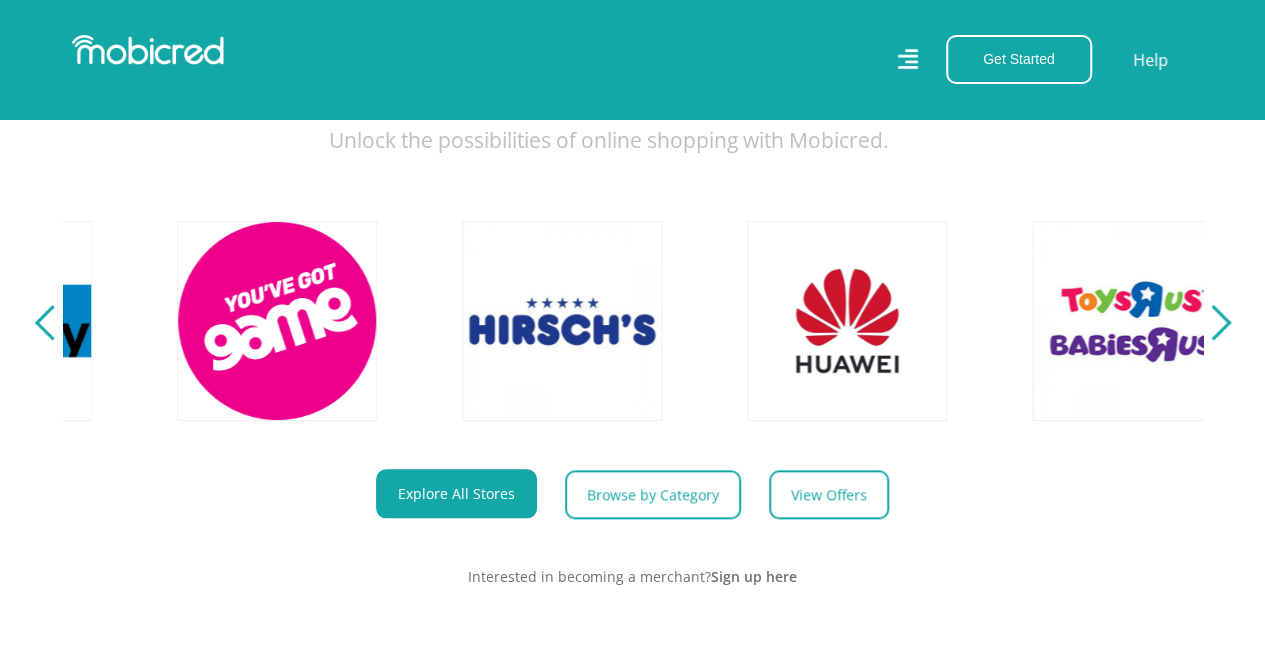 scroll, scrollTop: 0, scrollLeft: 4560, axis: horizontal 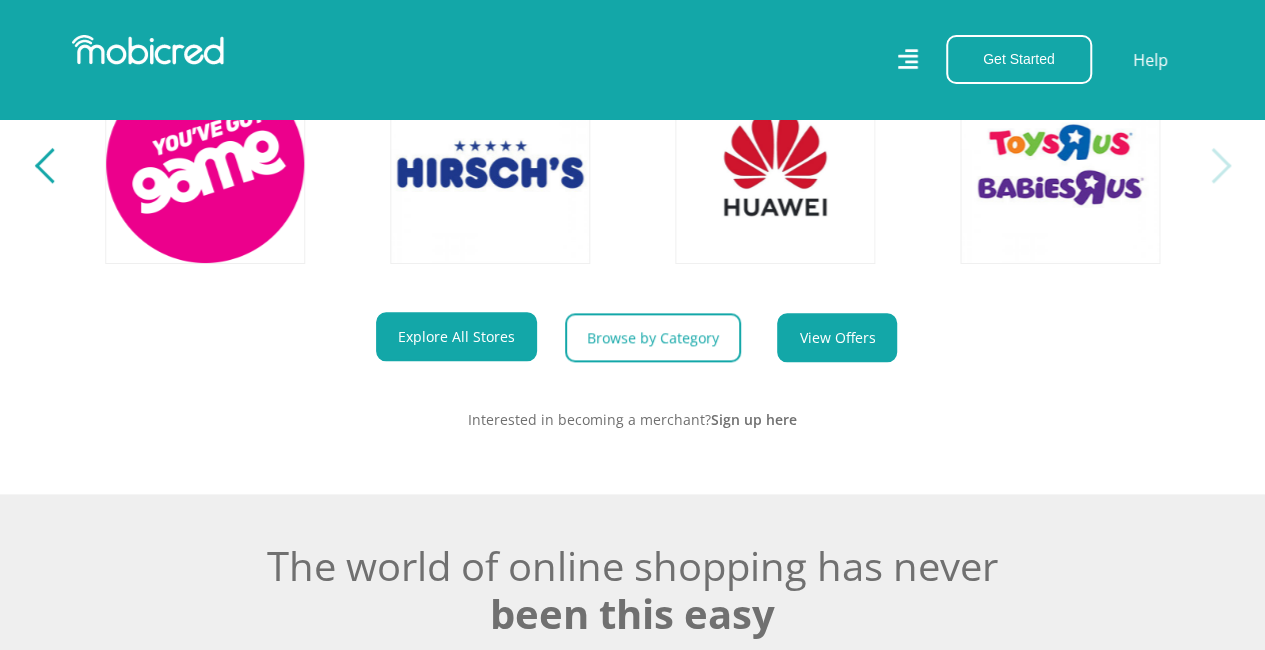 click on "View Offers" at bounding box center [837, 337] 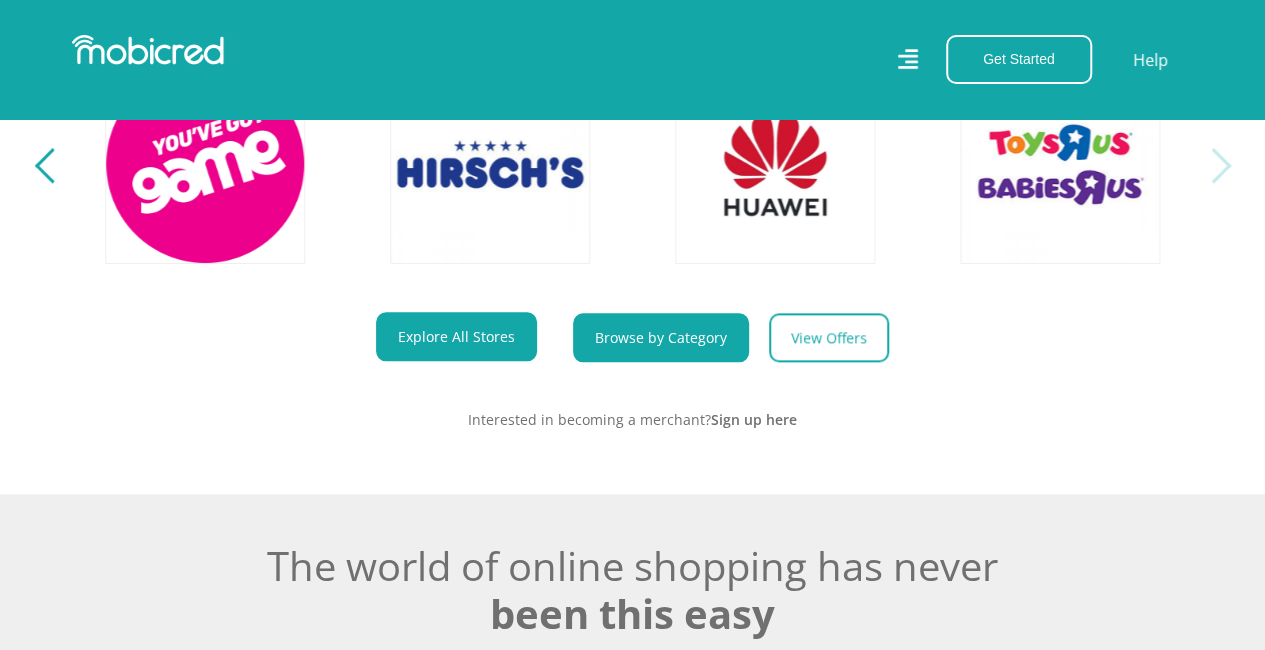click on "Browse by
Category" at bounding box center [661, 337] 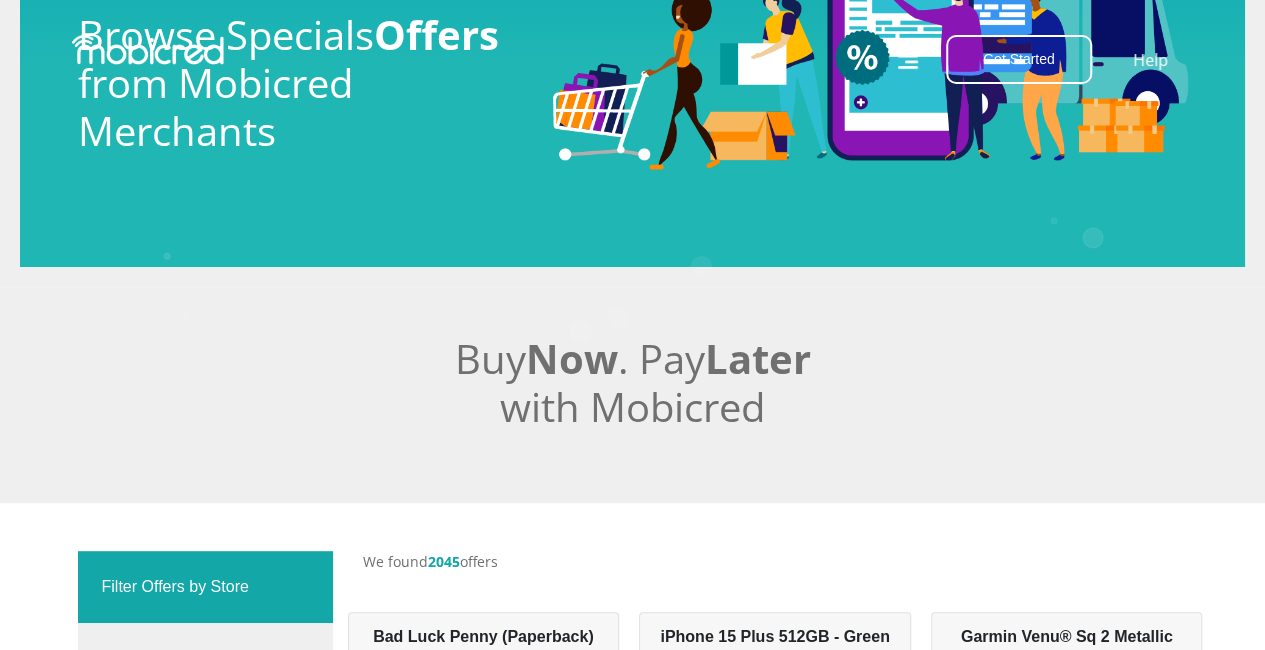 scroll, scrollTop: 0, scrollLeft: 0, axis: both 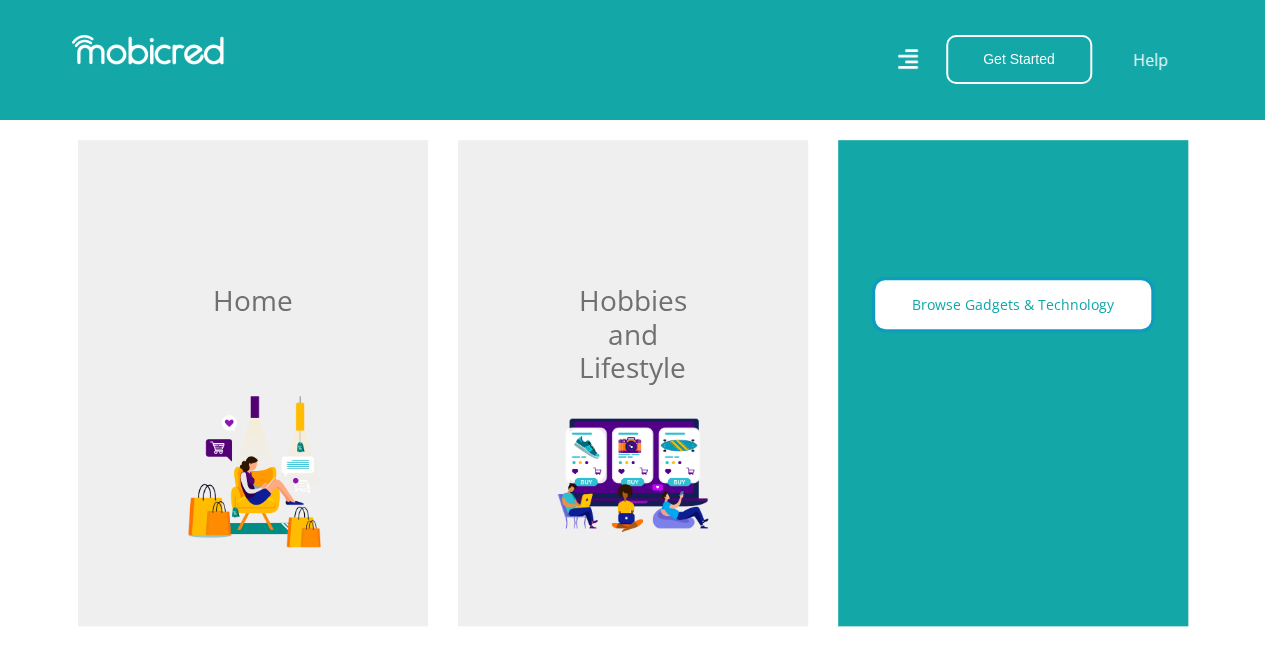 click on "Browse Gadgets & Technology" at bounding box center [1013, 304] 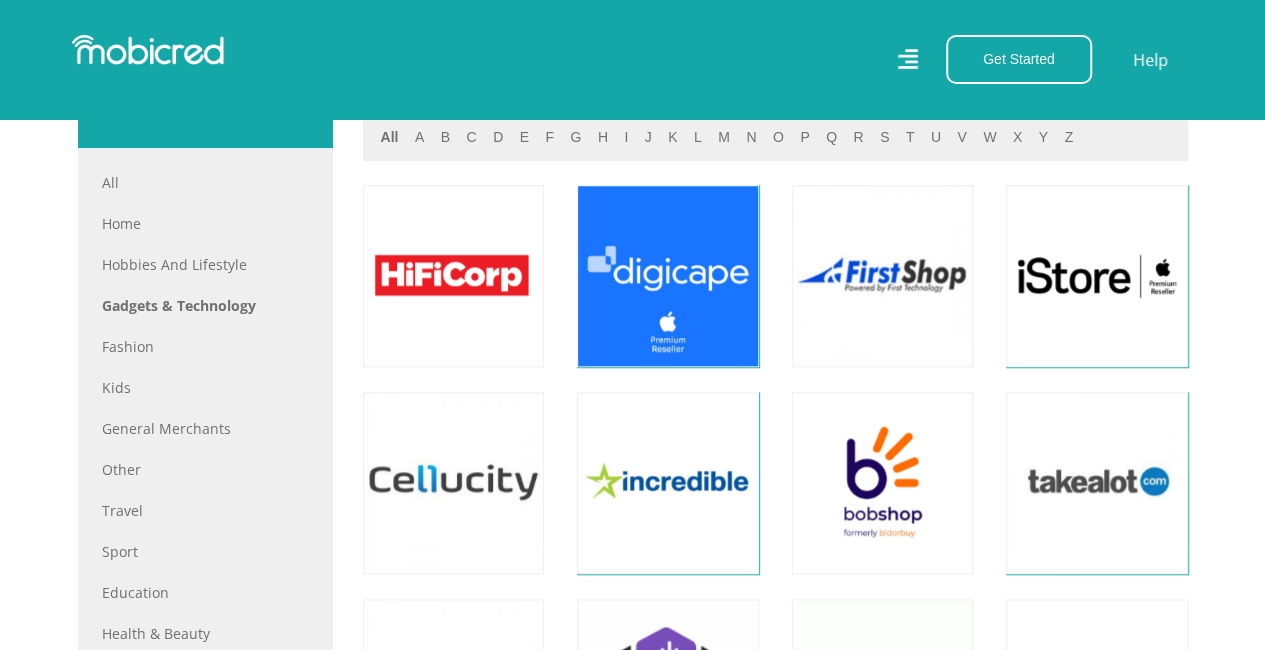 scroll, scrollTop: 894, scrollLeft: 0, axis: vertical 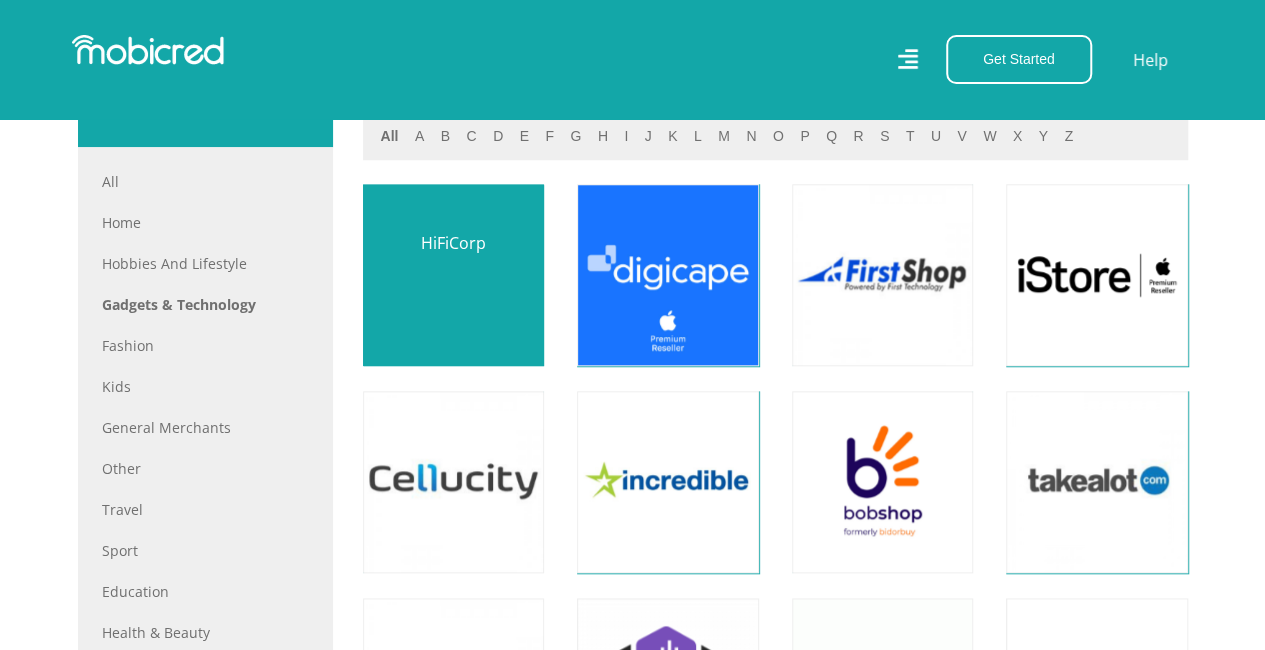 click at bounding box center (453, 274) 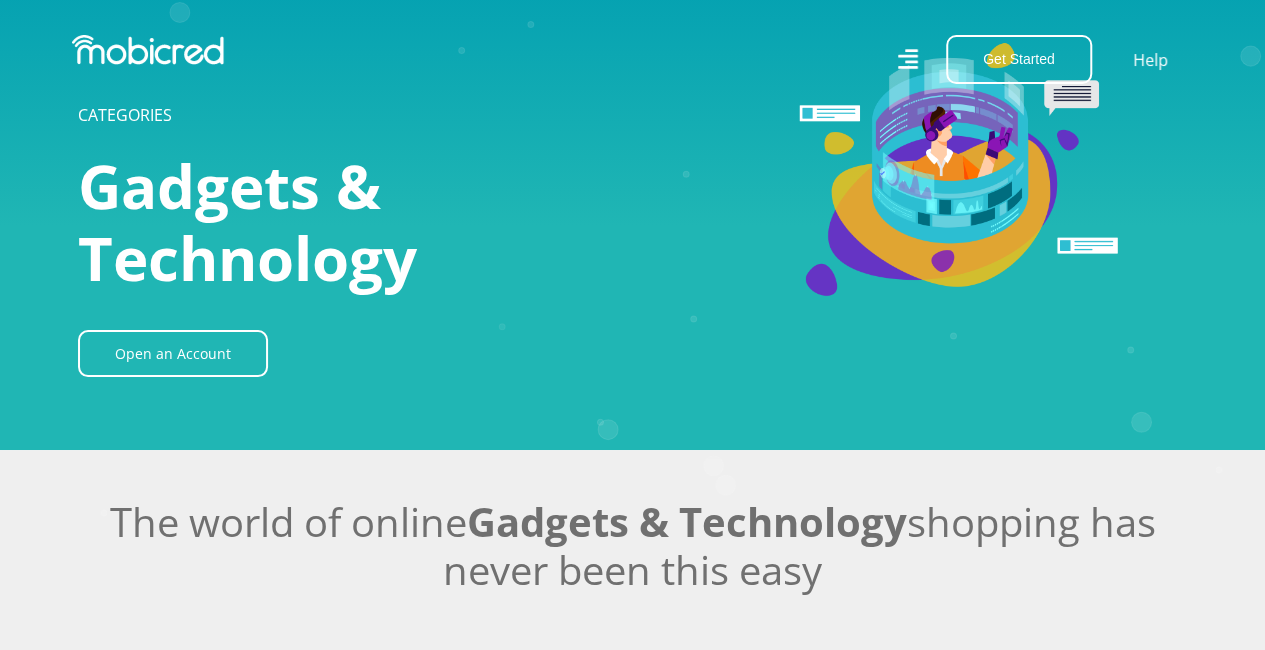scroll, scrollTop: 48, scrollLeft: 0, axis: vertical 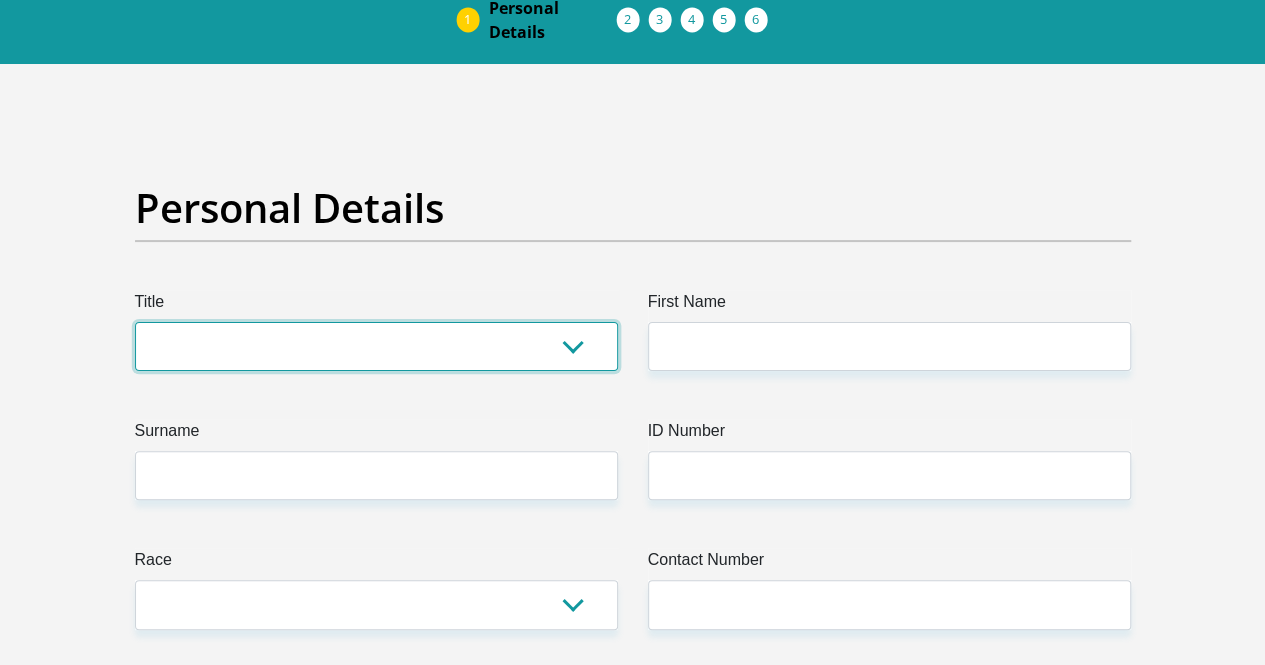 click on "Mr
Ms
Mrs
Dr
Other" at bounding box center [376, 346] 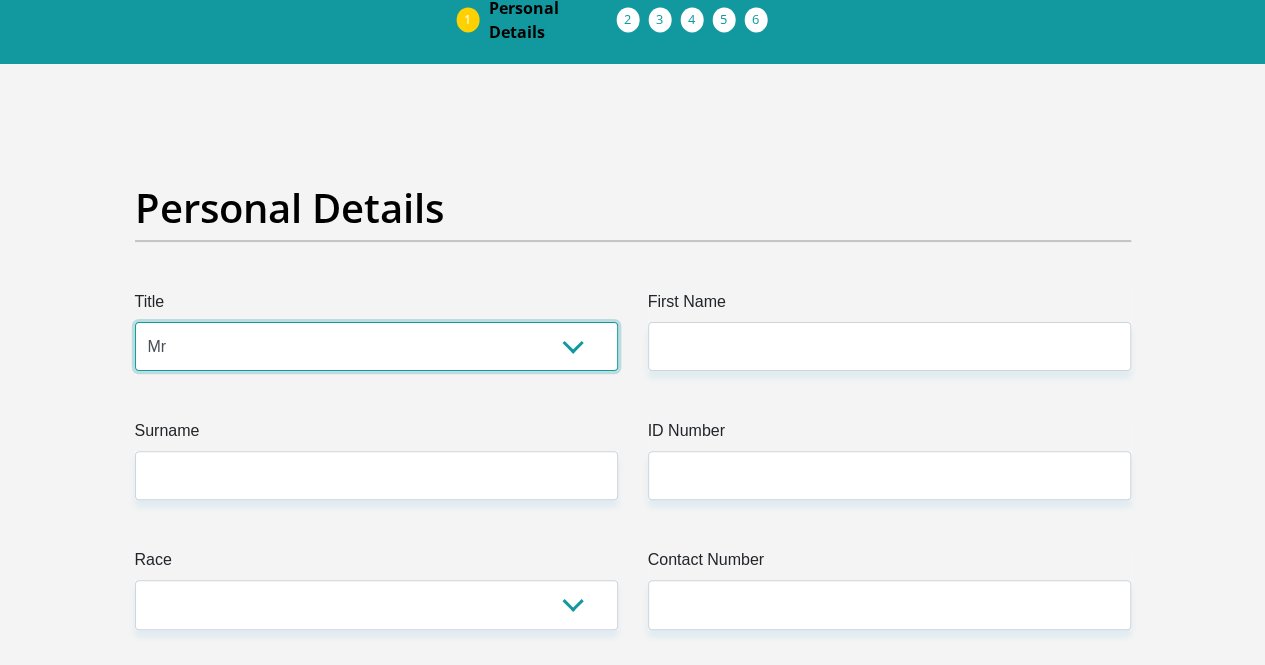 click on "Mr
Ms
Mrs
Dr
Other" at bounding box center (376, 346) 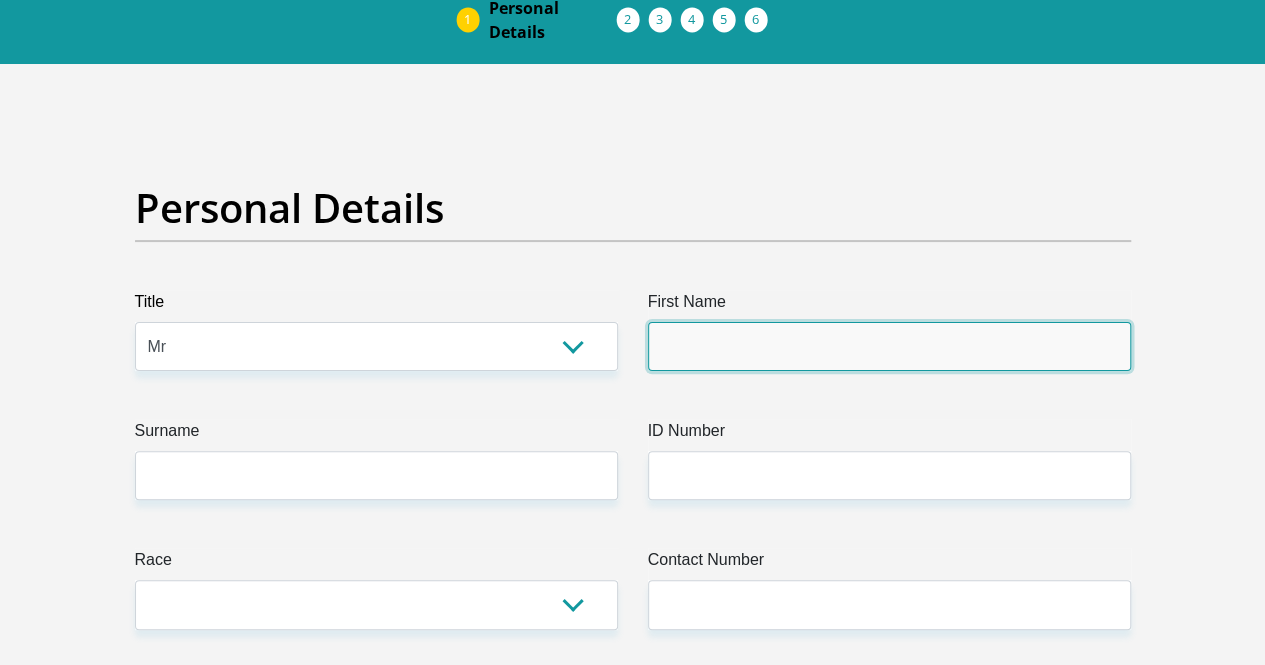 click on "First Name" at bounding box center [889, 346] 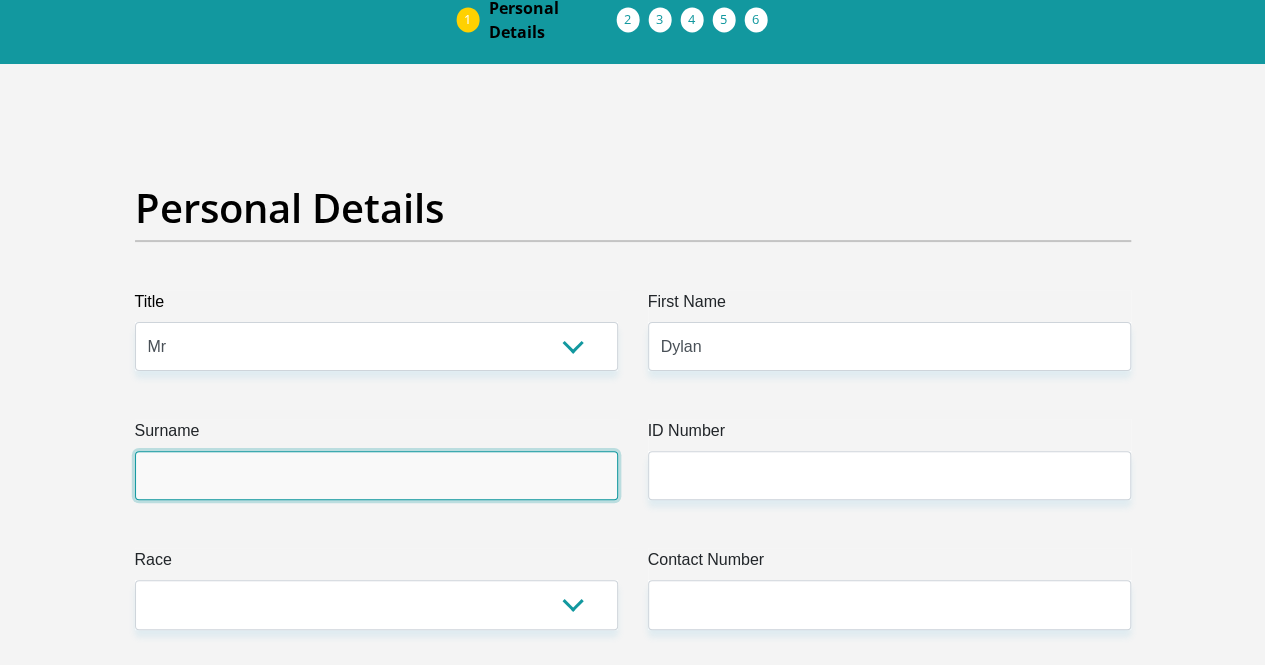 type on "Ofoma" 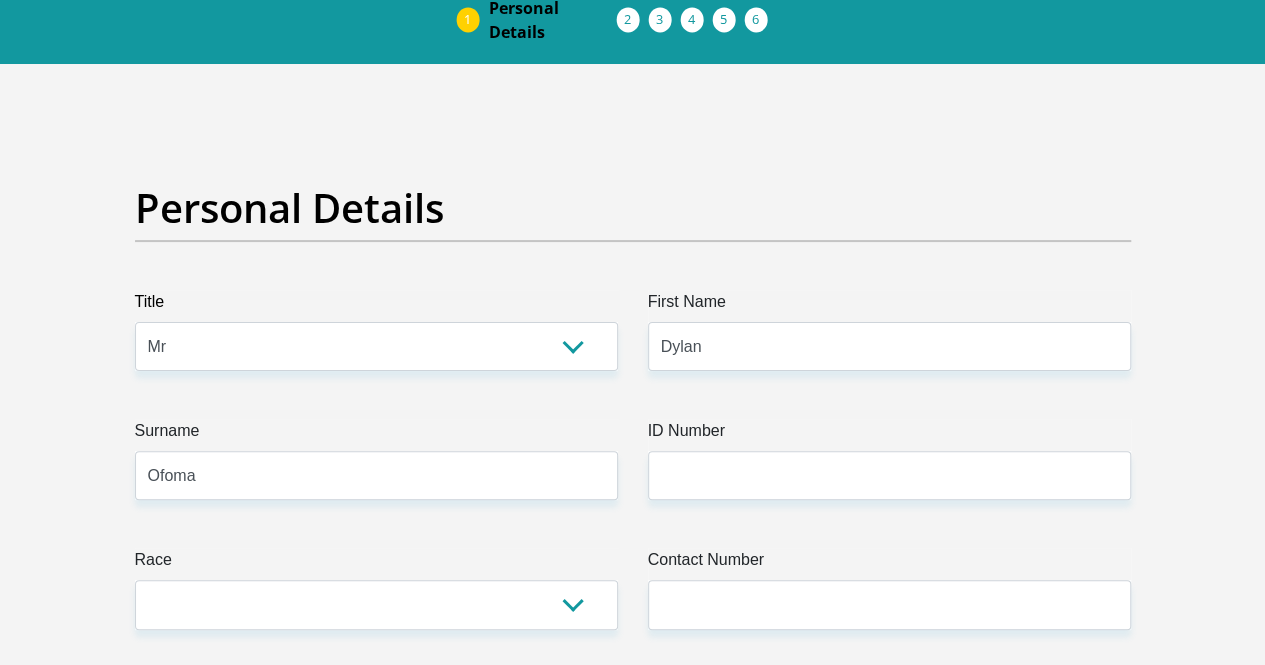 select on "ZAF" 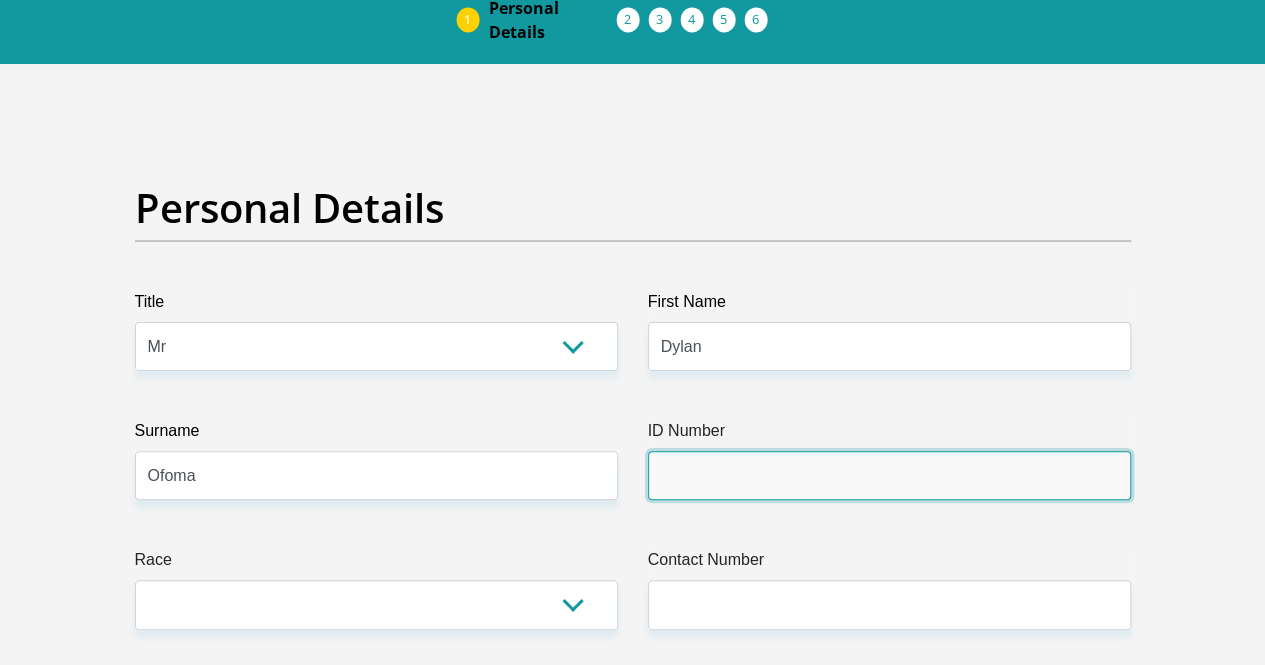 click on "ID Number" at bounding box center [889, 475] 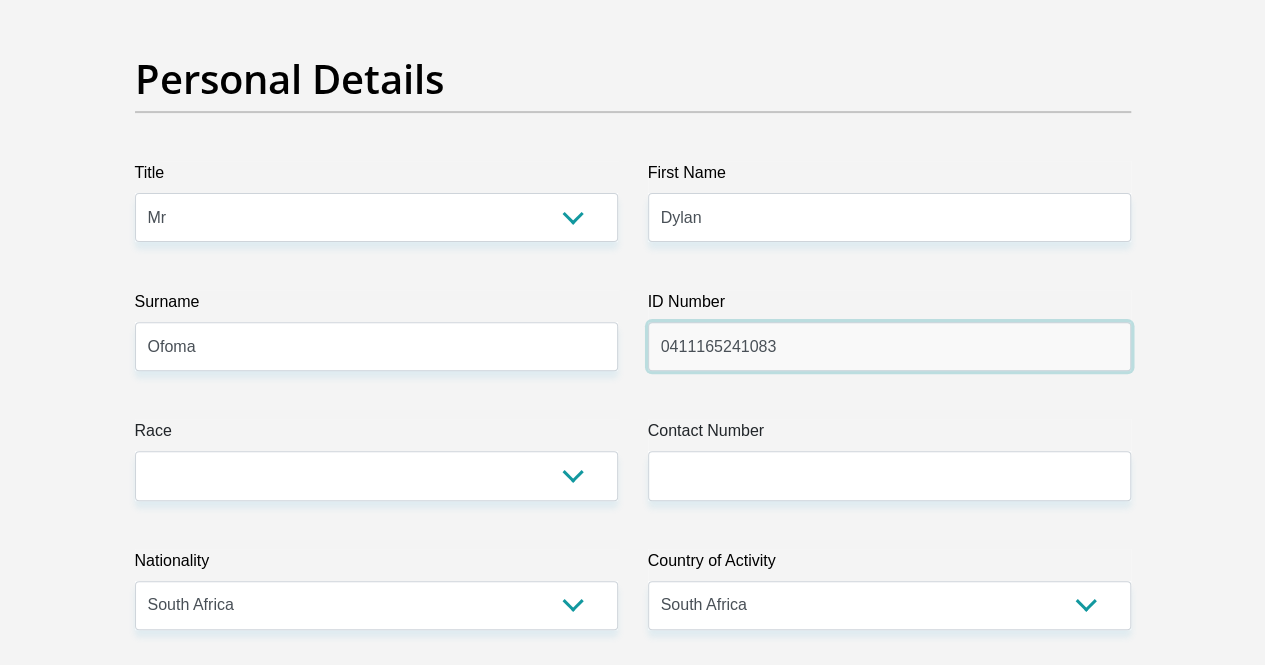 scroll, scrollTop: 228, scrollLeft: 0, axis: vertical 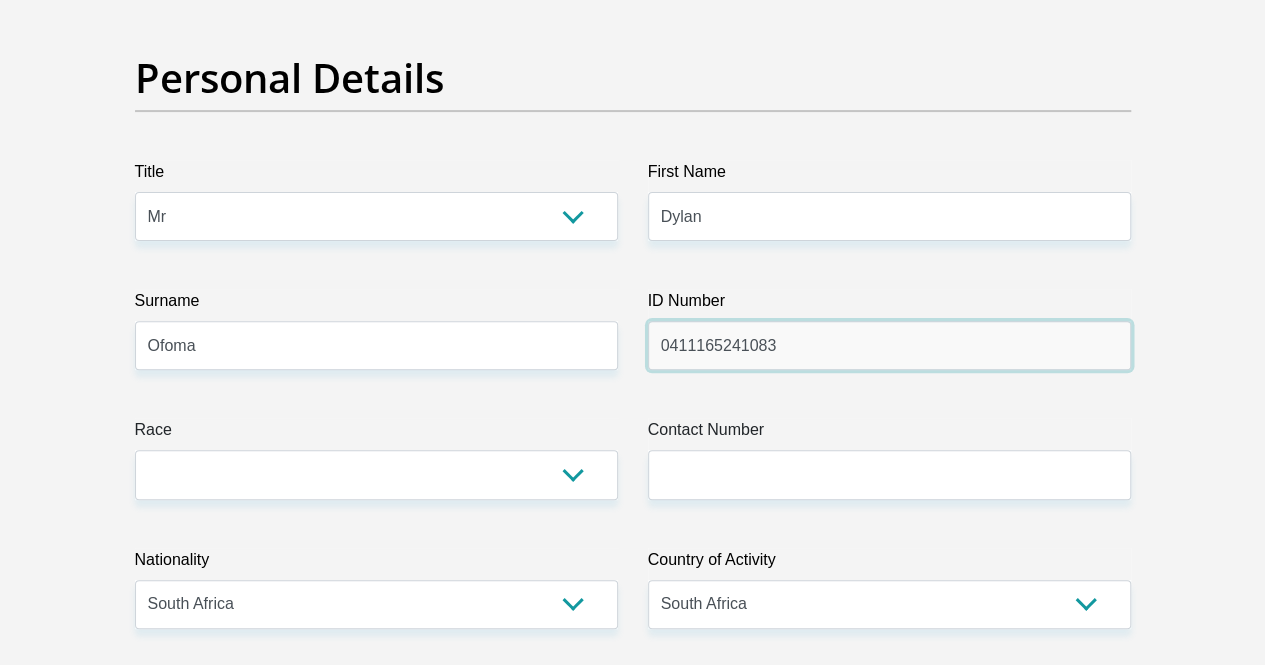 type on "0411165241083" 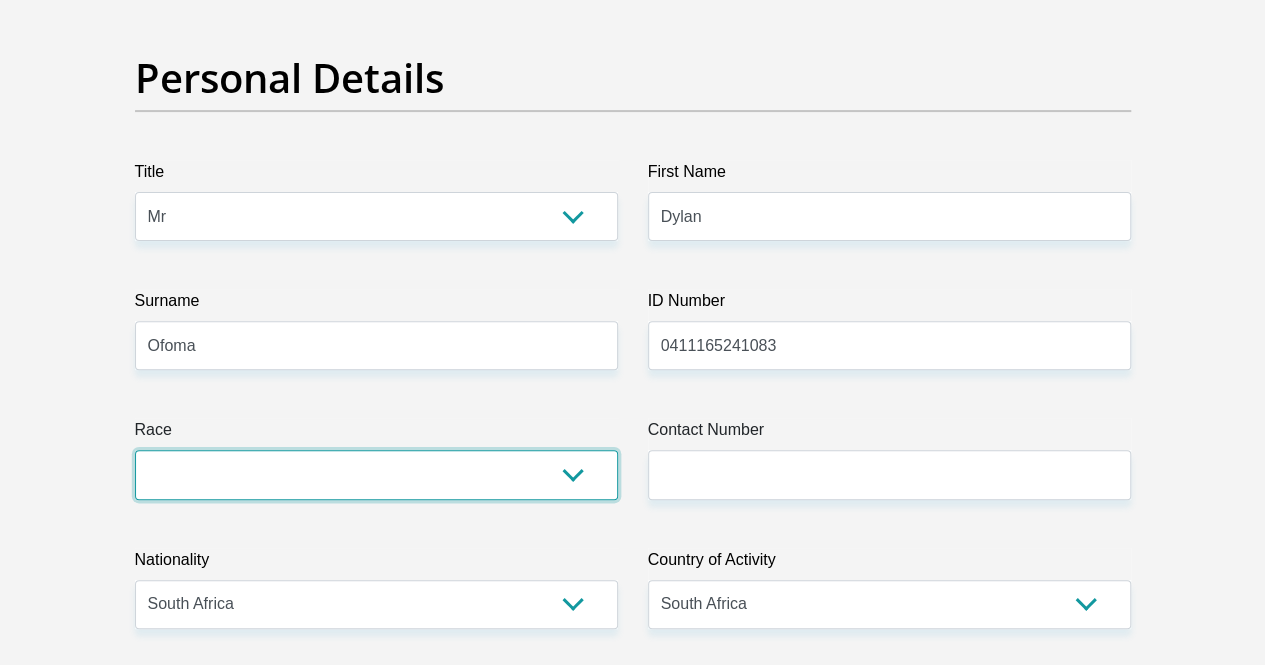 click on "Black
Coloured
Indian
White
Other" at bounding box center [376, 474] 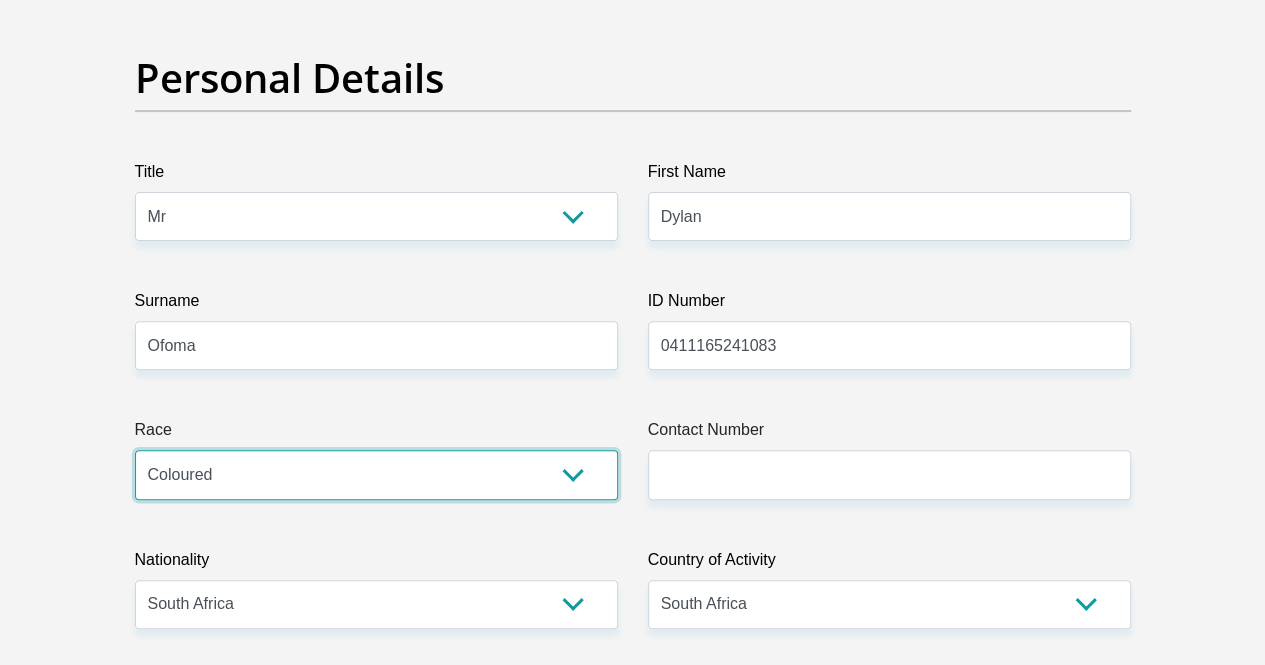 click on "Black
Coloured
Indian
White
Other" at bounding box center (376, 474) 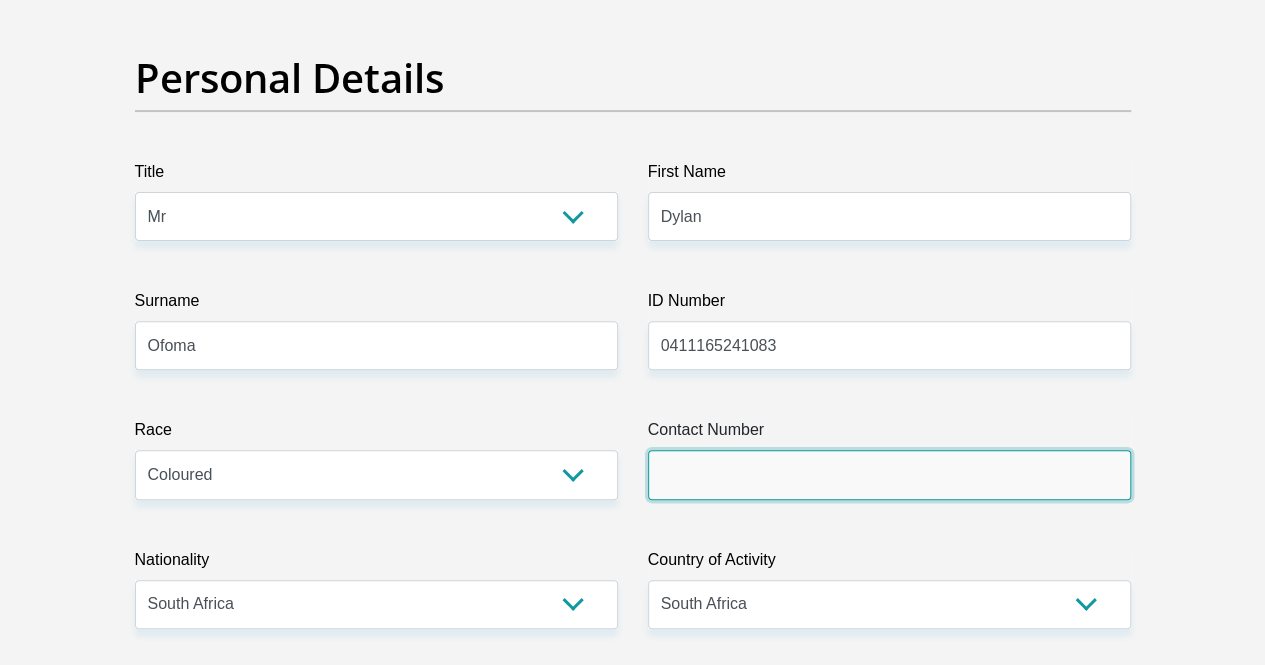 click on "Contact Number" at bounding box center (889, 474) 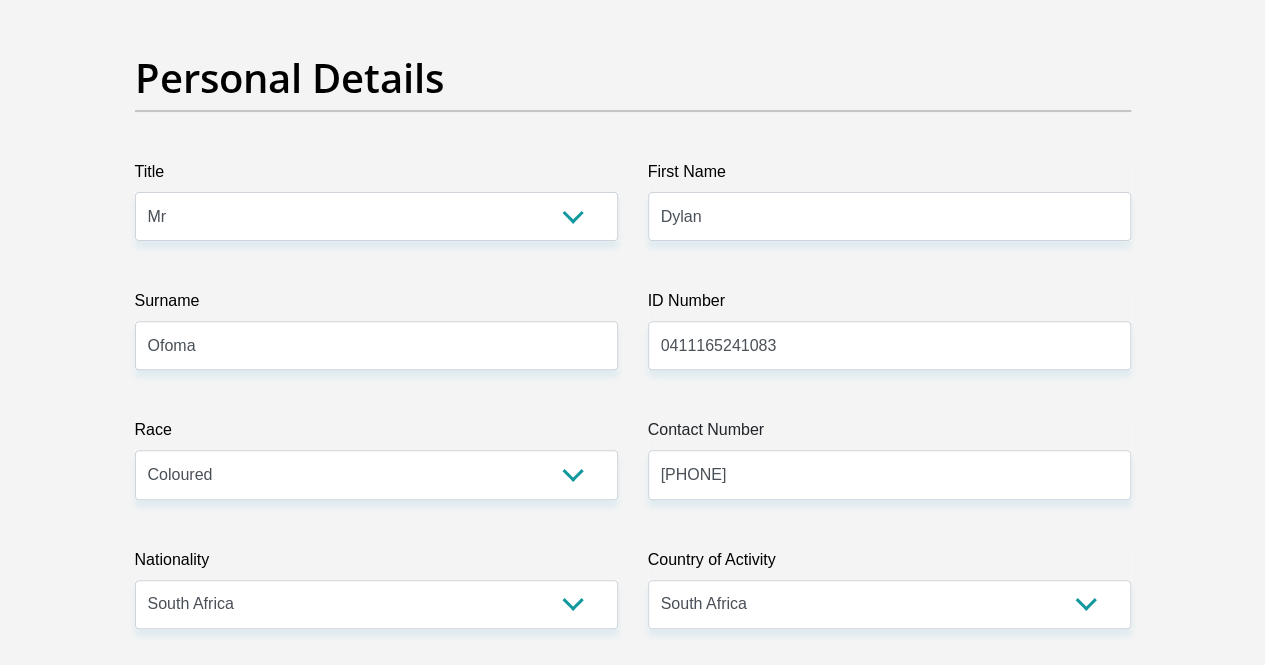 type on "6 Olive Park" 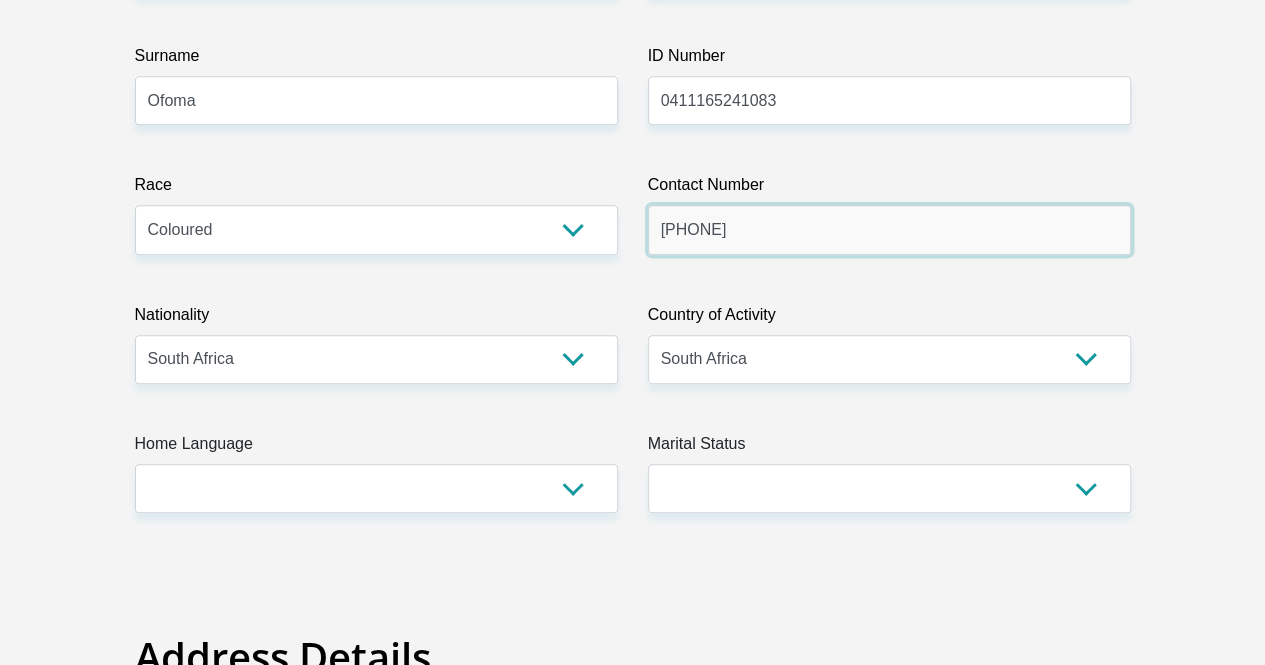 scroll, scrollTop: 474, scrollLeft: 0, axis: vertical 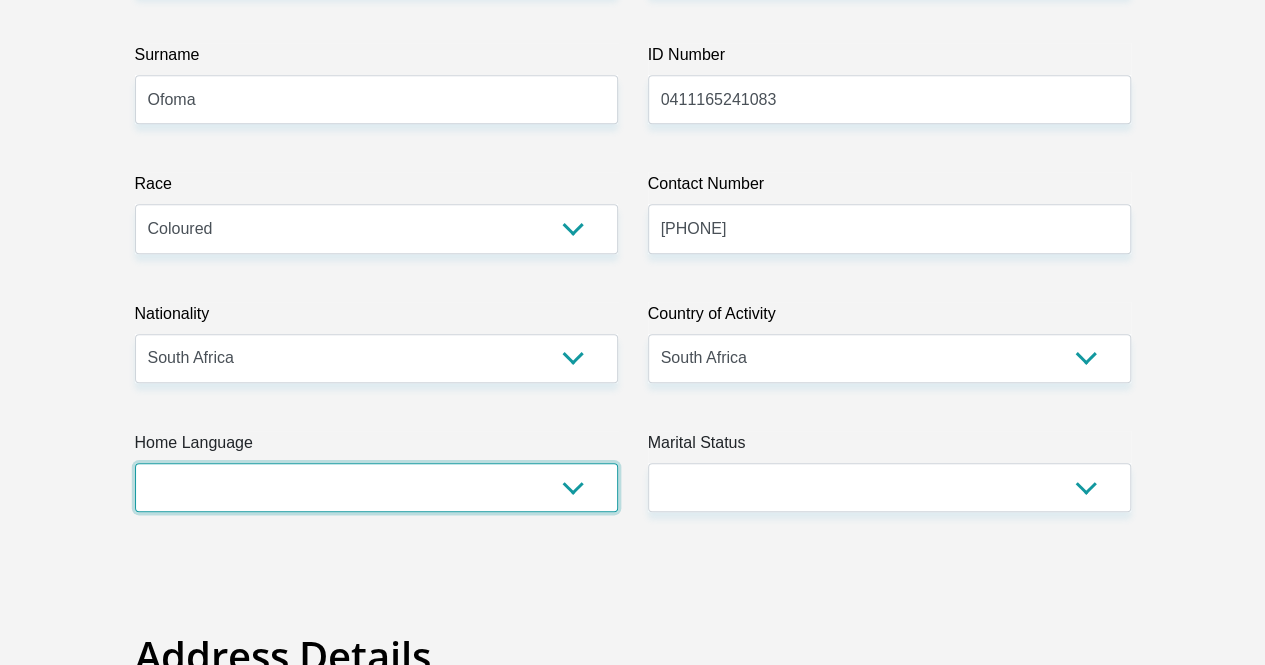 click on "Afrikaans
English
Sepedi
South Ndebele
Southern Sotho
Swati
Tsonga
Tswana
Venda
Xhosa
Zulu
Other" at bounding box center (376, 487) 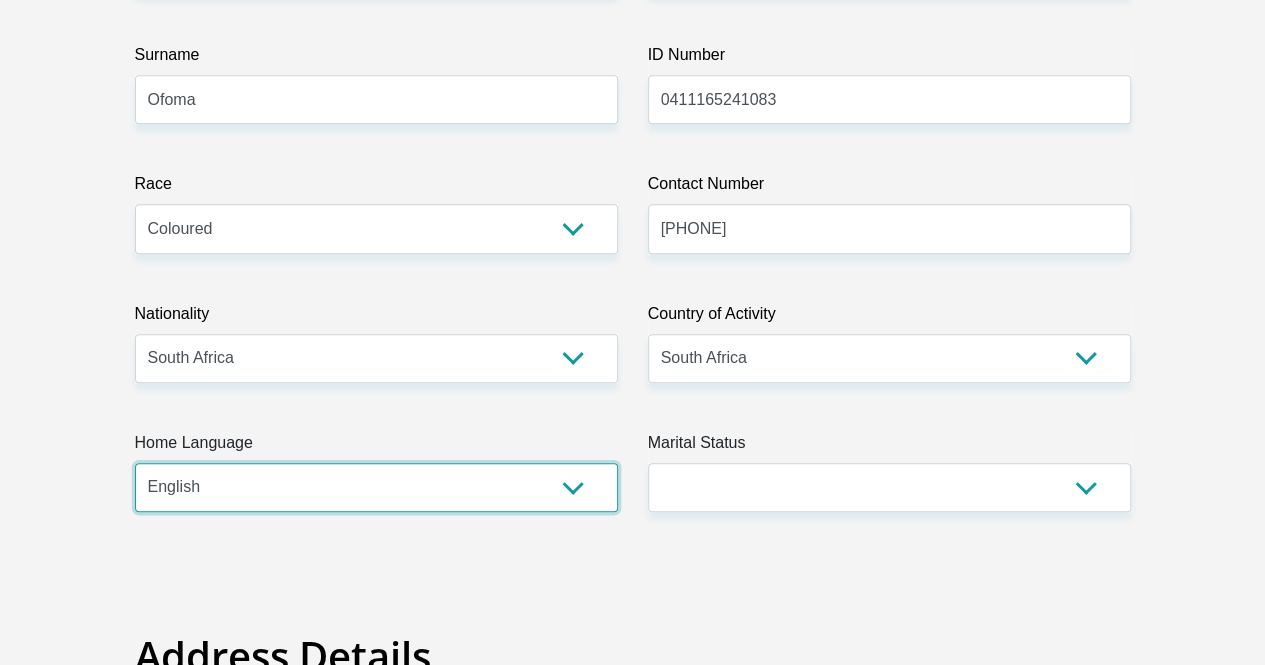 click on "Afrikaans
English
Sepedi
South Ndebele
Southern Sotho
Swati
Tsonga
Tswana
Venda
Xhosa
Zulu
Other" at bounding box center (376, 487) 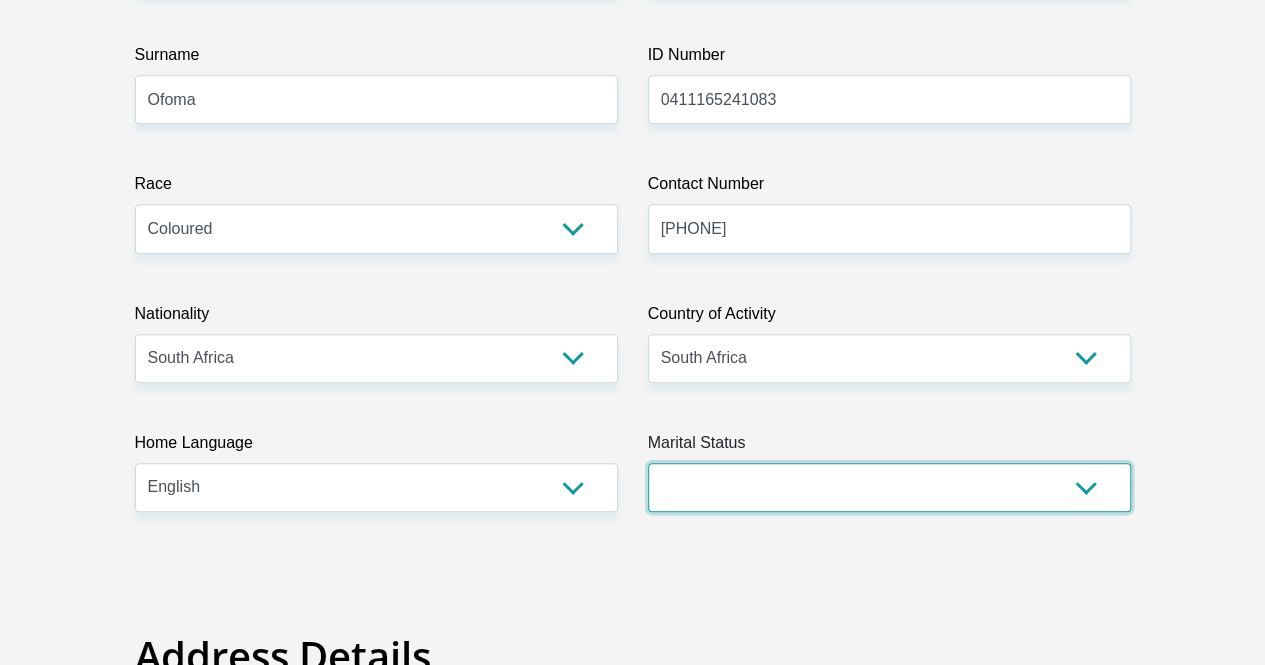 click on "Married ANC
Single
Divorced
Widowed
Married COP or Customary Law" at bounding box center (889, 487) 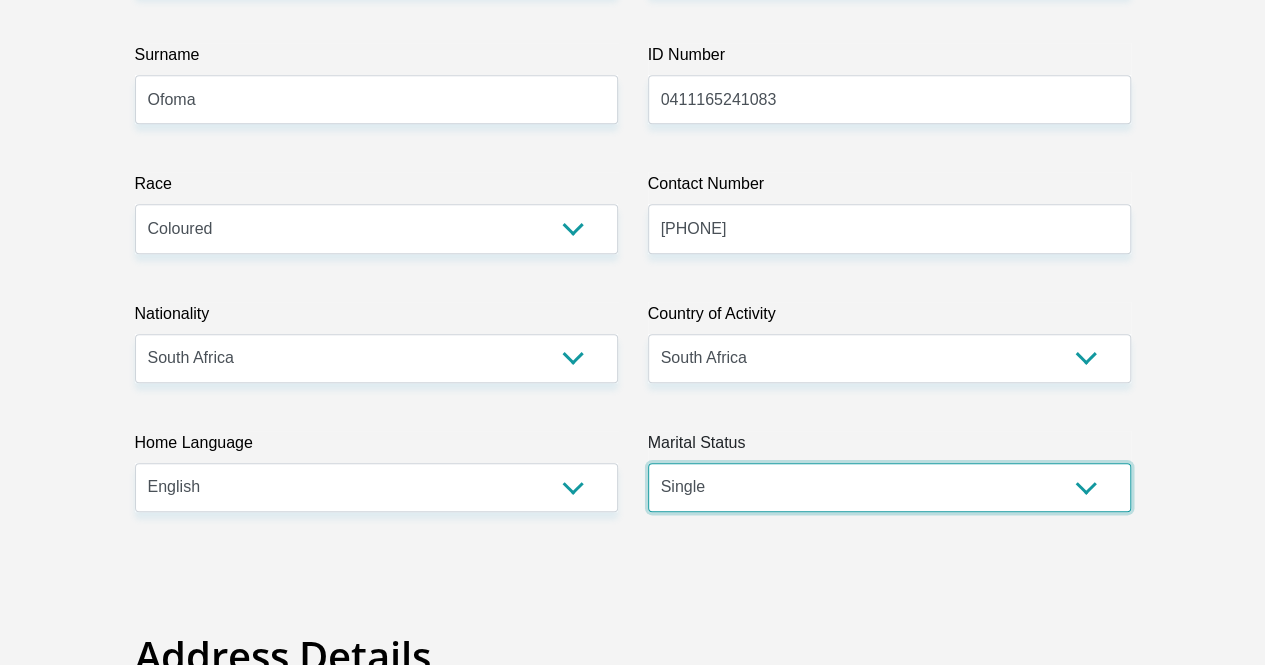 click on "Married ANC
Single
Divorced
Widowed
Married COP or Customary Law" at bounding box center [889, 487] 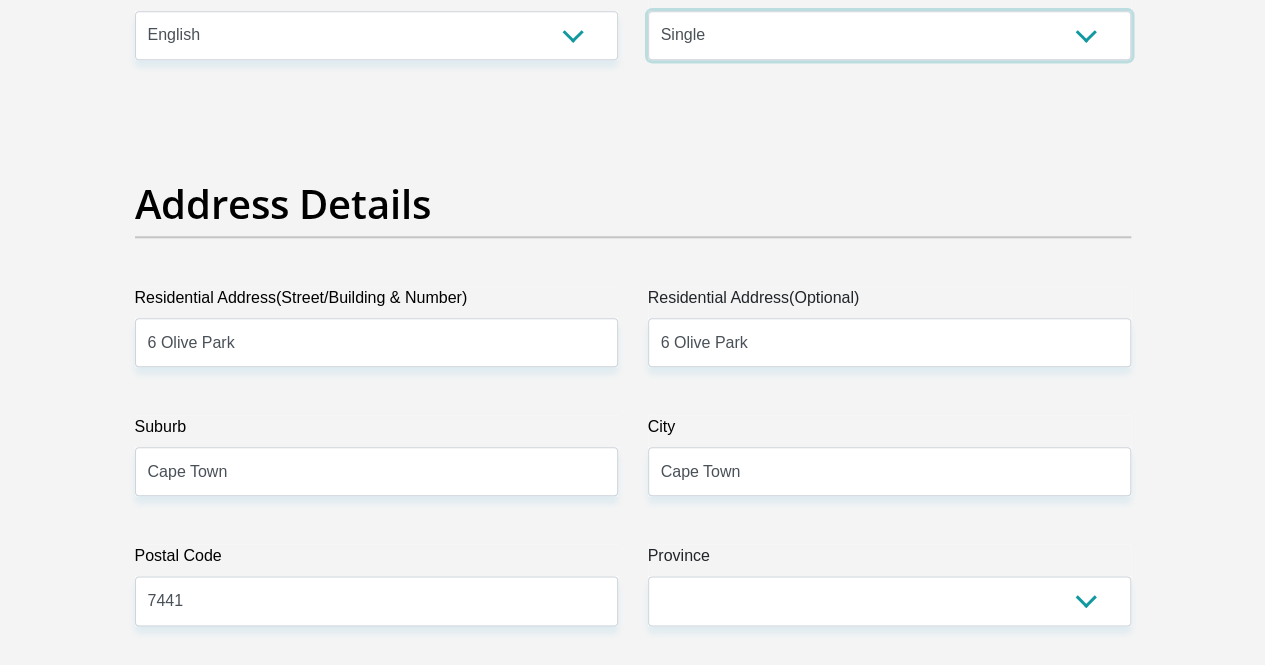 scroll, scrollTop: 972, scrollLeft: 0, axis: vertical 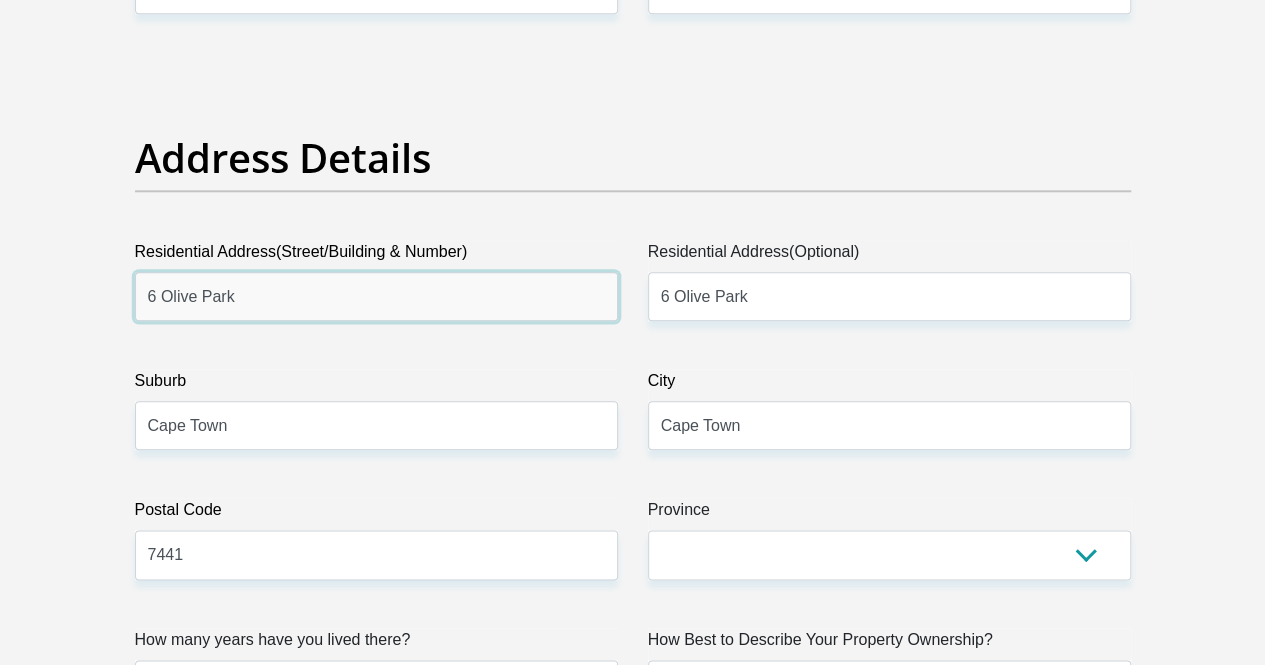 click on "6 Olive Park" at bounding box center [376, 296] 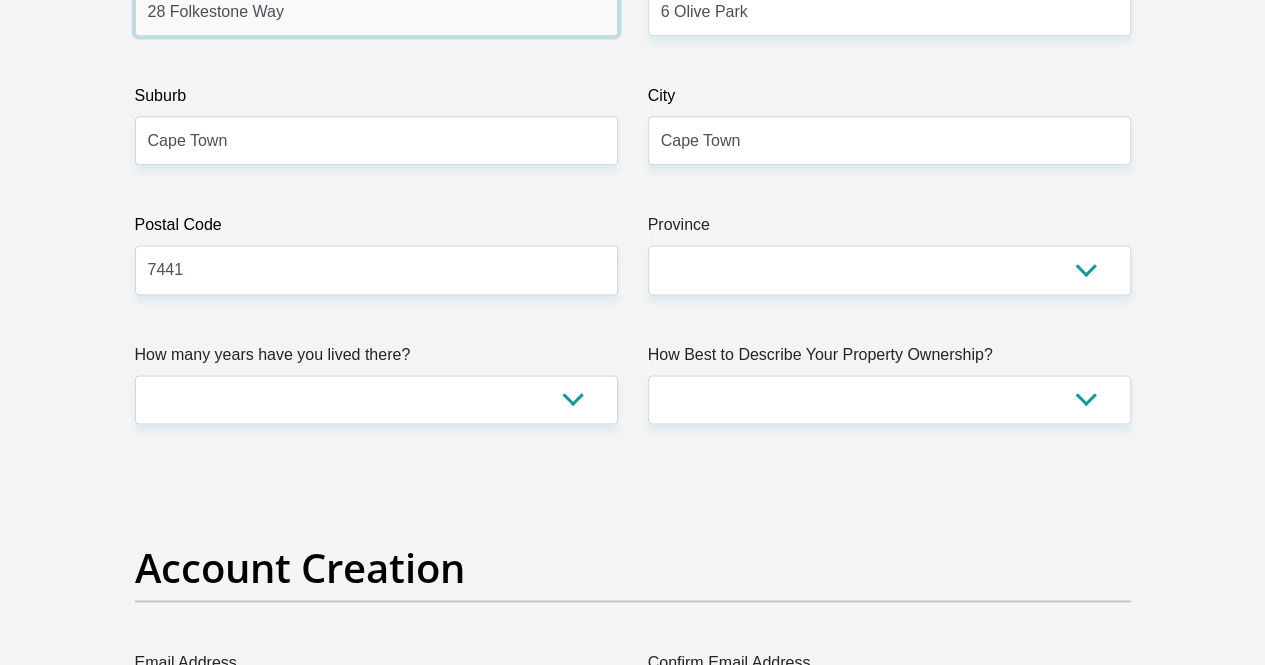 scroll, scrollTop: 1261, scrollLeft: 0, axis: vertical 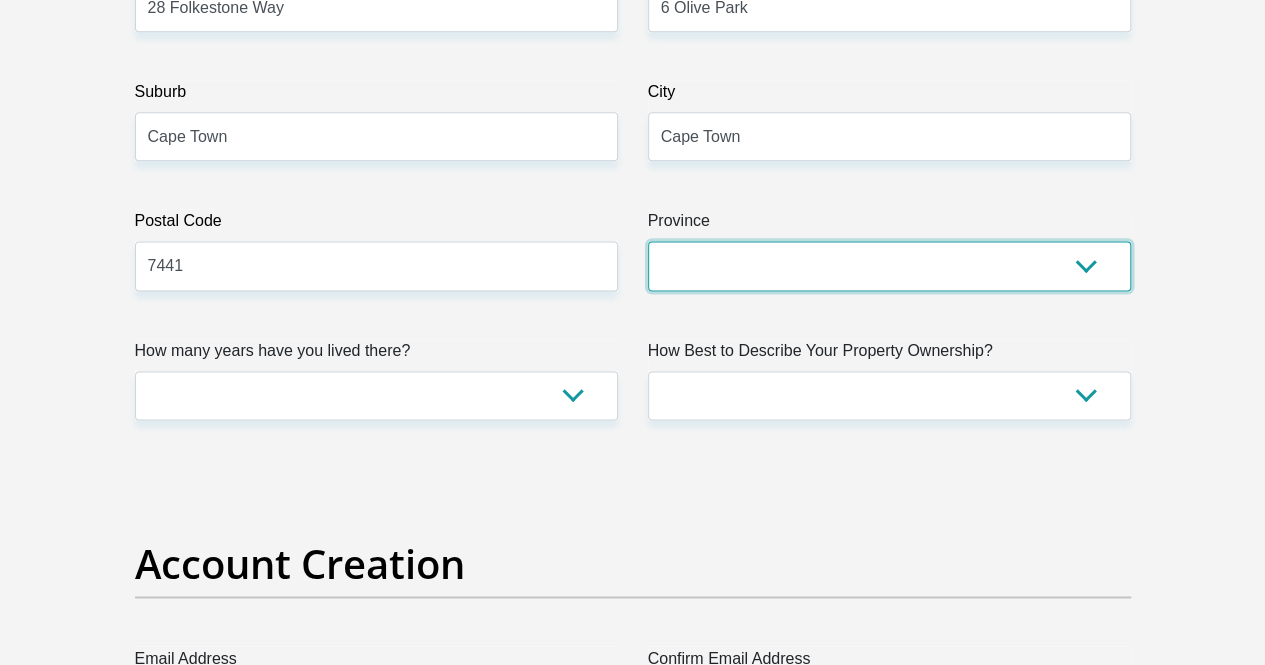 click on "Eastern Cape
Free State
Gauteng
KwaZulu-Natal
Limpopo
Mpumalanga
Northern Cape
North West
Western Cape" at bounding box center (889, 265) 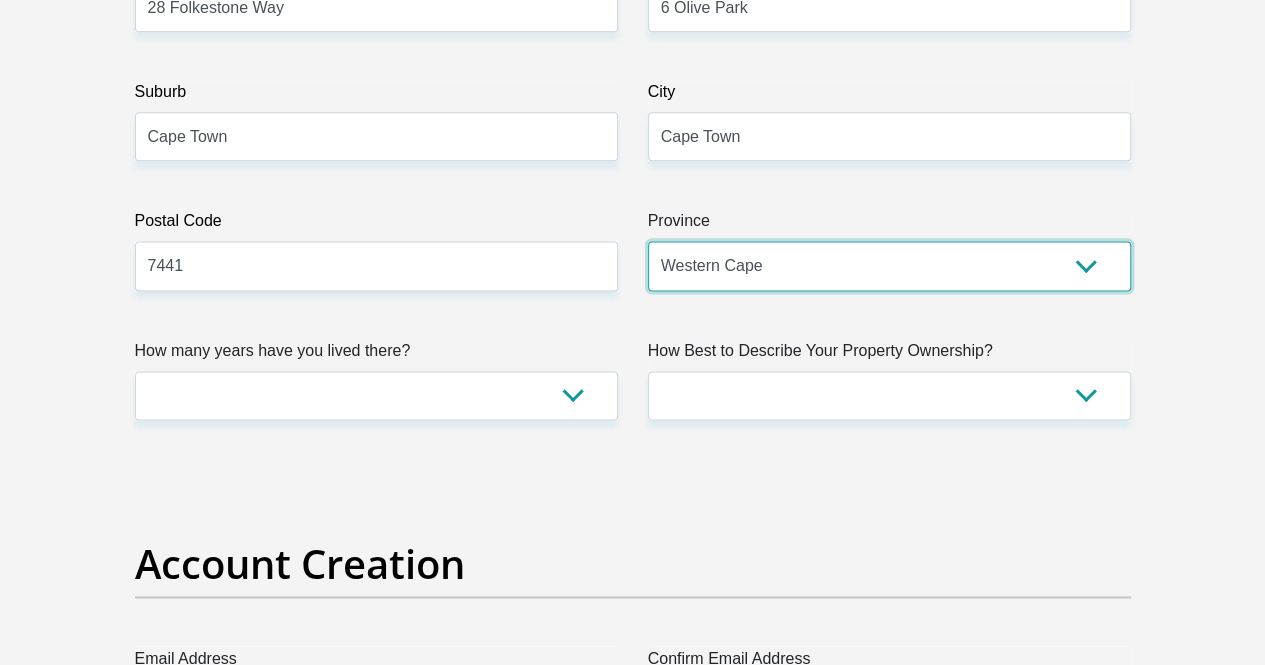 click on "Eastern Cape
Free State
Gauteng
KwaZulu-Natal
Limpopo
Mpumalanga
Northern Cape
North West
Western Cape" at bounding box center (889, 265) 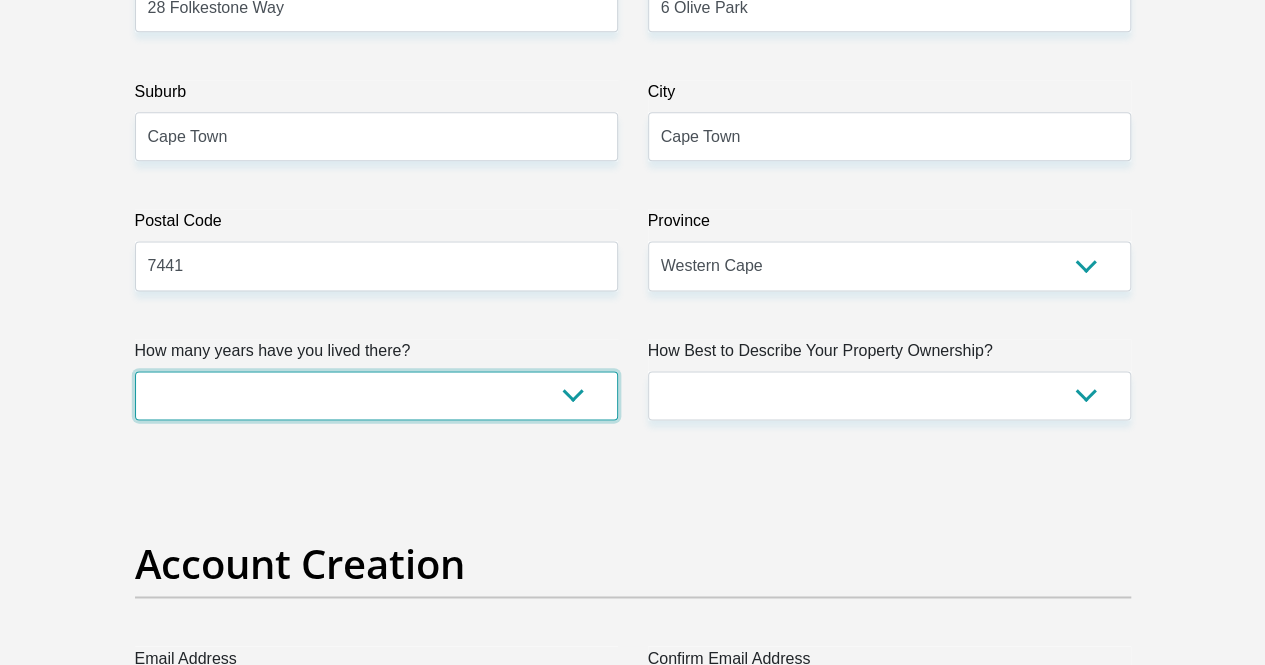click on "less than 1 year
1-3 years
3-5 years
5+ years" at bounding box center (376, 395) 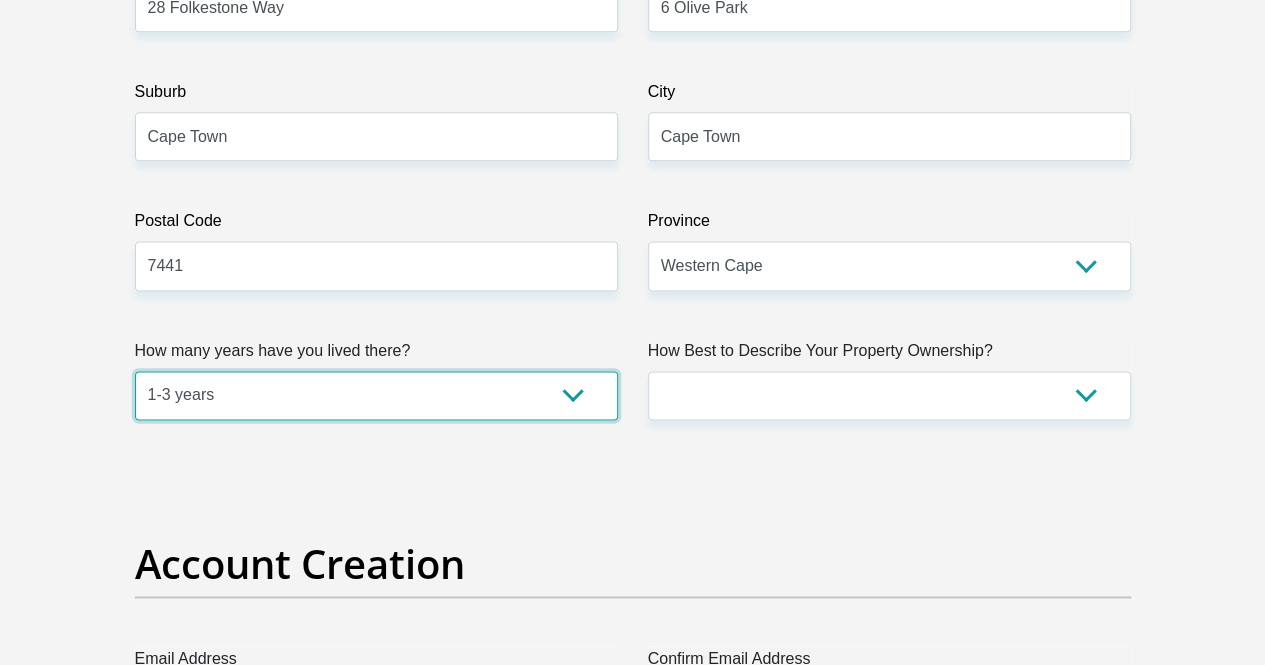click on "less than 1 year
1-3 years
3-5 years
5+ years" at bounding box center (376, 395) 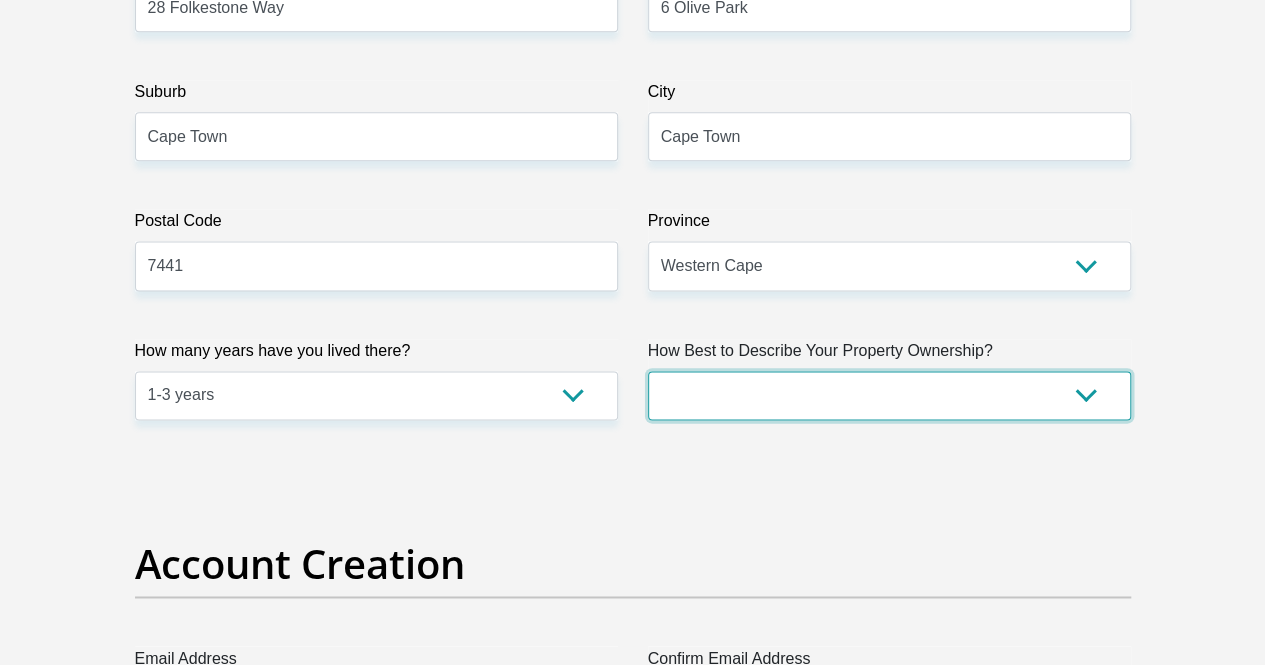 click on "Owned
Rented
Family Owned
Company Dwelling" at bounding box center [889, 395] 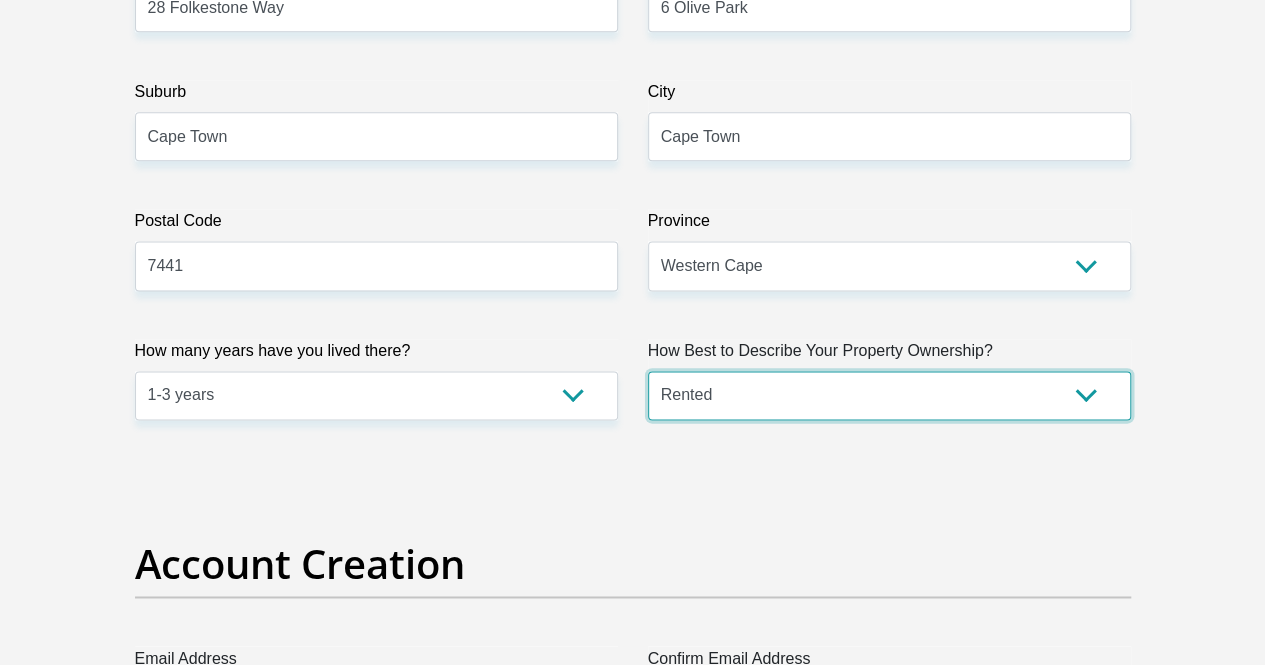 click on "Owned
Rented
Family Owned
Company Dwelling" at bounding box center [889, 395] 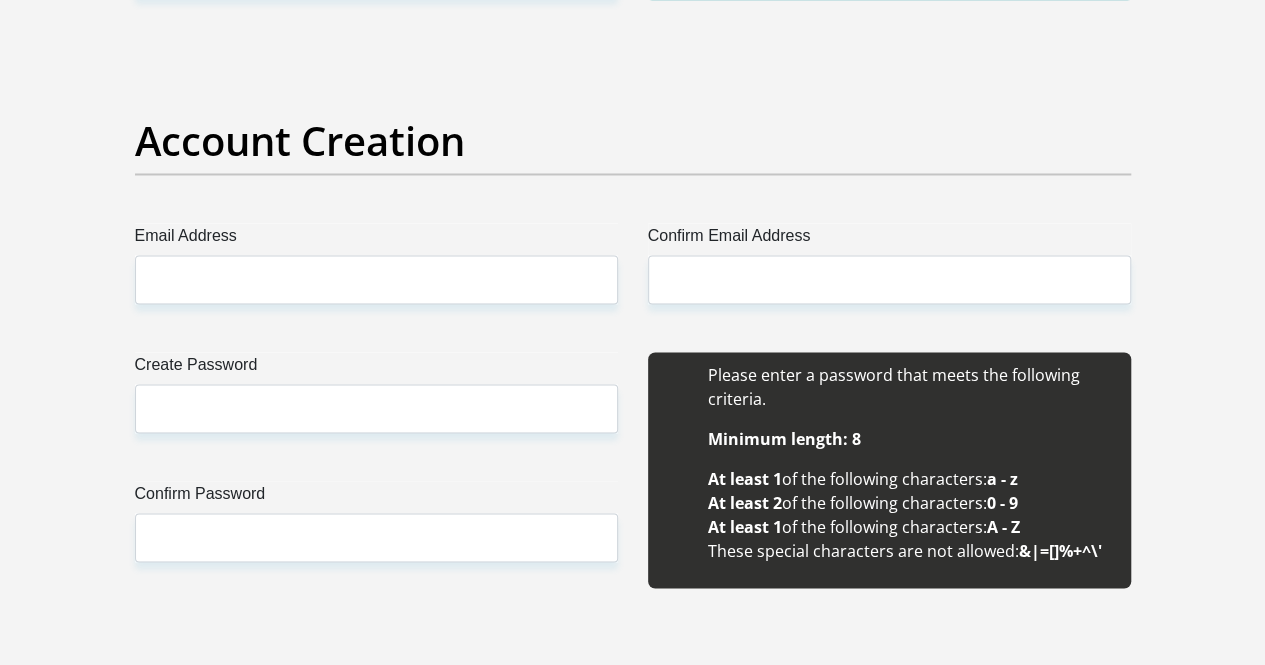 scroll, scrollTop: 1685, scrollLeft: 0, axis: vertical 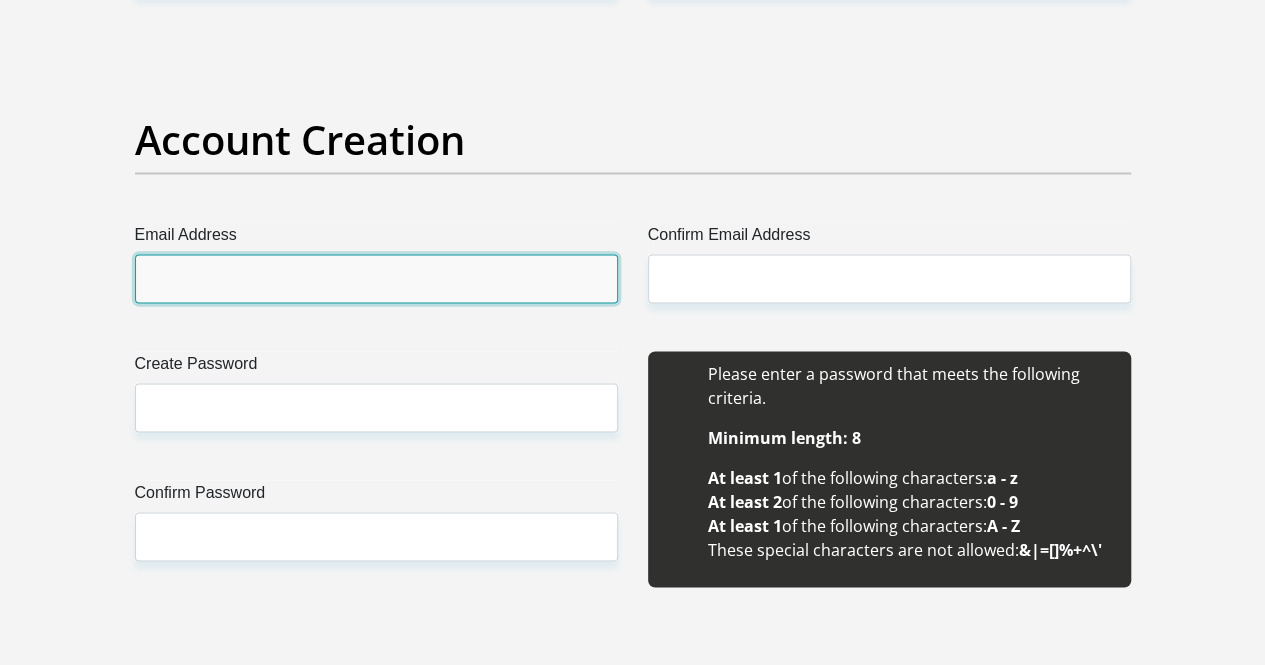 click on "Email Address" at bounding box center (376, 278) 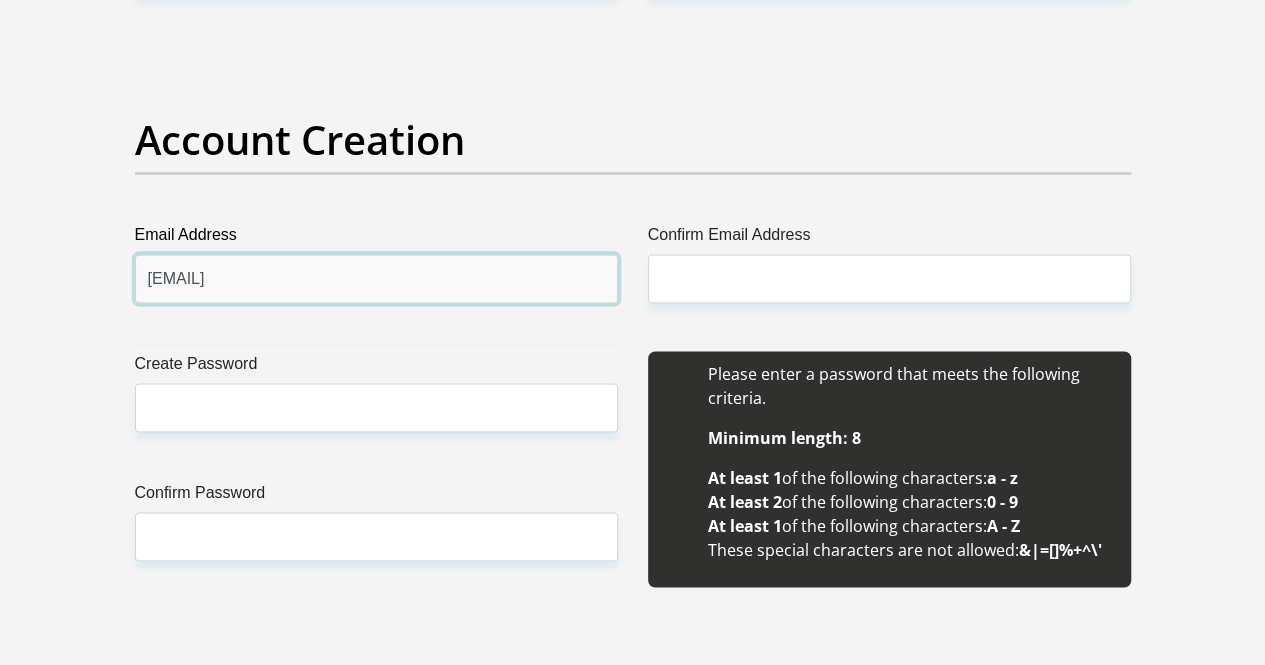 type on "[EMAIL]" 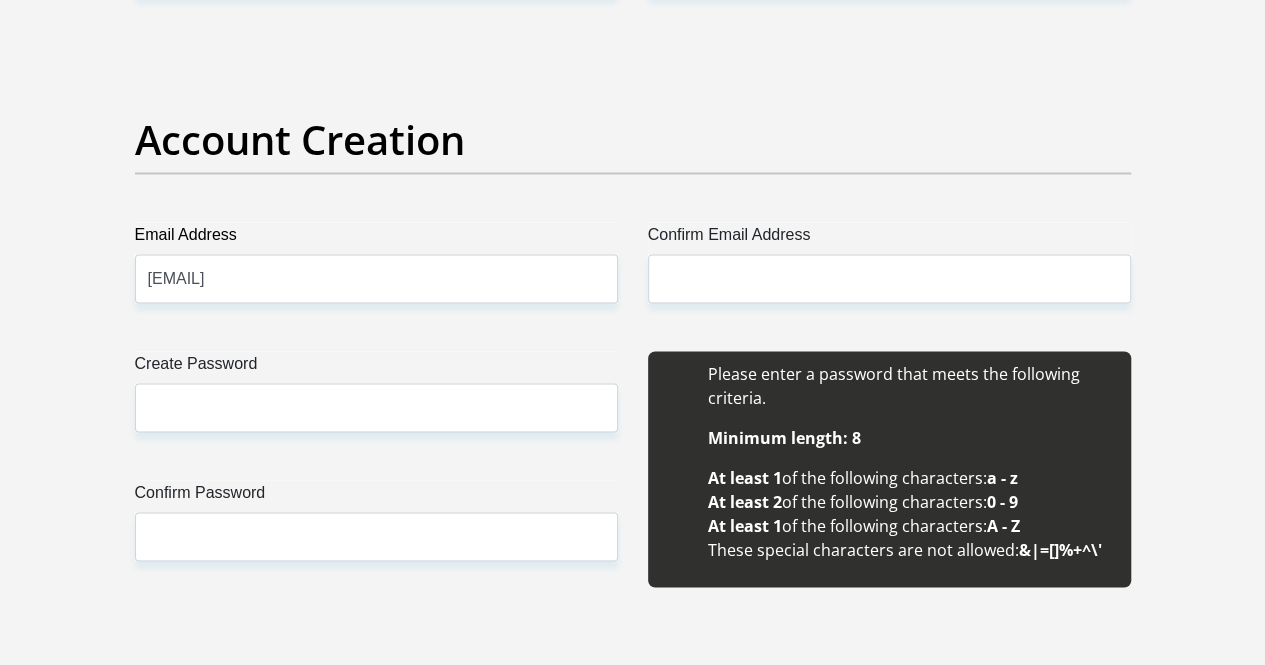 click on "Title
Mr
Ms
Mrs
Dr
Other
First Name
[NAME]
Surname
[NAME]
ID Number
[ID_NUMBER]
Please input valid ID number
Race
Black
Coloured
Indian
White
Other
Contact Number
[PHONE]
Please input valid contact number
Nationality
South Africa
Afghanistan
Aland Islands  Albania  Algeria" at bounding box center (633, 1956) 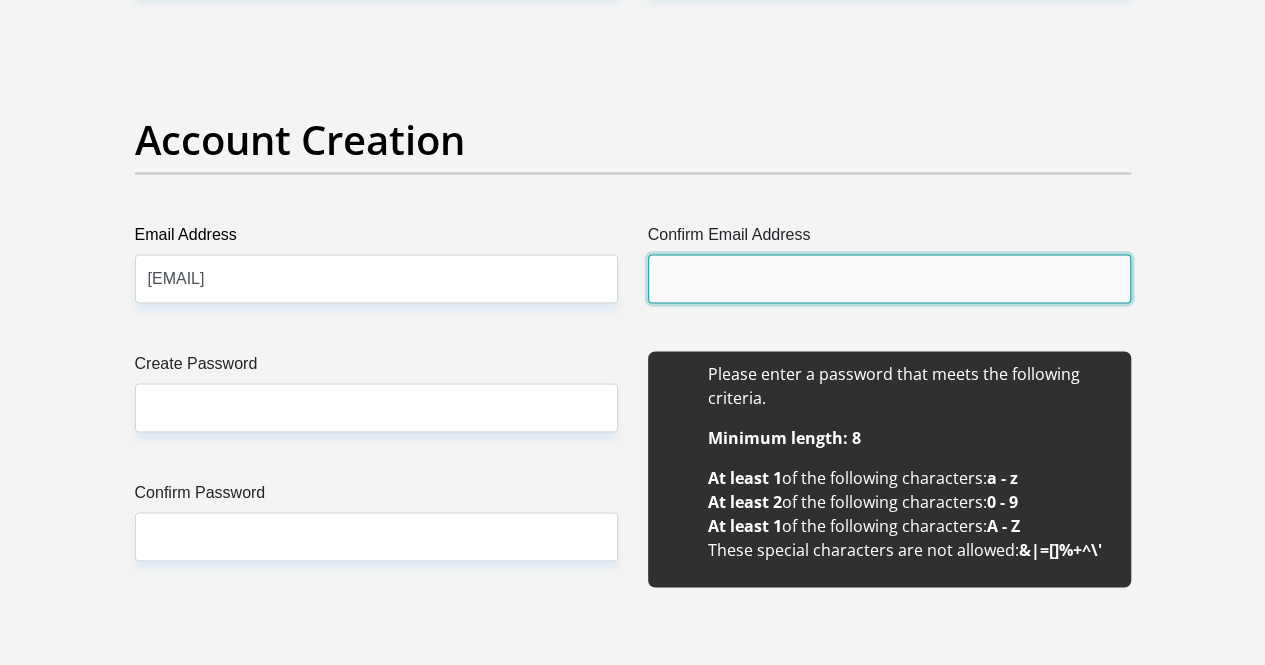 click on "Confirm Email Address" at bounding box center [889, 278] 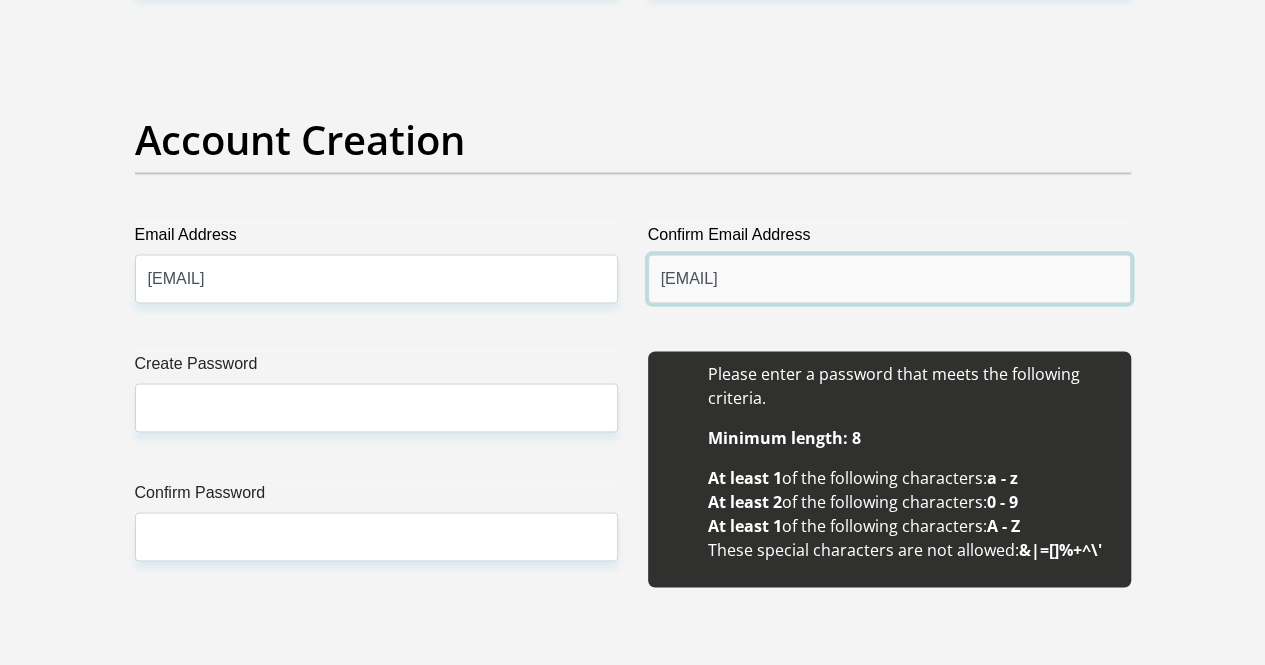 type on "[EMAIL]" 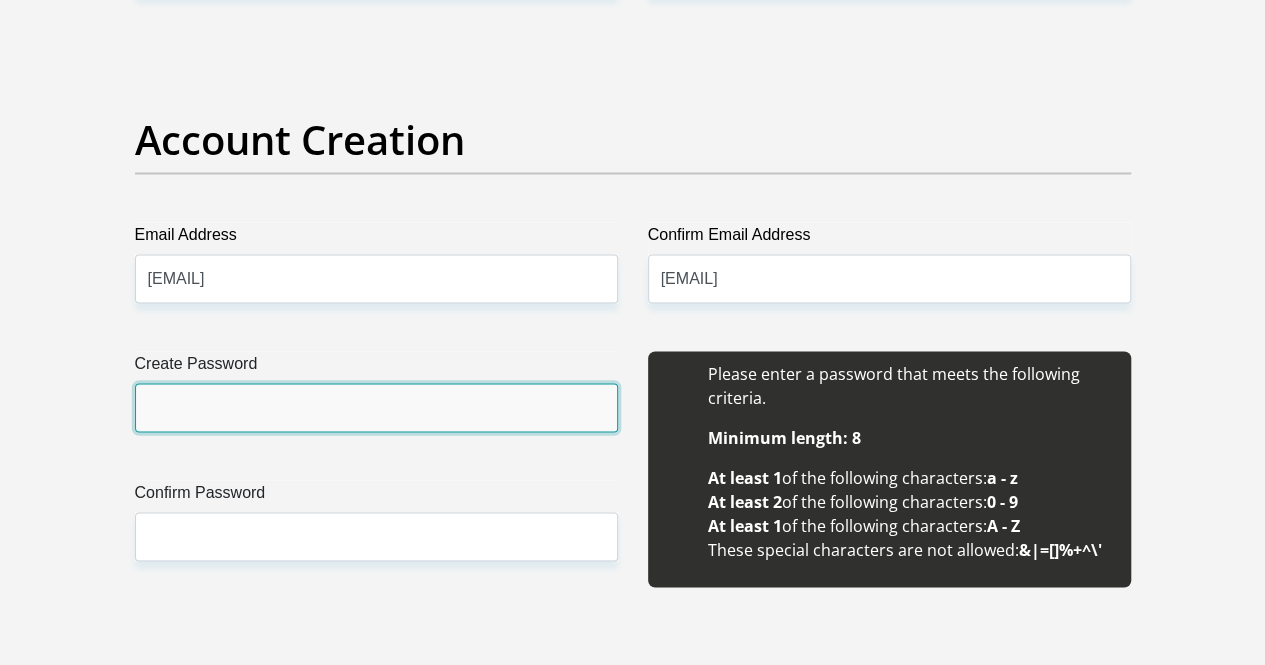 click on "Create Password" at bounding box center (376, 407) 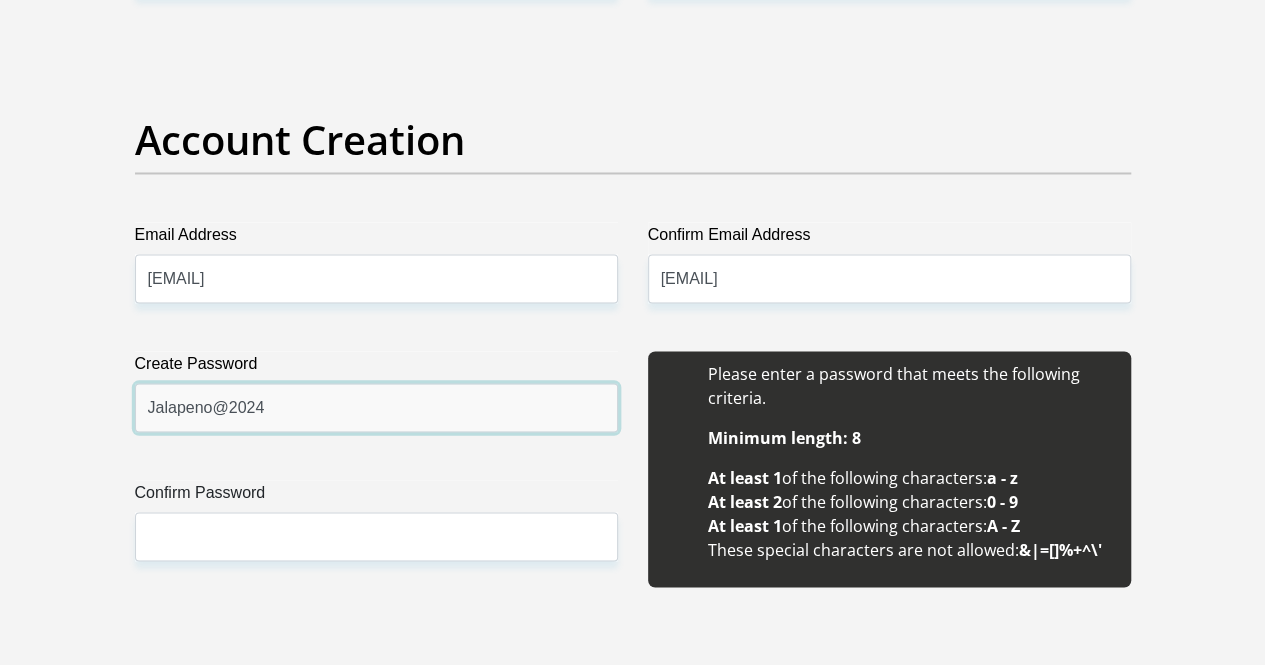 type on "Jalapeno@2024" 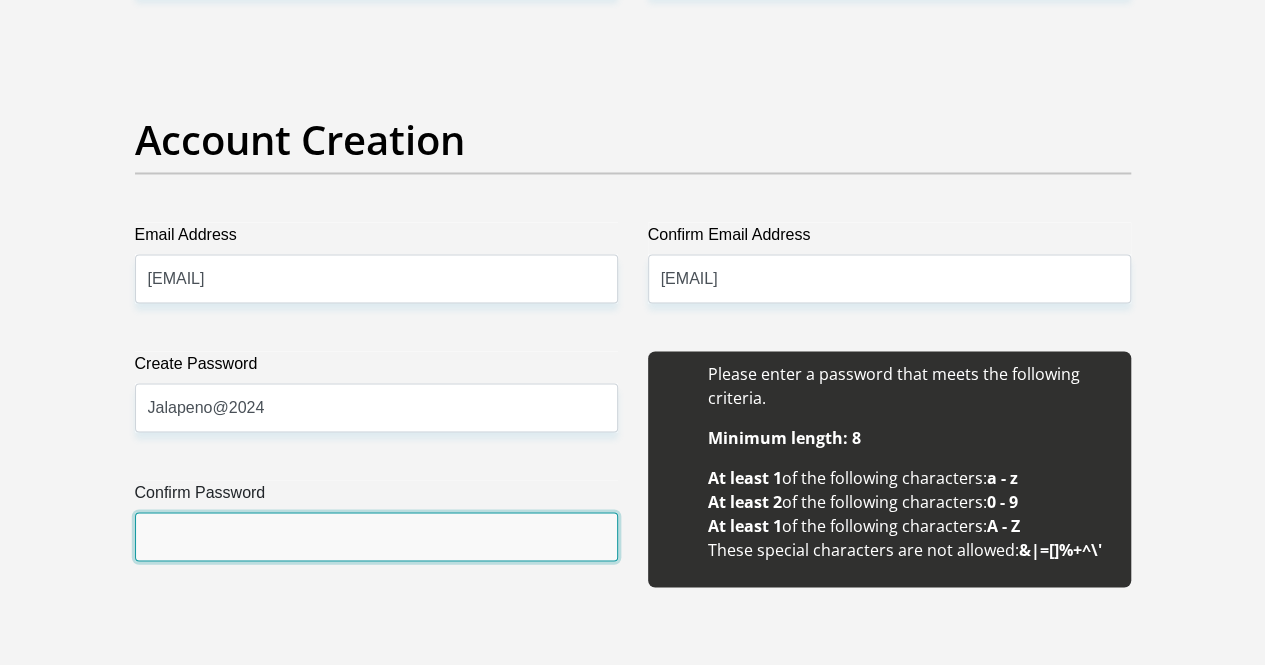 click on "Confirm Password" at bounding box center [376, 536] 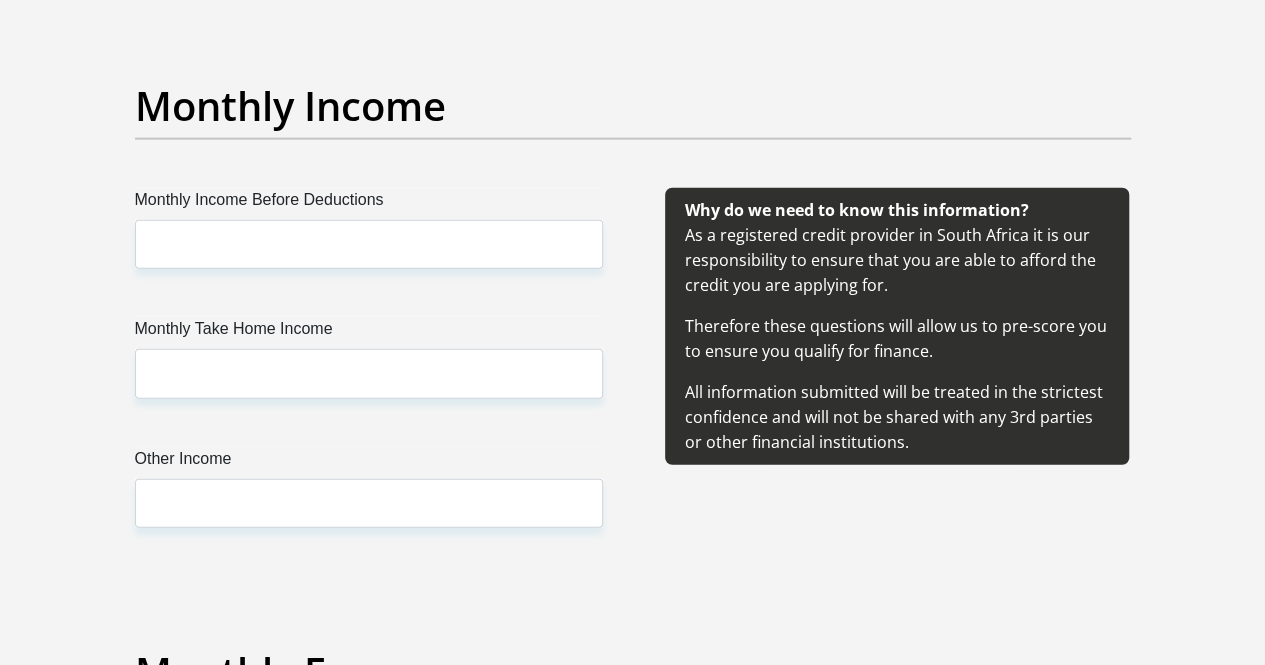 scroll, scrollTop: 2333, scrollLeft: 0, axis: vertical 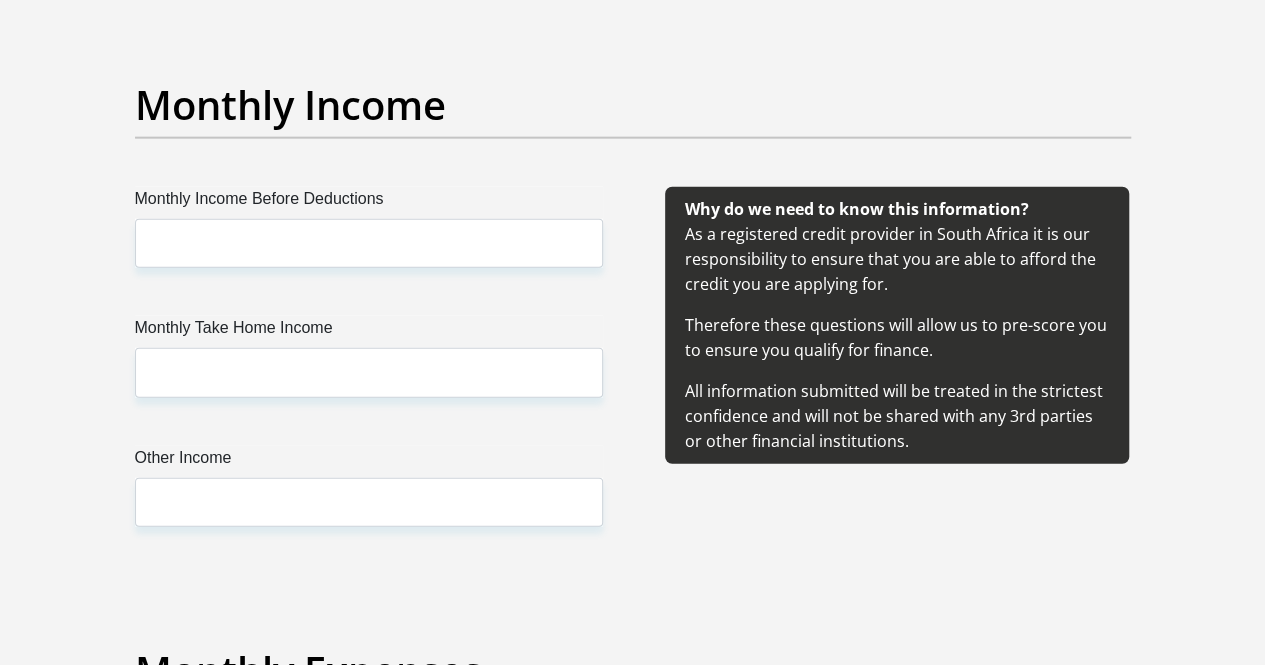 type on "Jalapeno@2024" 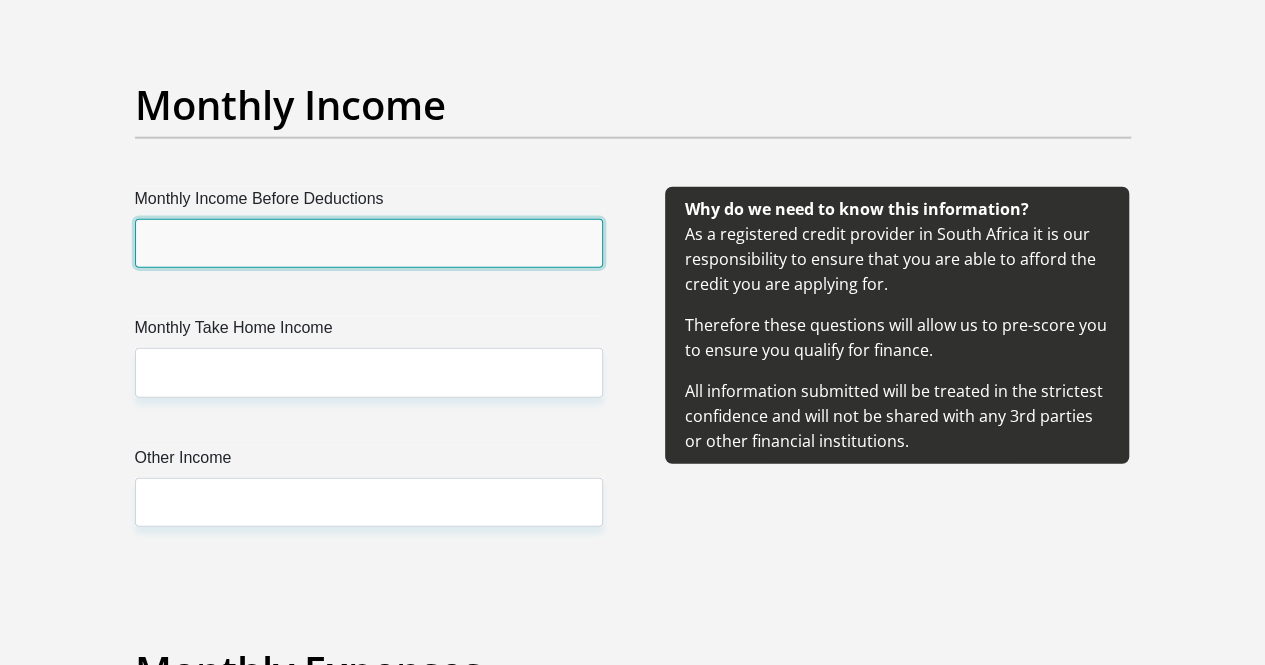 click on "Monthly Income Before Deductions" at bounding box center [369, 243] 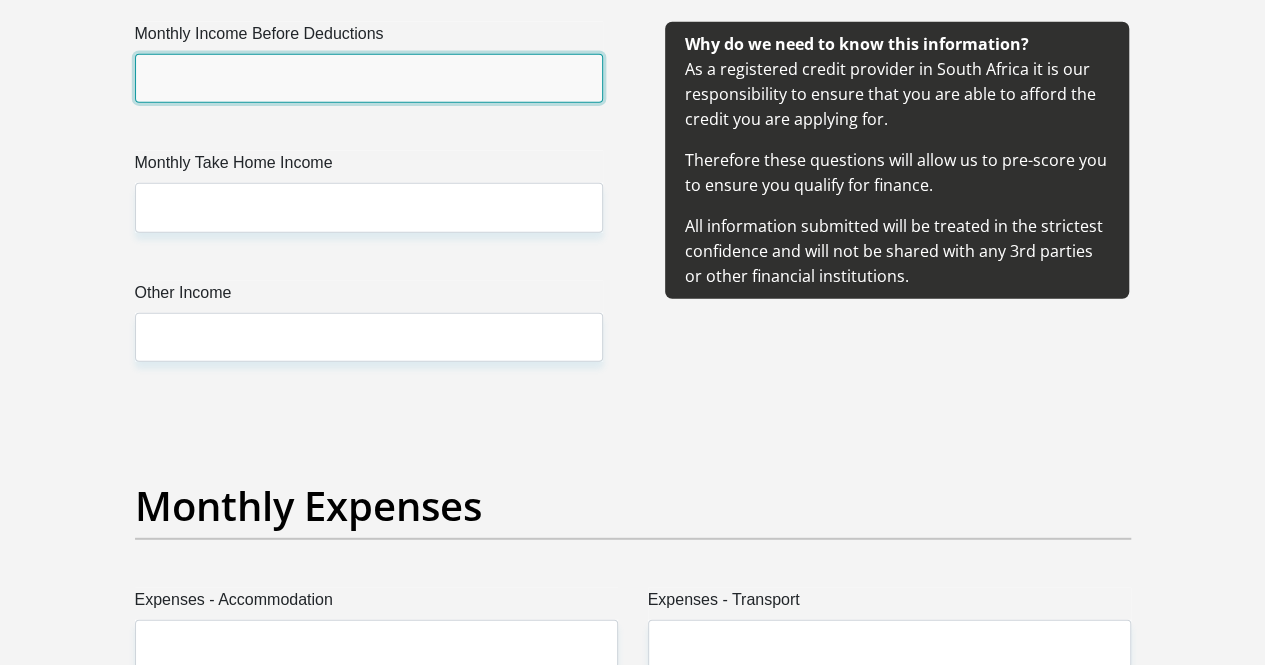 scroll, scrollTop: 2497, scrollLeft: 0, axis: vertical 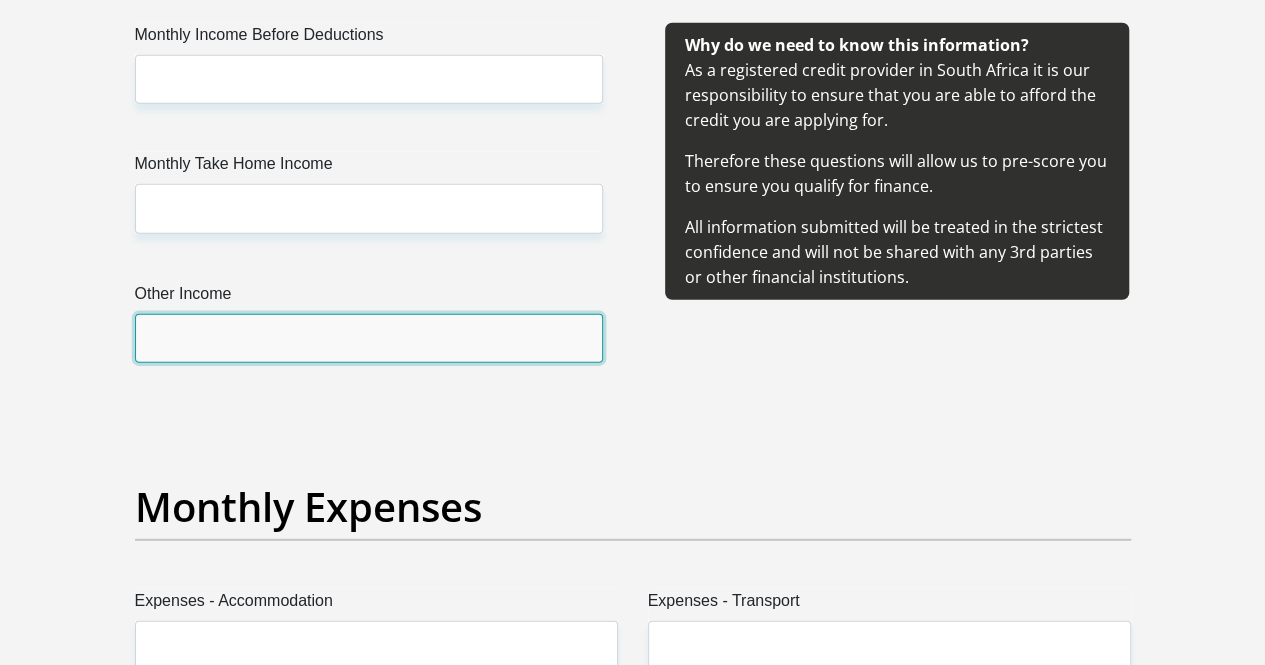 click on "Other Income" at bounding box center [369, 338] 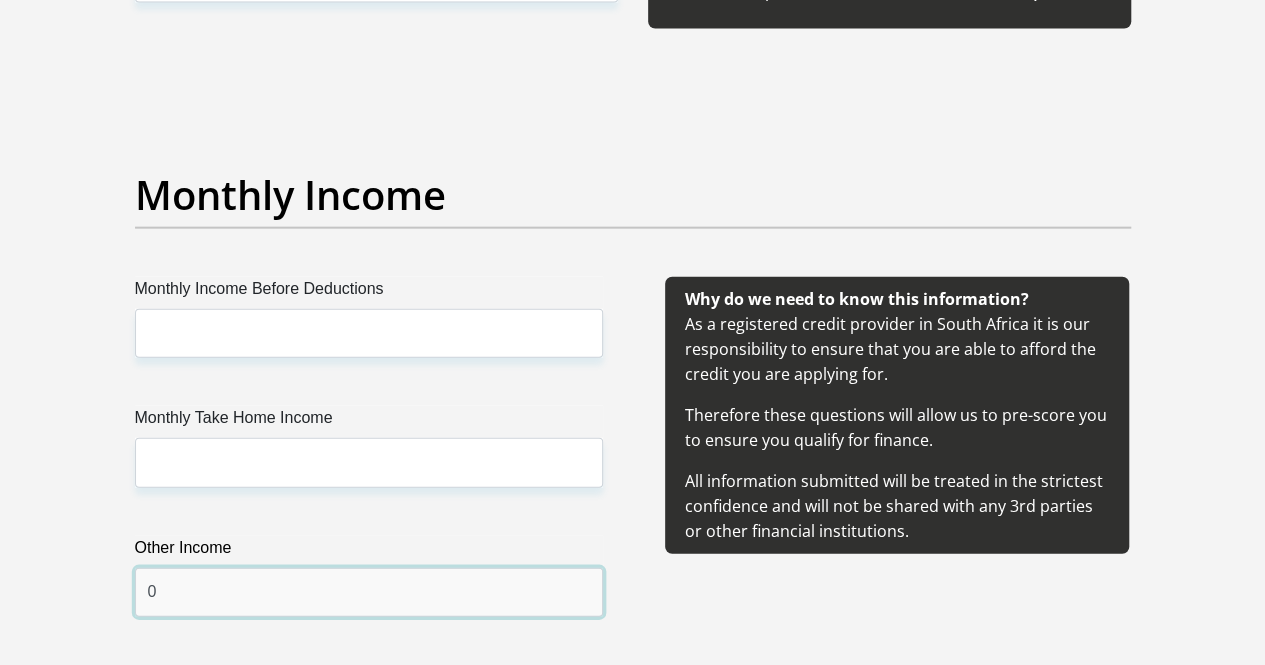 scroll, scrollTop: 2241, scrollLeft: 0, axis: vertical 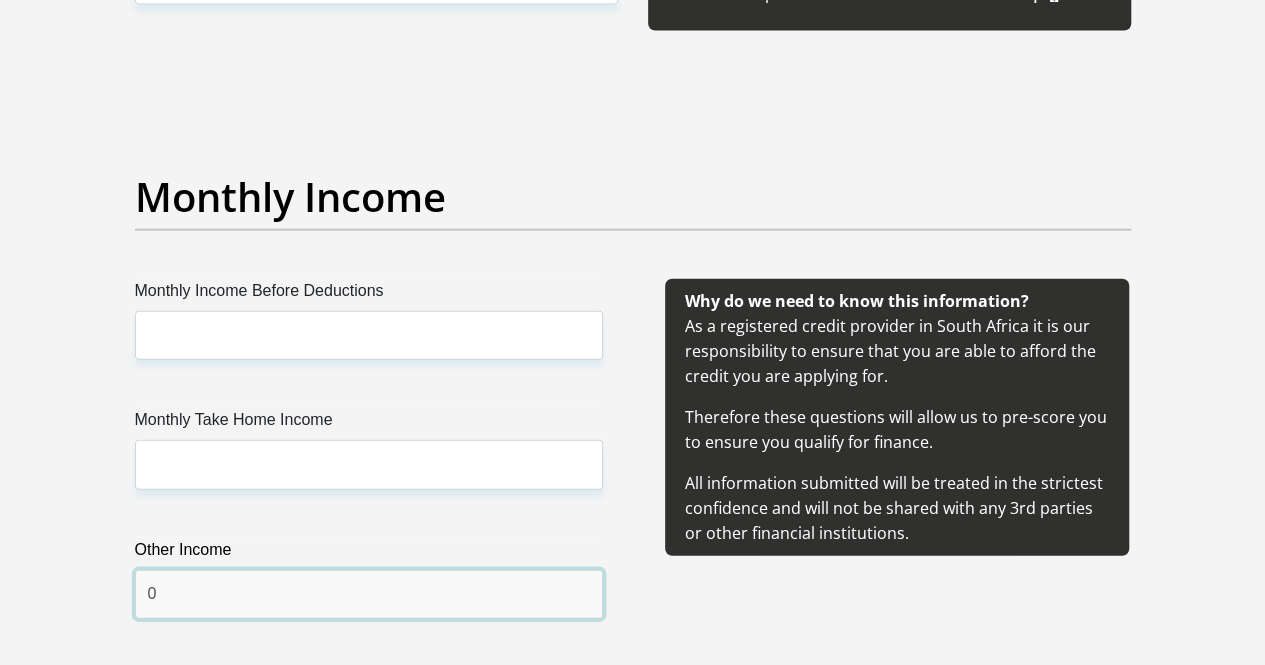 type on "0" 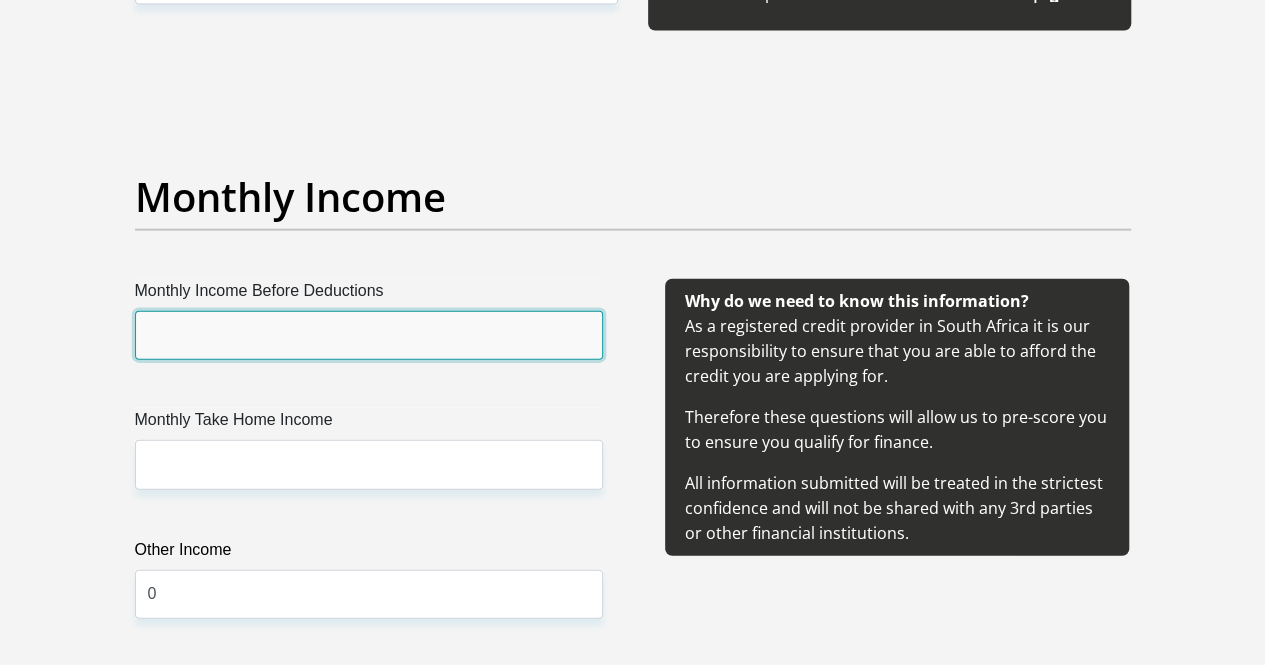 drag, startPoint x: 298, startPoint y: 271, endPoint x: 262, endPoint y: 260, distance: 37.64306 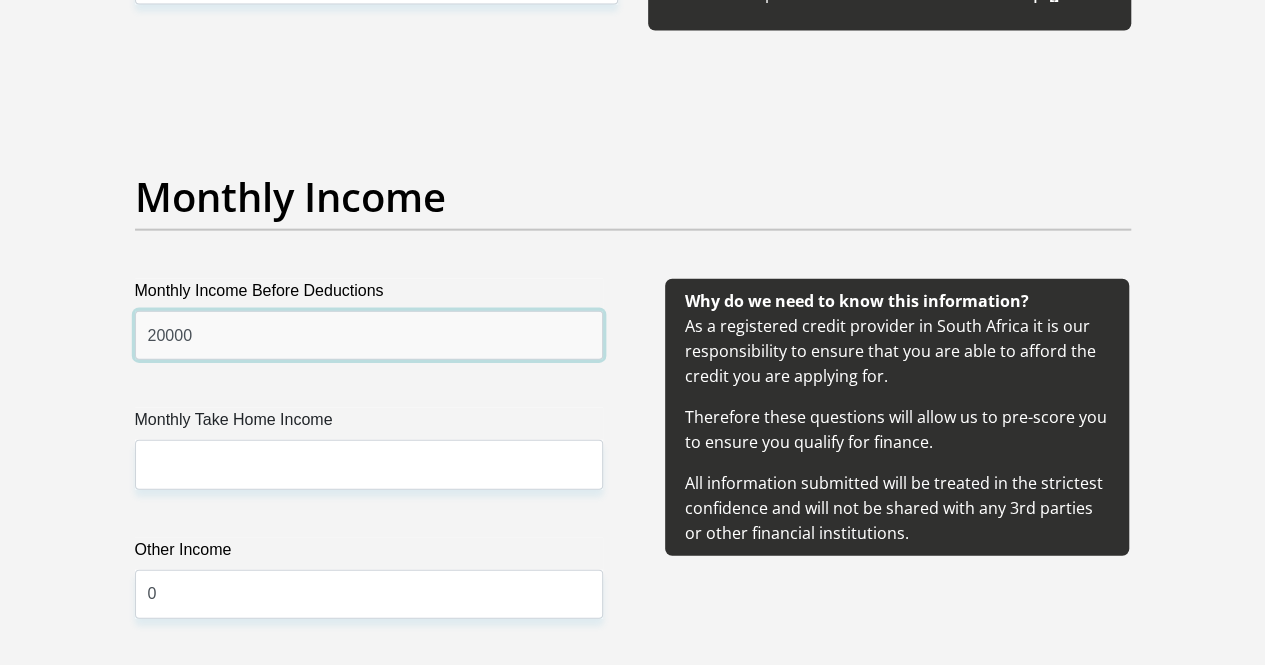type on "20000" 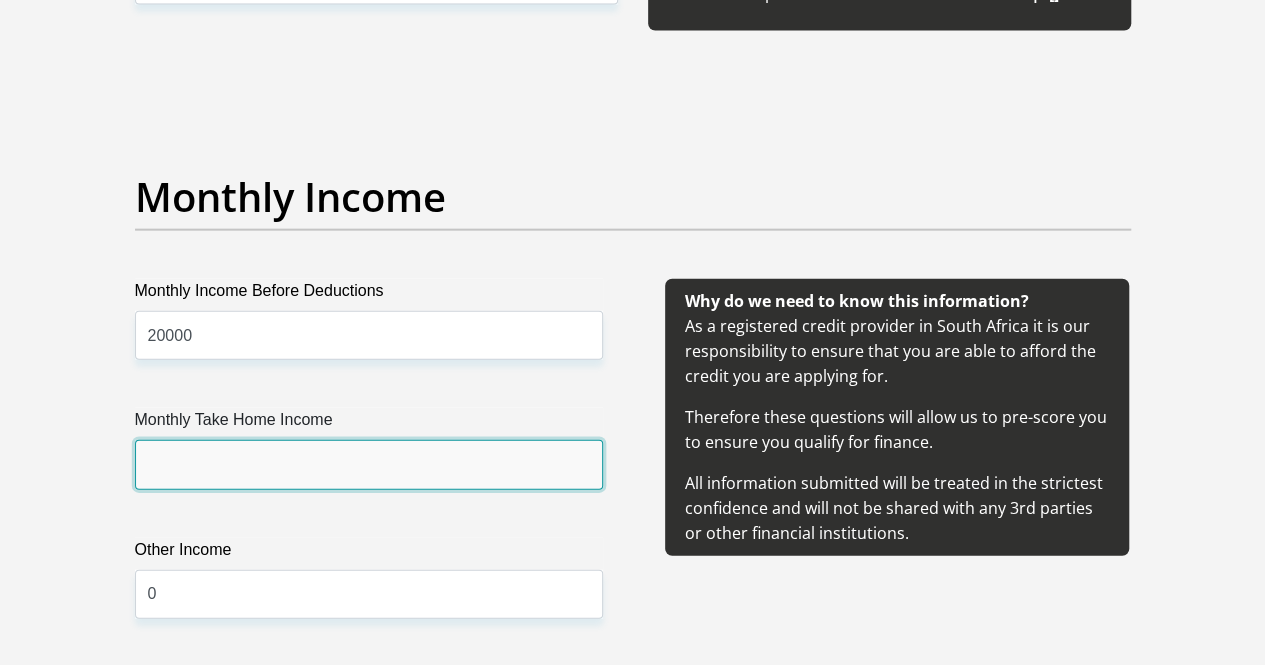 click on "Monthly Take Home Income" at bounding box center (369, 464) 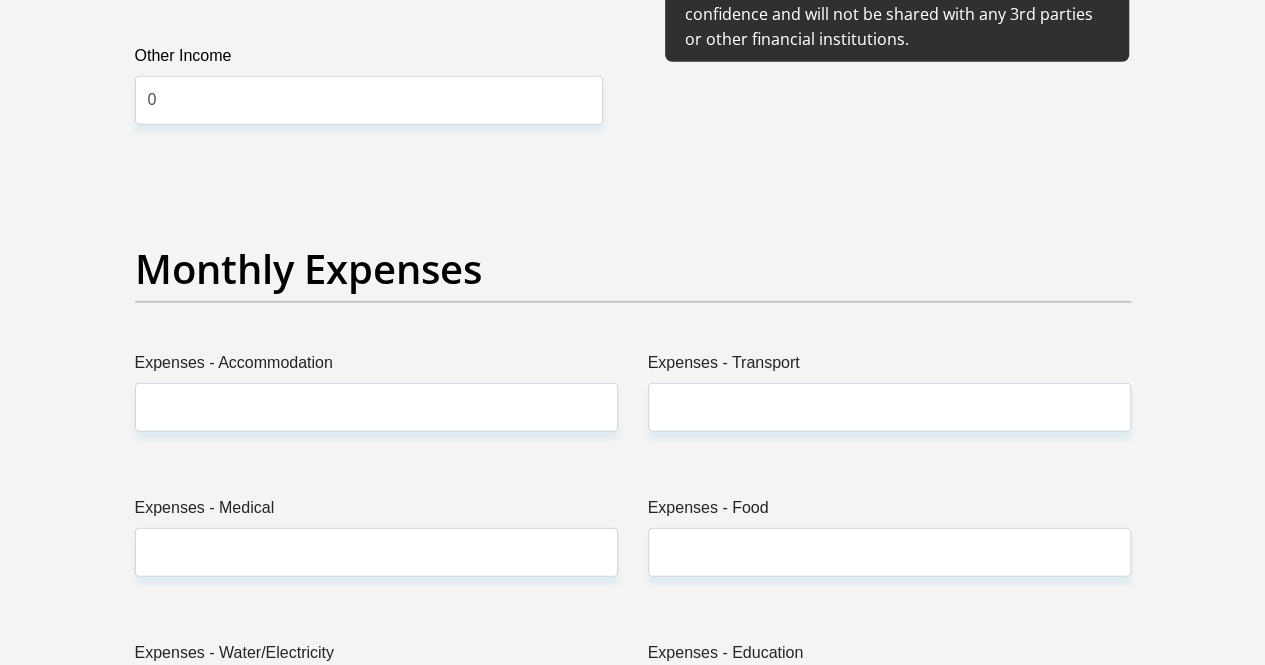 scroll, scrollTop: 2708, scrollLeft: 0, axis: vertical 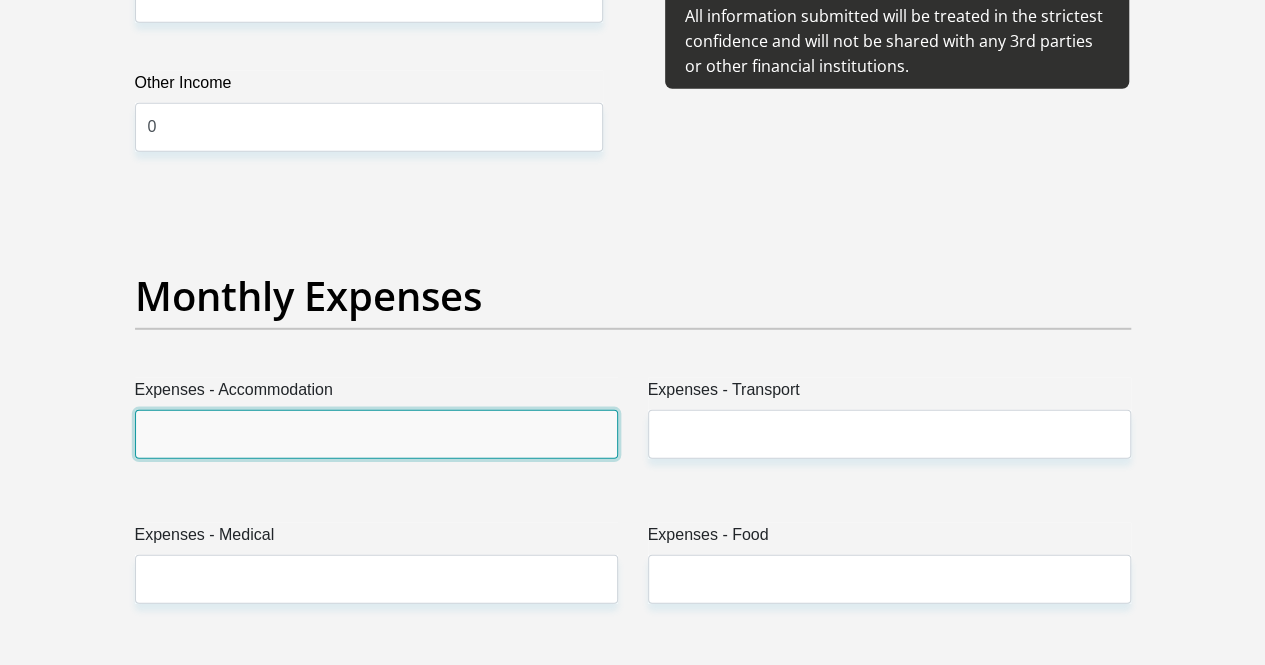 click on "Expenses - Accommodation" at bounding box center [376, 434] 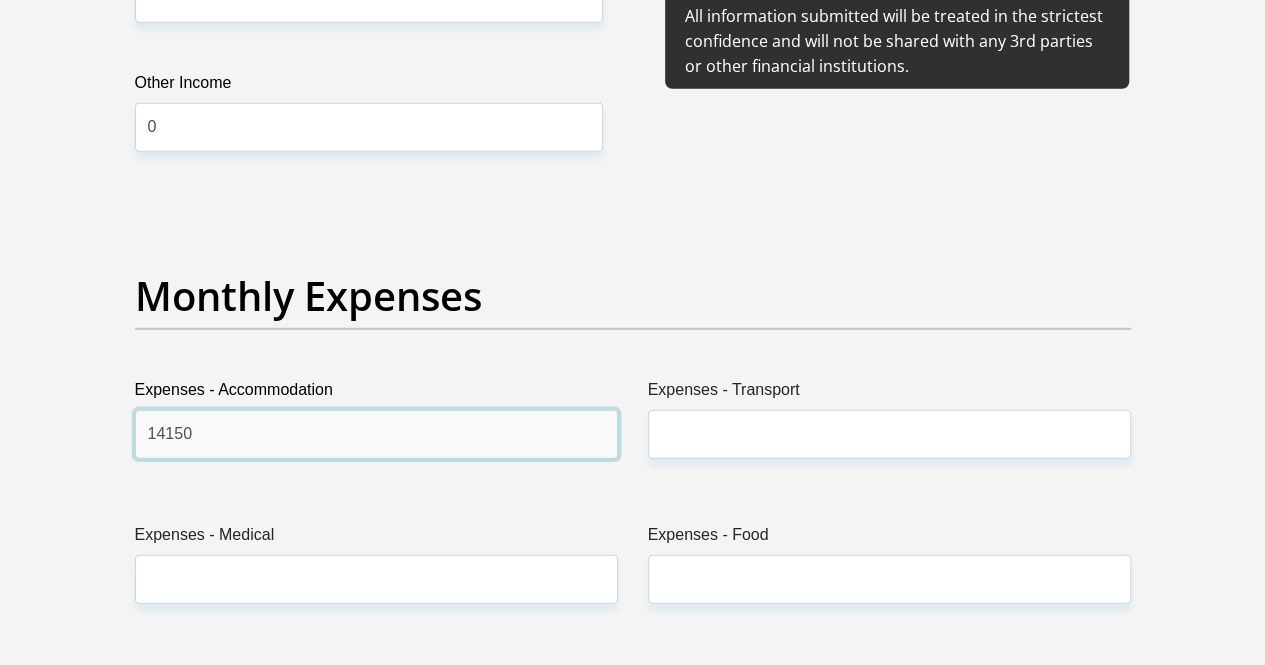 type on "14150" 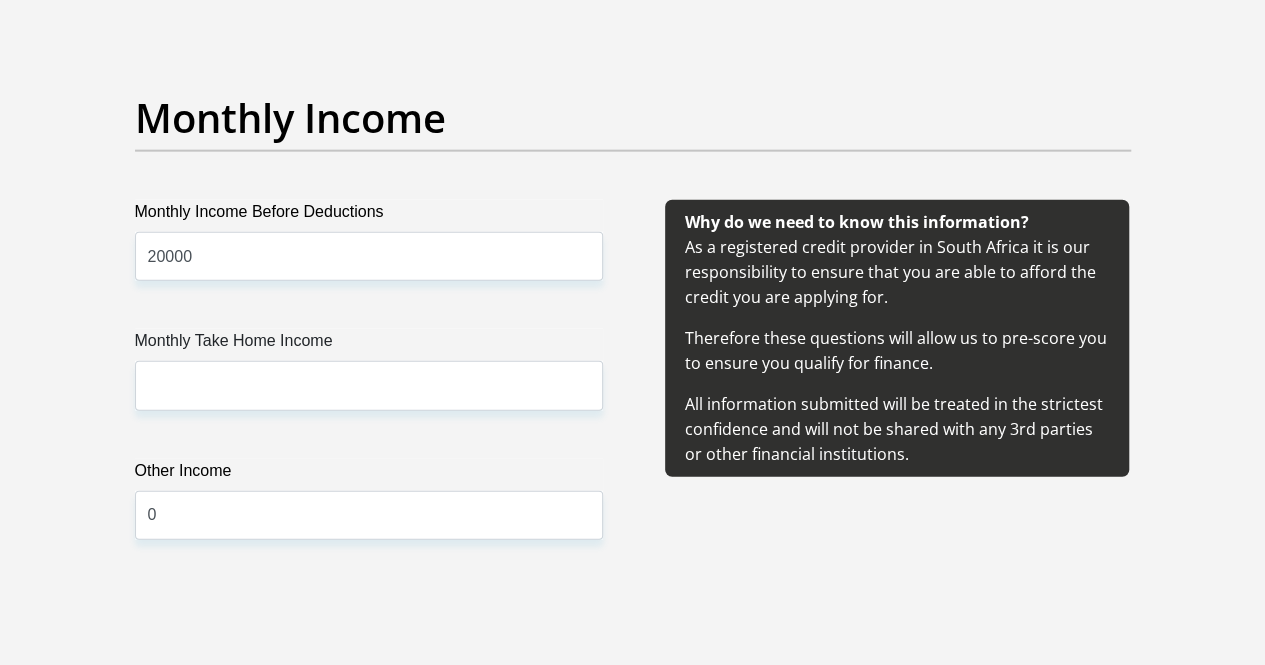 scroll, scrollTop: 2319, scrollLeft: 0, axis: vertical 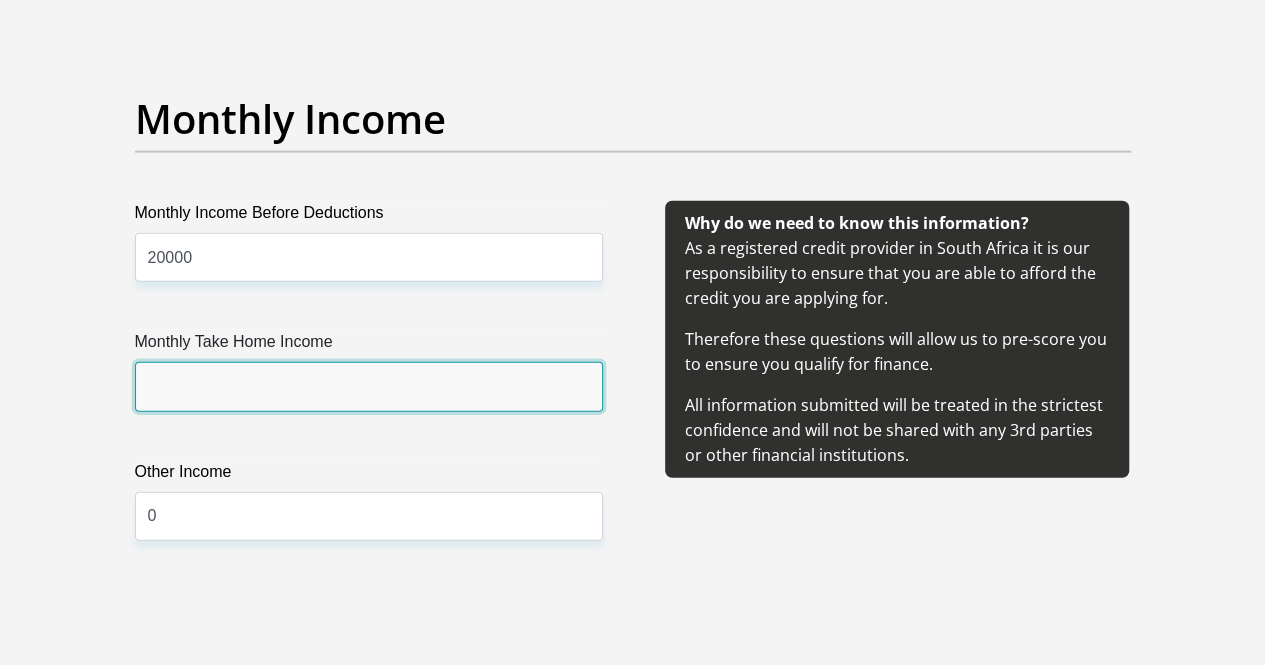 click on "Monthly Take Home Income" at bounding box center [369, 386] 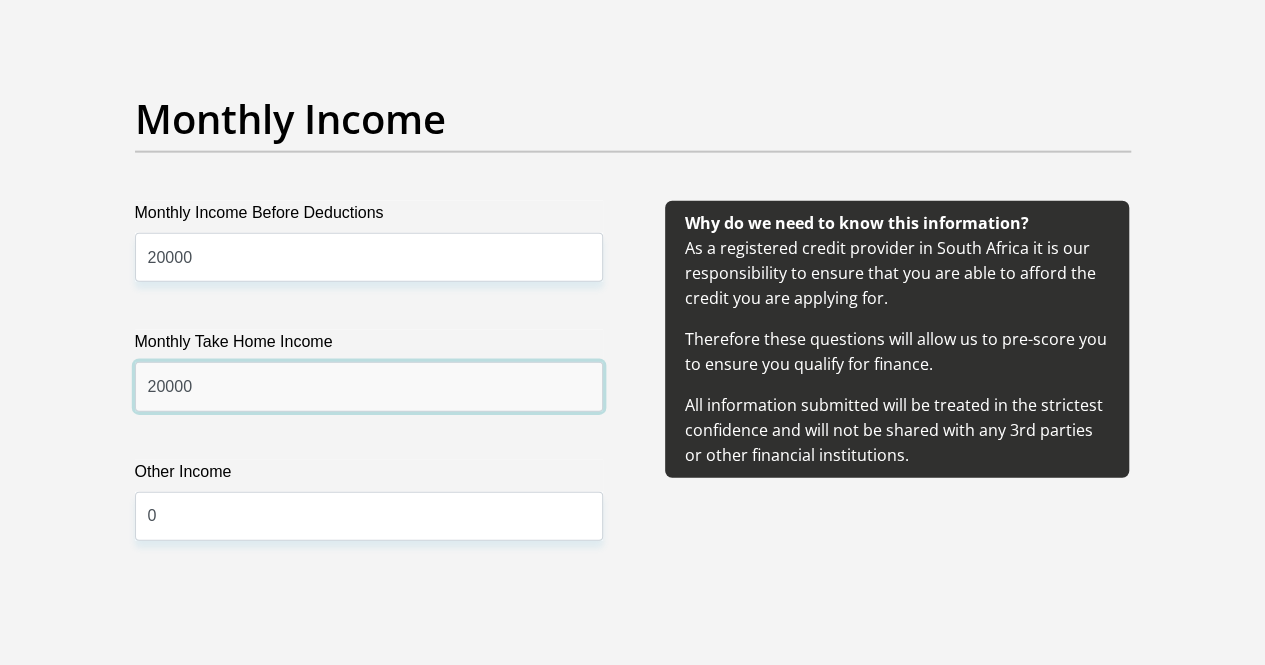 type on "20000" 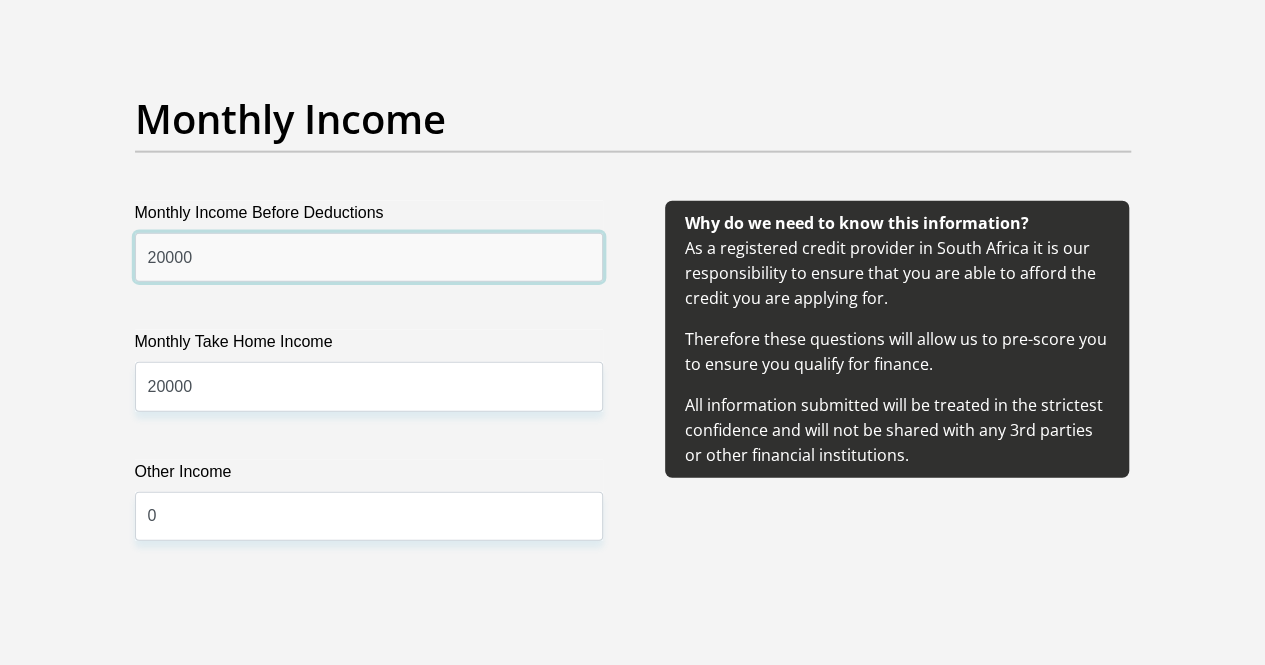 click on "20000" at bounding box center (369, 257) 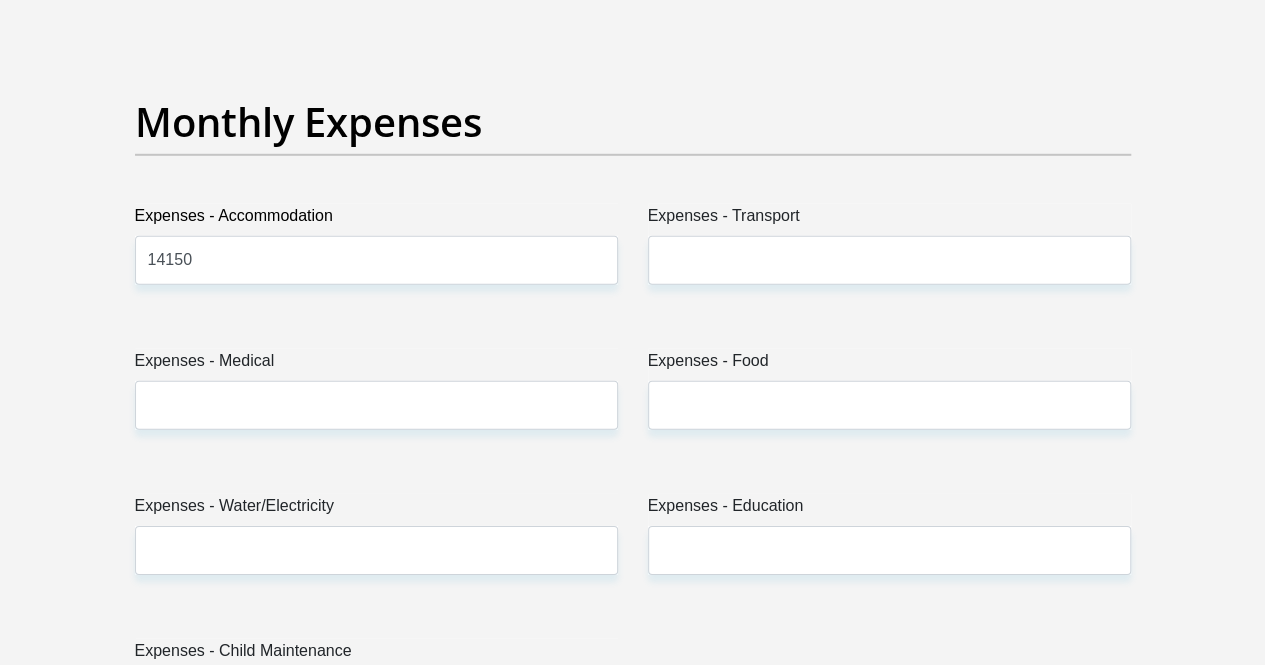 scroll, scrollTop: 2887, scrollLeft: 0, axis: vertical 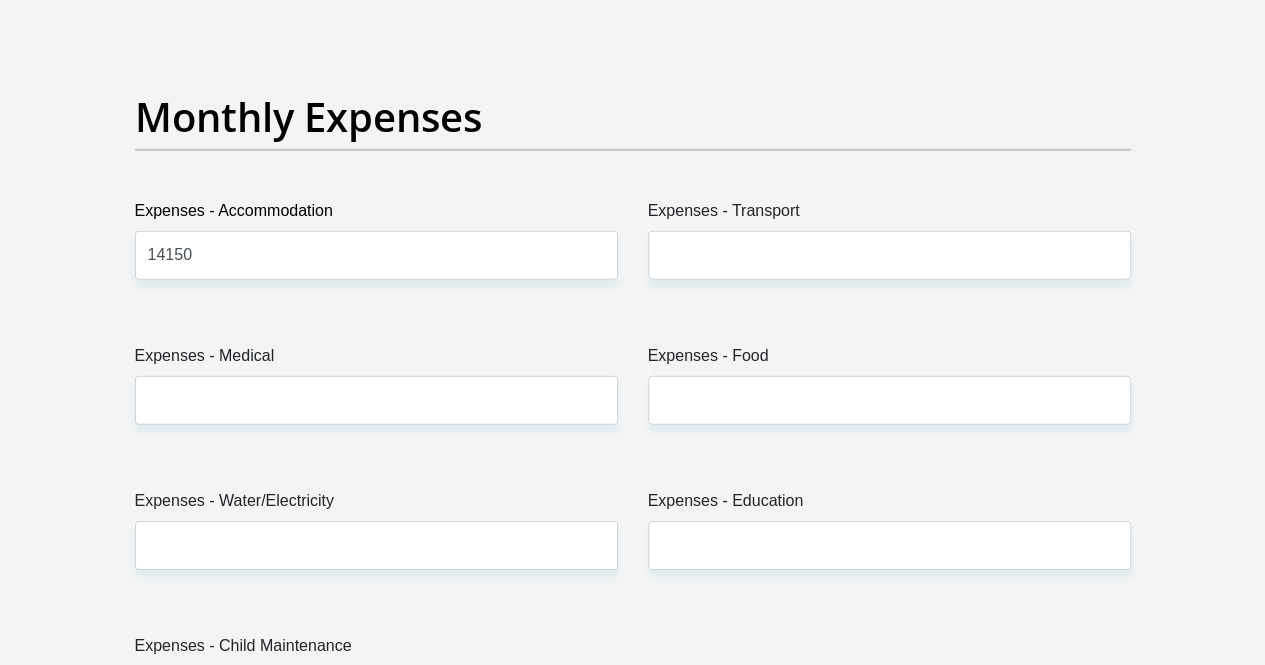 type on "22000" 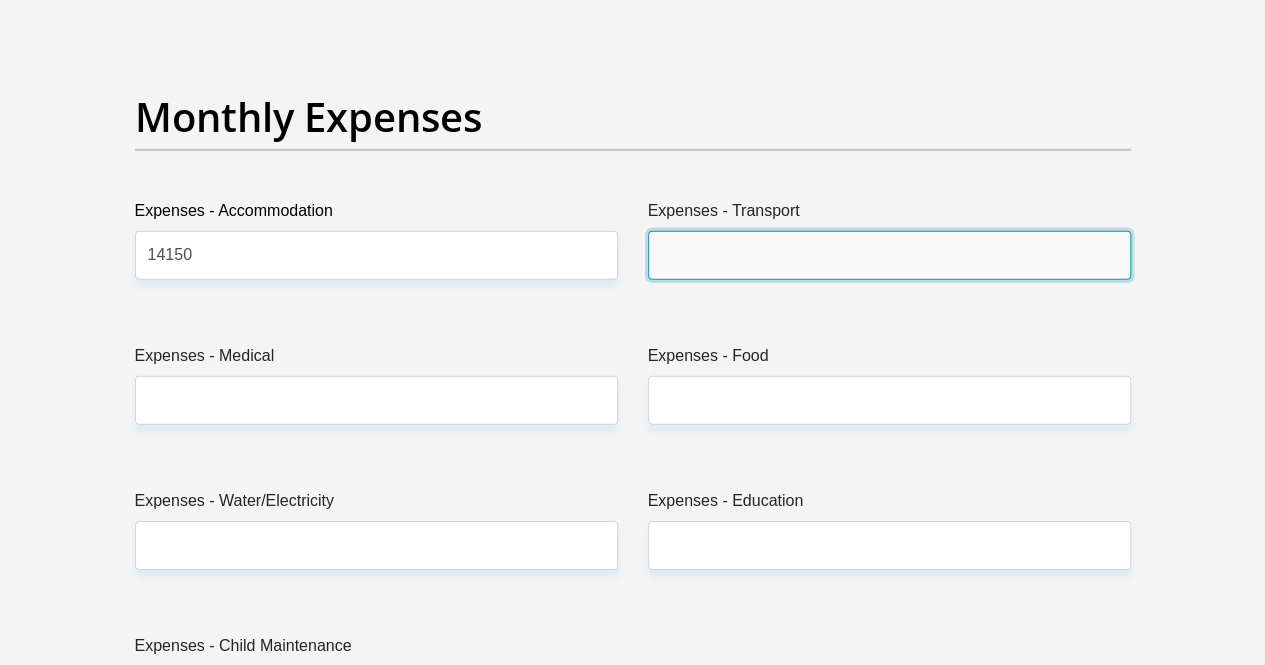 click on "Expenses - Transport" at bounding box center (889, 255) 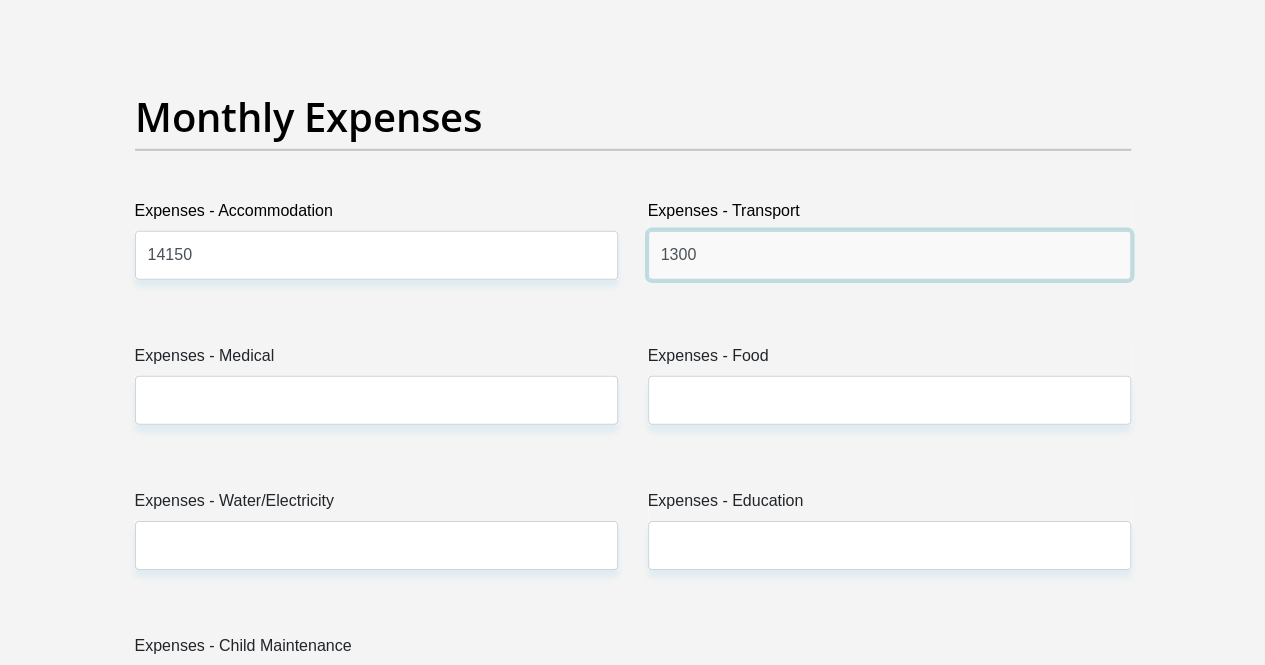 type on "1300" 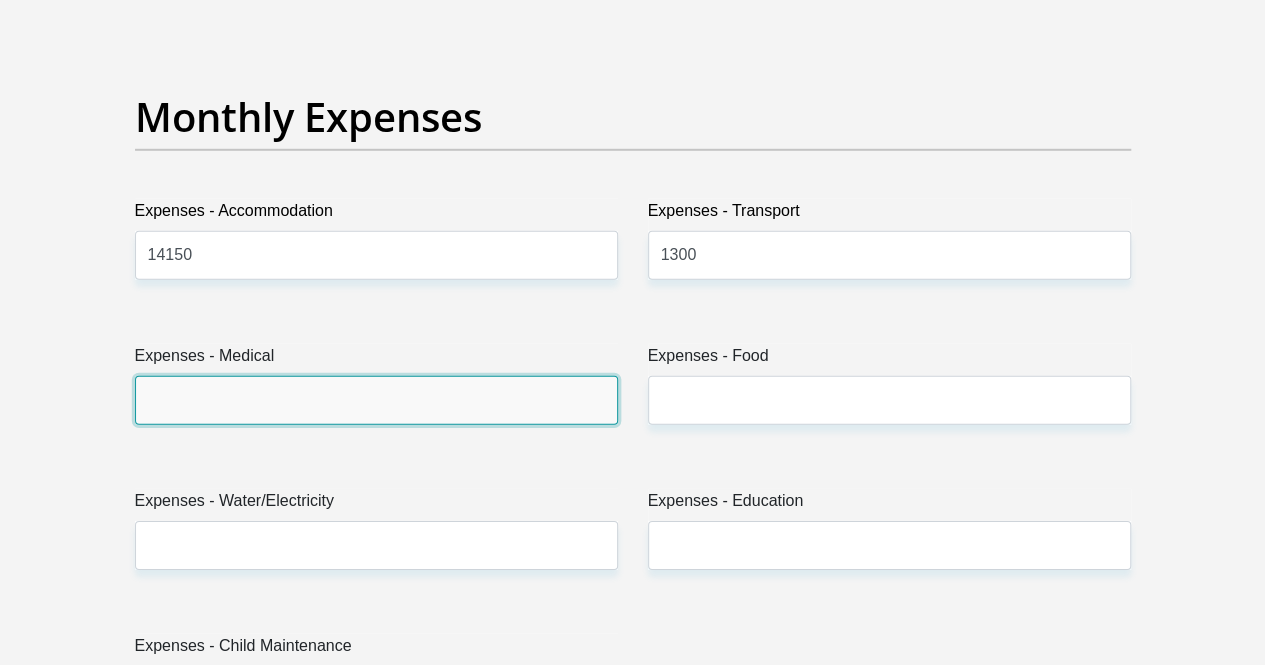 click on "Expenses - Medical" at bounding box center (376, 400) 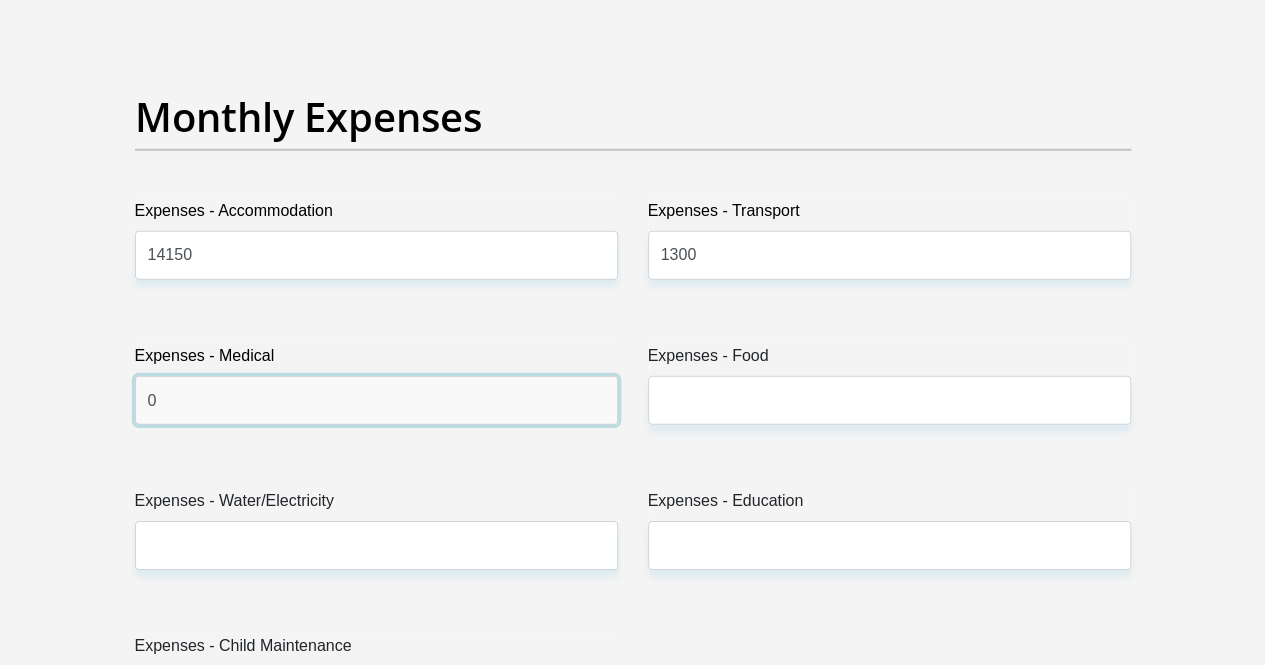 type on "0" 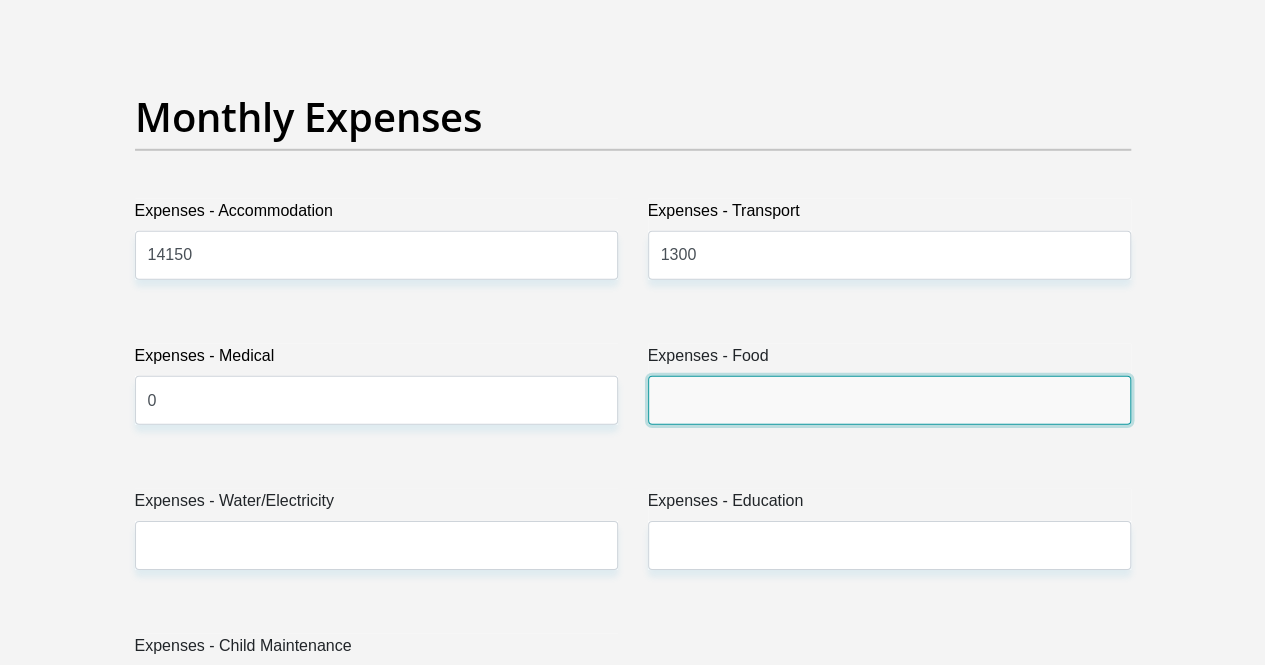 click on "Expenses - Food" at bounding box center [889, 400] 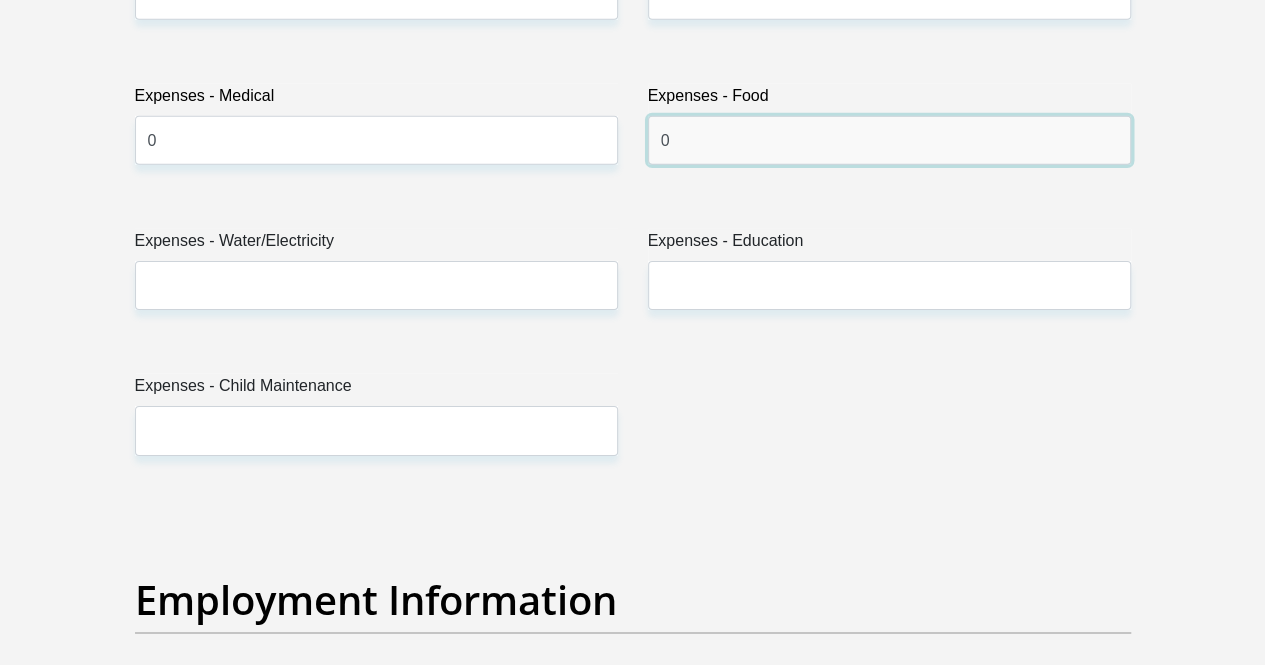 scroll, scrollTop: 3151, scrollLeft: 0, axis: vertical 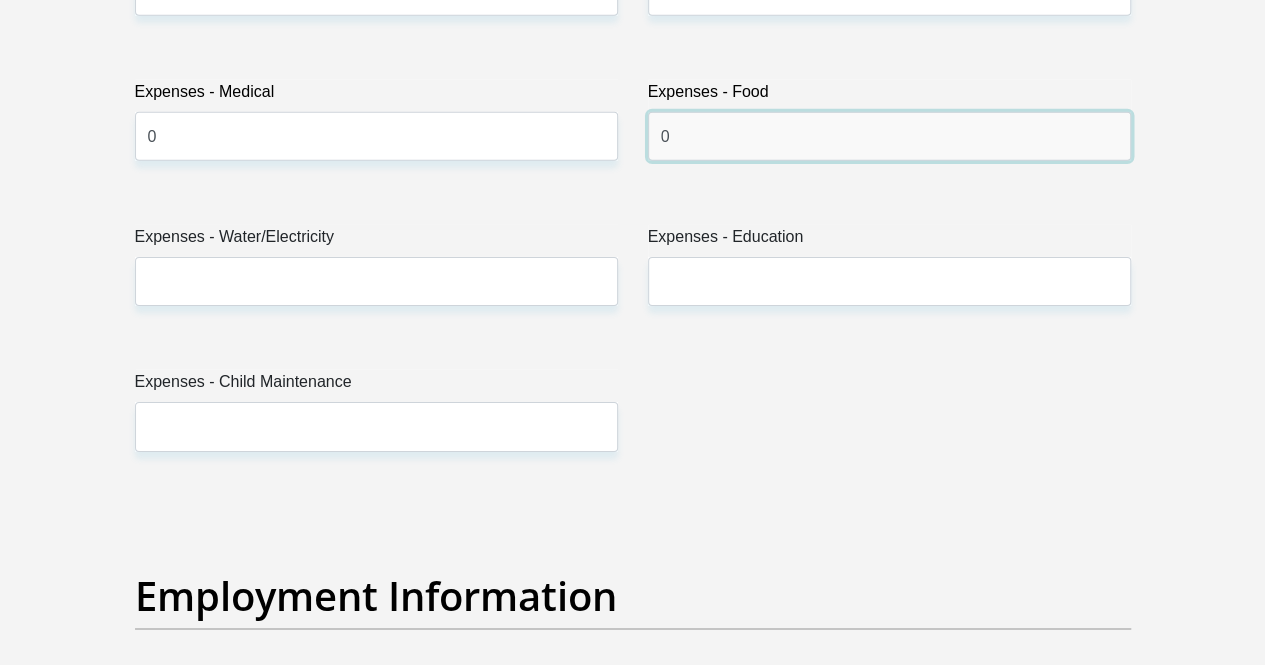 type on "0" 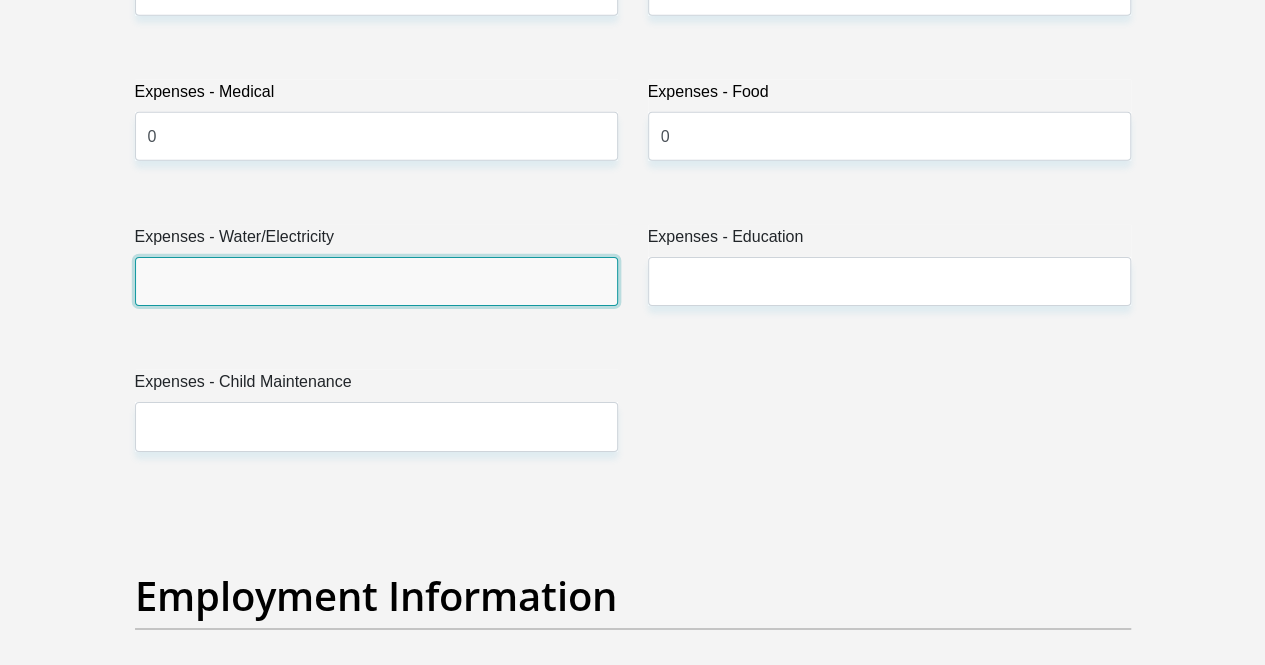 click on "Expenses - Water/Electricity" at bounding box center [376, 281] 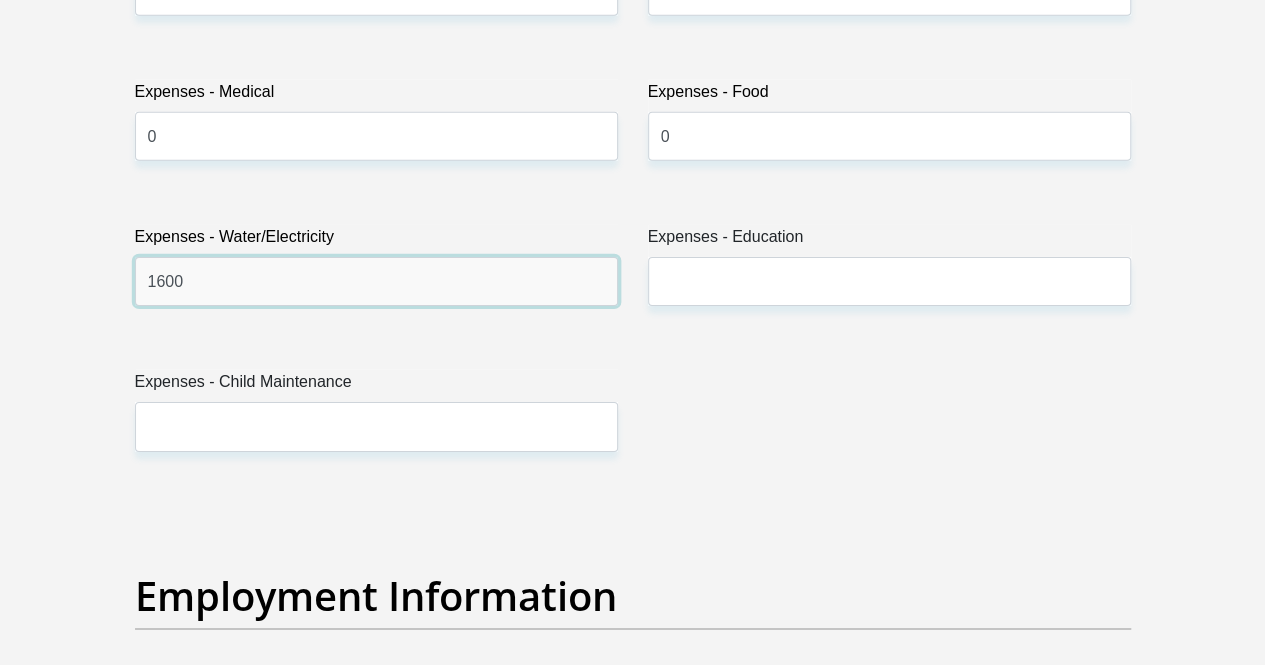 type on "1600" 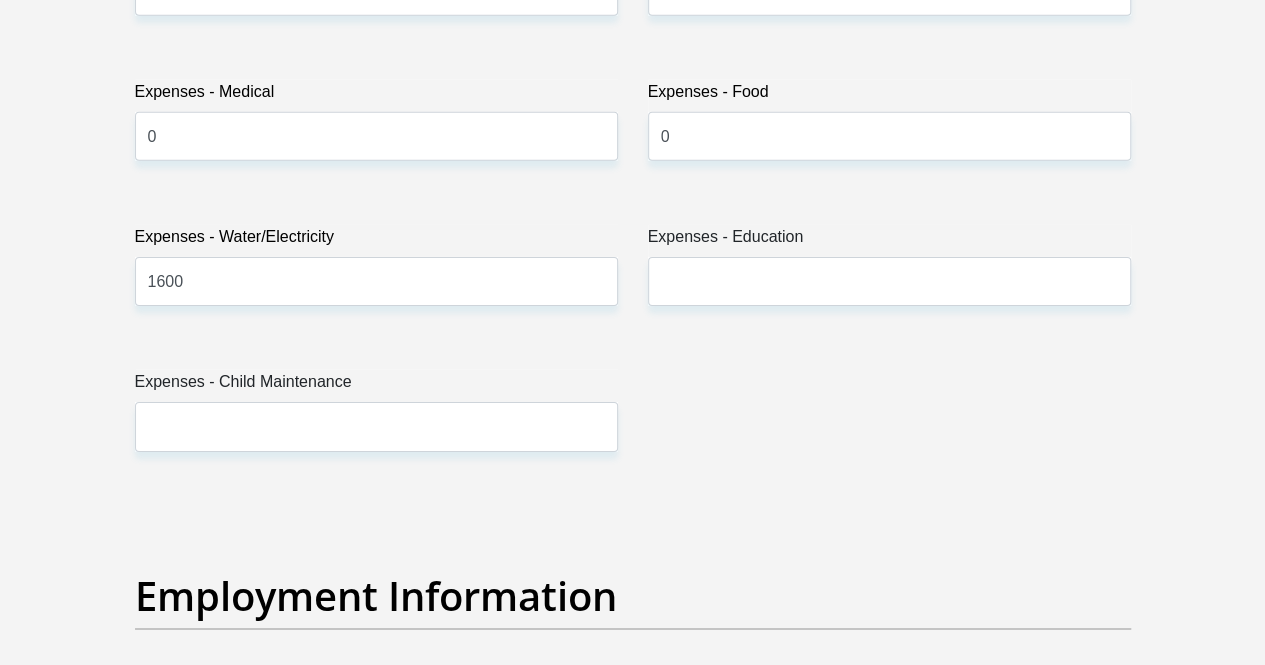 click on "Expenses - Education" at bounding box center [889, 241] 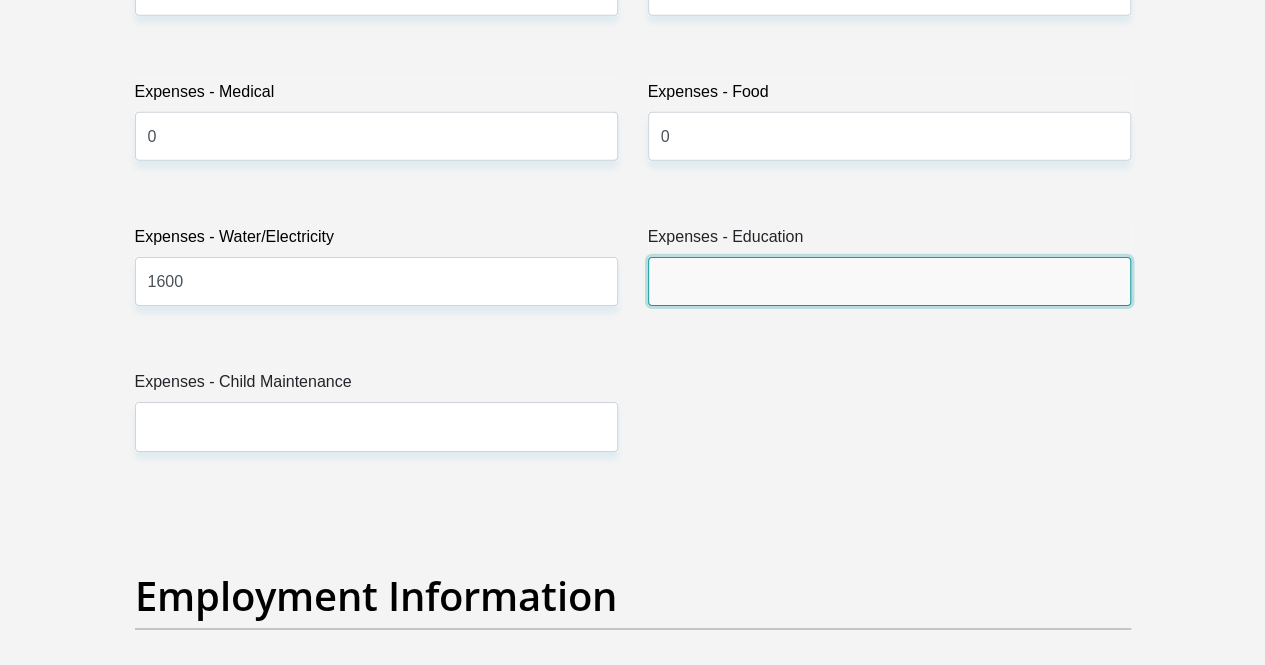 click on "Expenses - Education" at bounding box center (889, 281) 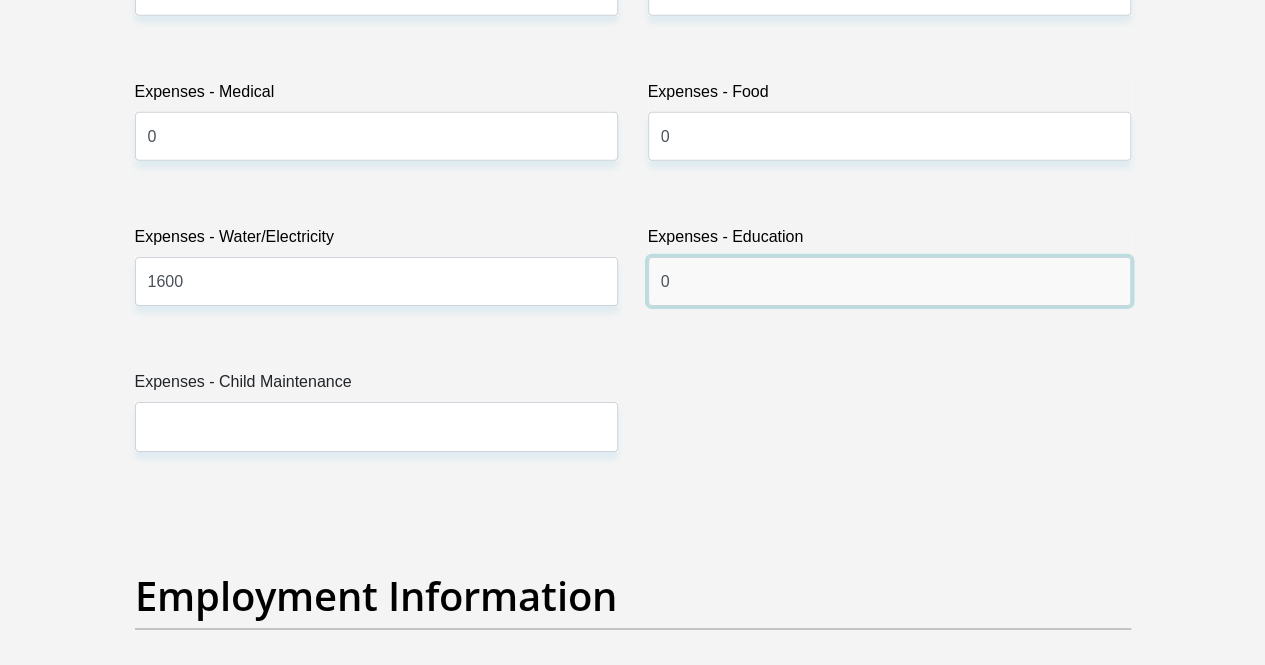 type on "0" 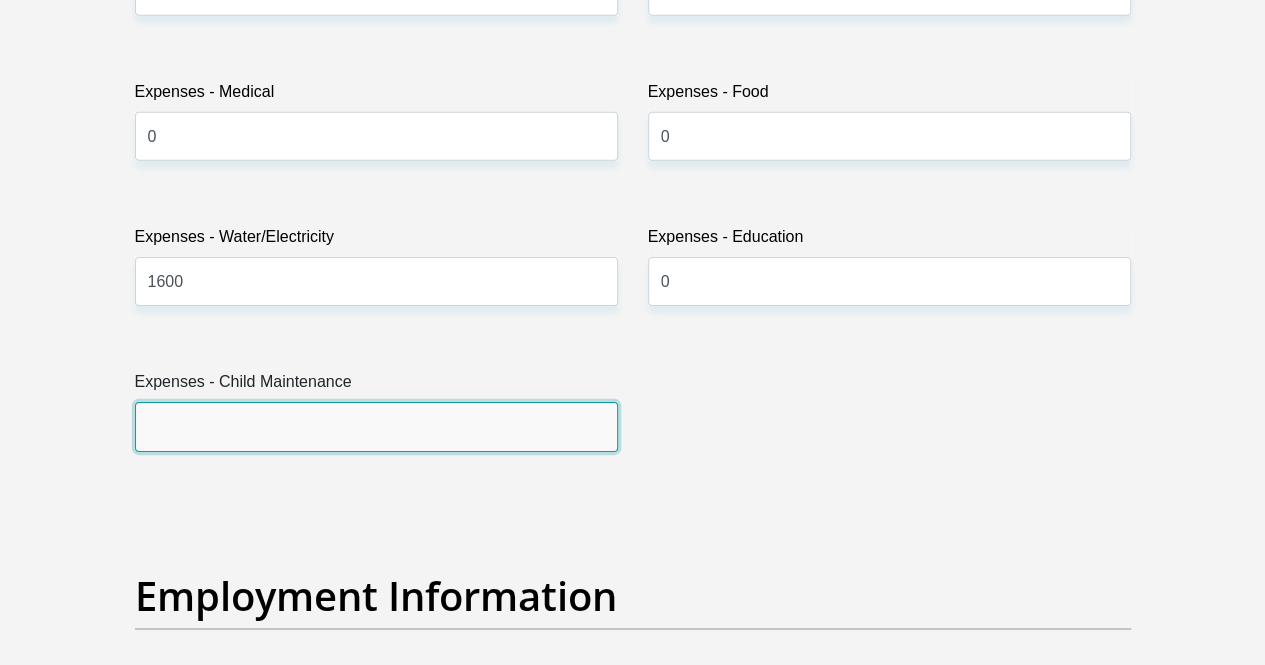 click on "Expenses - Child Maintenance" at bounding box center [376, 426] 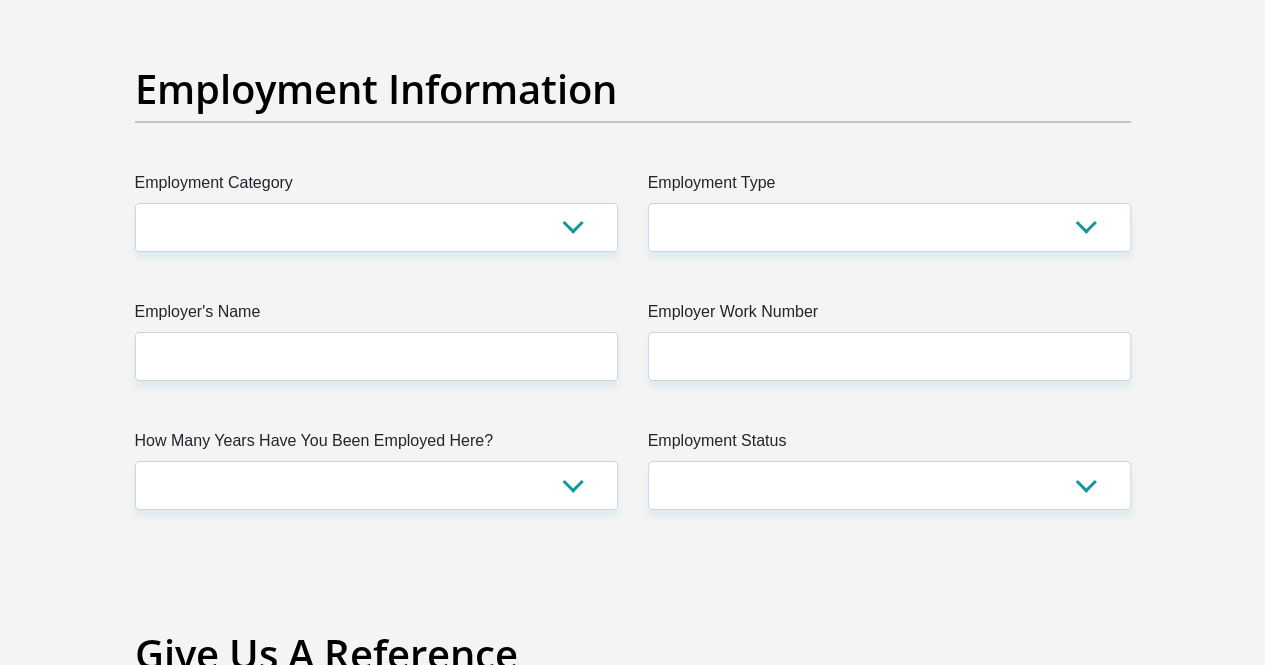 scroll, scrollTop: 3665, scrollLeft: 0, axis: vertical 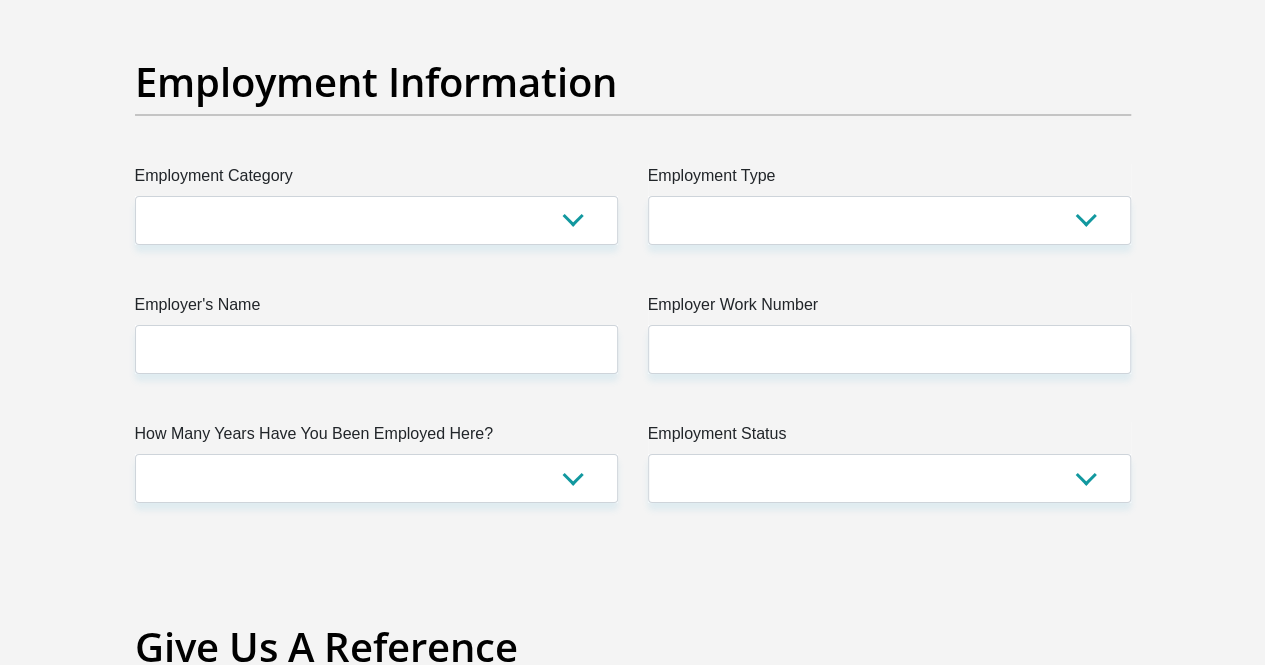 type on "0" 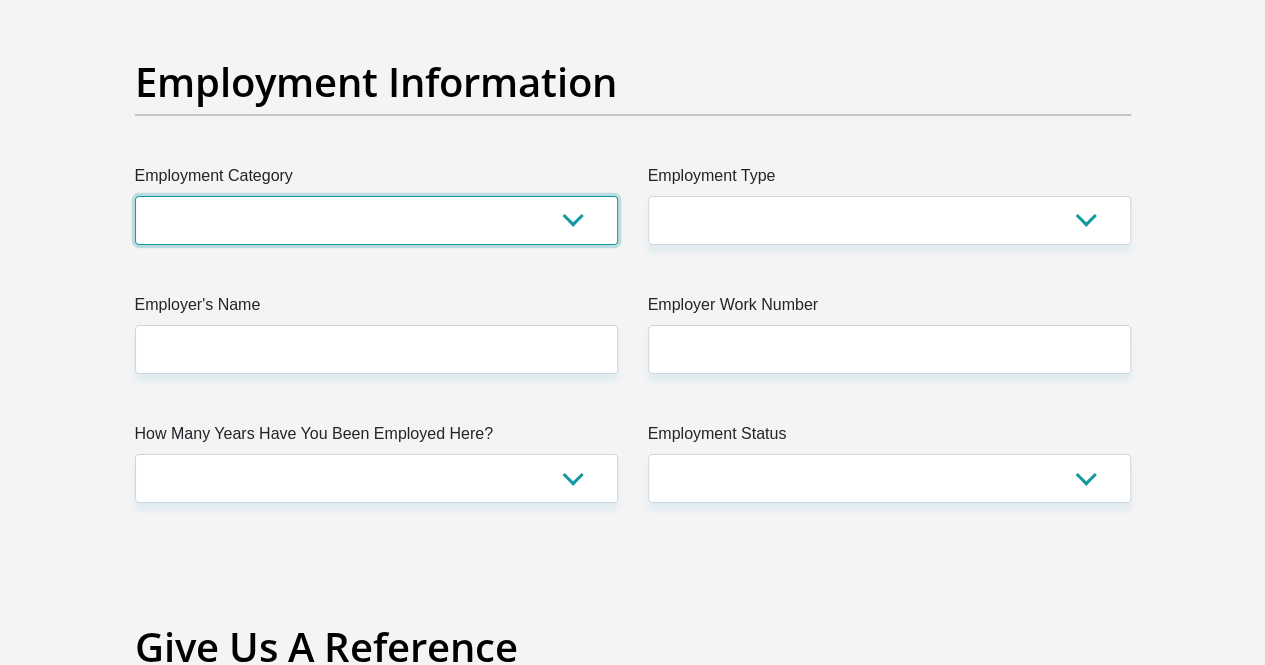 click on "AGRICULTURE
ALCOHOL & TOBACCO
CONSTRUCTION MATERIALS
METALLURGY
EQUIPMENT FOR RENEWABLE ENERGY
SPECIALIZED CONTRACTORS
CAR
GAMING (INCL. INTERNET
OTHER WHOLESALE
UNLICENSED PHARMACEUTICALS
CURRENCY EXCHANGE HOUSES
OTHER FINANCIAL INSTITUTIONS & INSURANCE
REAL ESTATE AGENTS
OIL & GAS
OTHER MATERIALS (E.G. IRON ORE)
PRECIOUS STONES & PRECIOUS METALS
POLITICAL ORGANIZATIONS
RELIGIOUS ORGANIZATIONS(NOT SECTS)
ACTI. HAVING BUSINESS DEAL WITH PUBLIC ADMINISTRATION
LAUNDROMATS" at bounding box center (376, 220) 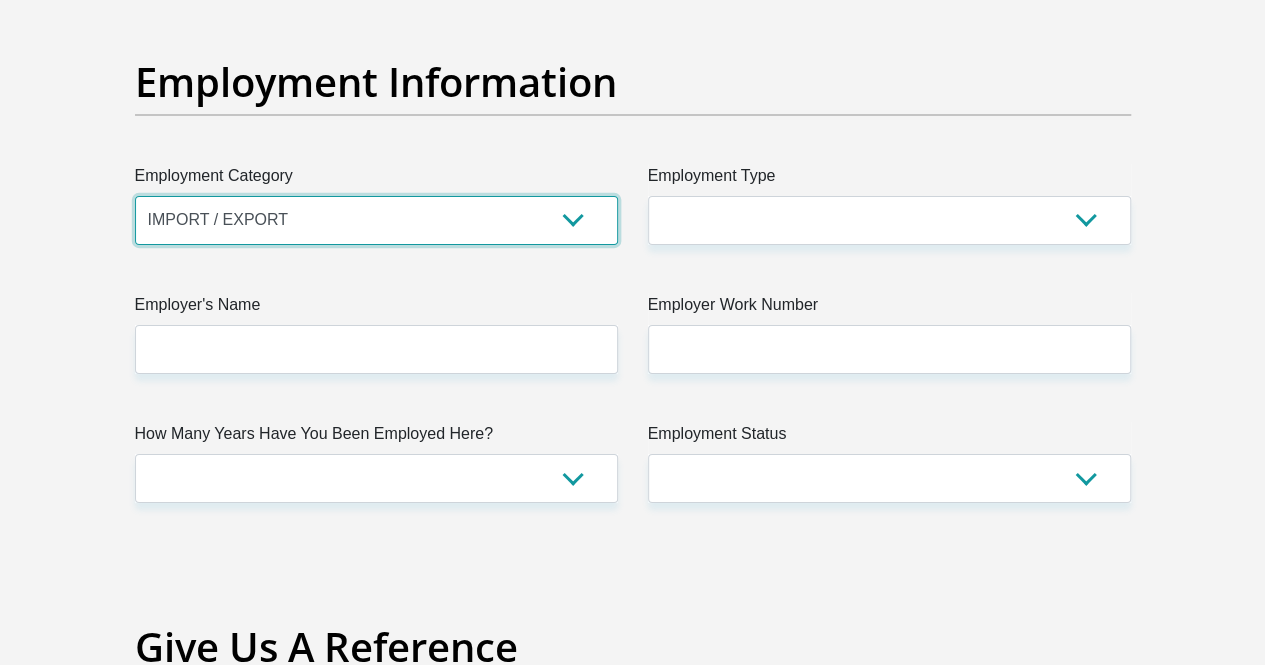 click on "AGRICULTURE
ALCOHOL & TOBACCO
CONSTRUCTION MATERIALS
METALLURGY
EQUIPMENT FOR RENEWABLE ENERGY
SPECIALIZED CONTRACTORS
CAR
GAMING (INCL. INTERNET
OTHER WHOLESALE
UNLICENSED PHARMACEUTICALS
CURRENCY EXCHANGE HOUSES
OTHER FINANCIAL INSTITUTIONS & INSURANCE
REAL ESTATE AGENTS
OIL & GAS
OTHER MATERIALS (E.G. IRON ORE)
PRECIOUS STONES & PRECIOUS METALS
POLITICAL ORGANIZATIONS
RELIGIOUS ORGANIZATIONS(NOT SECTS)
ACTI. HAVING BUSINESS DEAL WITH PUBLIC ADMINISTRATION
LAUNDROMATS" at bounding box center (376, 220) 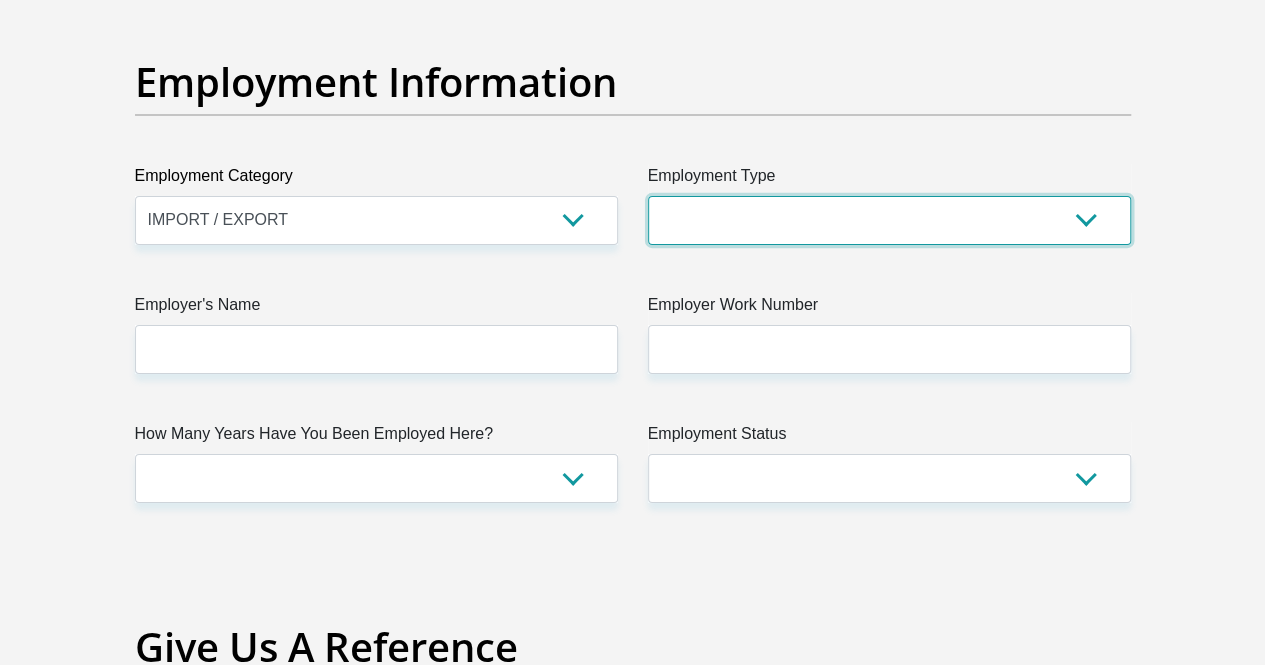 click on "College/Lecturer
Craft Seller
Creative
Driver
Executive
Farmer
Forces - Non Commissioned
Forces - Officer
Hawker
Housewife
Labourer
Licenced Professional
Manager
Miner
Non Licenced Professional
Office Staff/Clerk
Outside Worker
Pensioner
Permanent Teacher
Production/Manufacturing
Sales
Self-Employed
Semi-Professional Worker
Service Industry  Social Worker  Student" at bounding box center (889, 220) 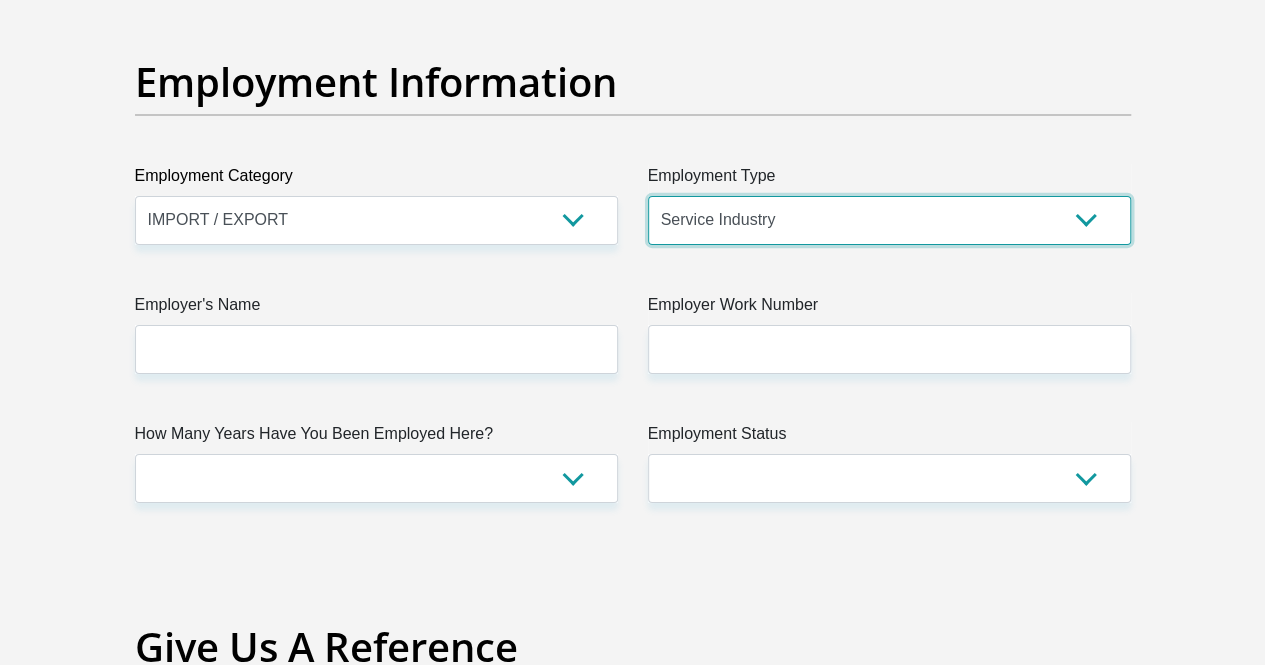click on "College/Lecturer
Craft Seller
Creative
Driver
Executive
Farmer
Forces - Non Commissioned
Forces - Officer
Hawker
Housewife
Labourer
Licenced Professional
Manager
Miner
Non Licenced Professional
Office Staff/Clerk
Outside Worker
Pensioner
Permanent Teacher
Production/Manufacturing
Sales
Self-Employed
Semi-Professional Worker
Service Industry  Social Worker  Student" at bounding box center (889, 220) 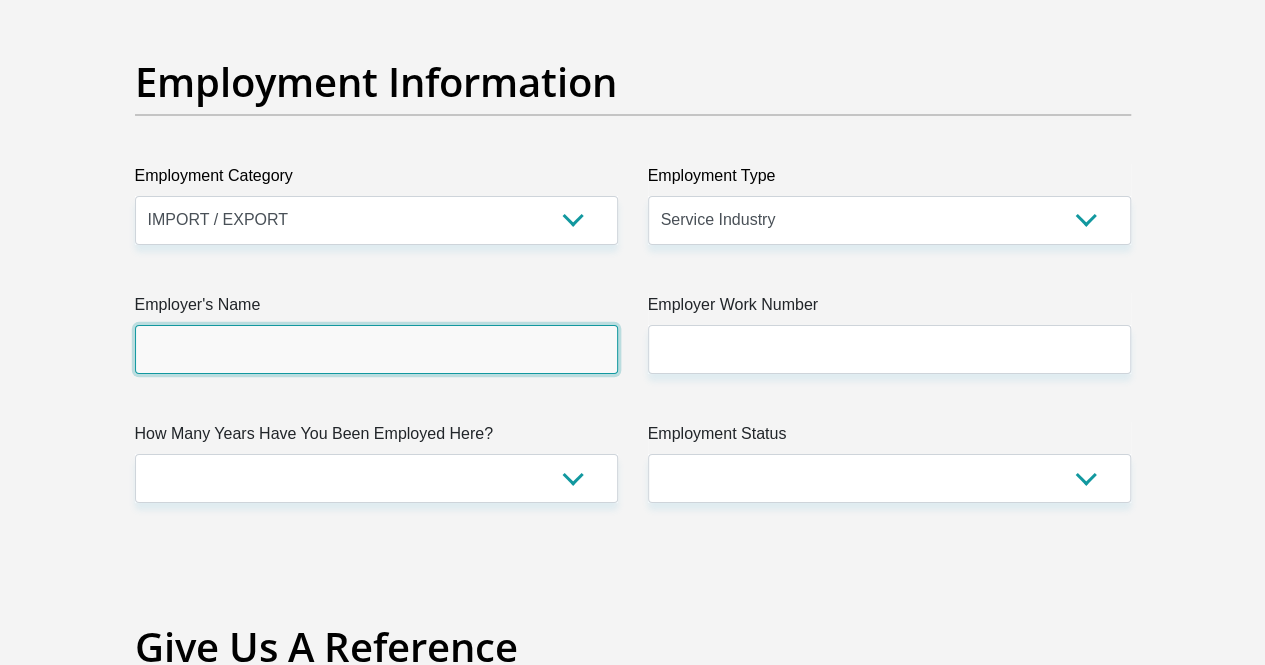 click on "Employer's Name" at bounding box center [376, 349] 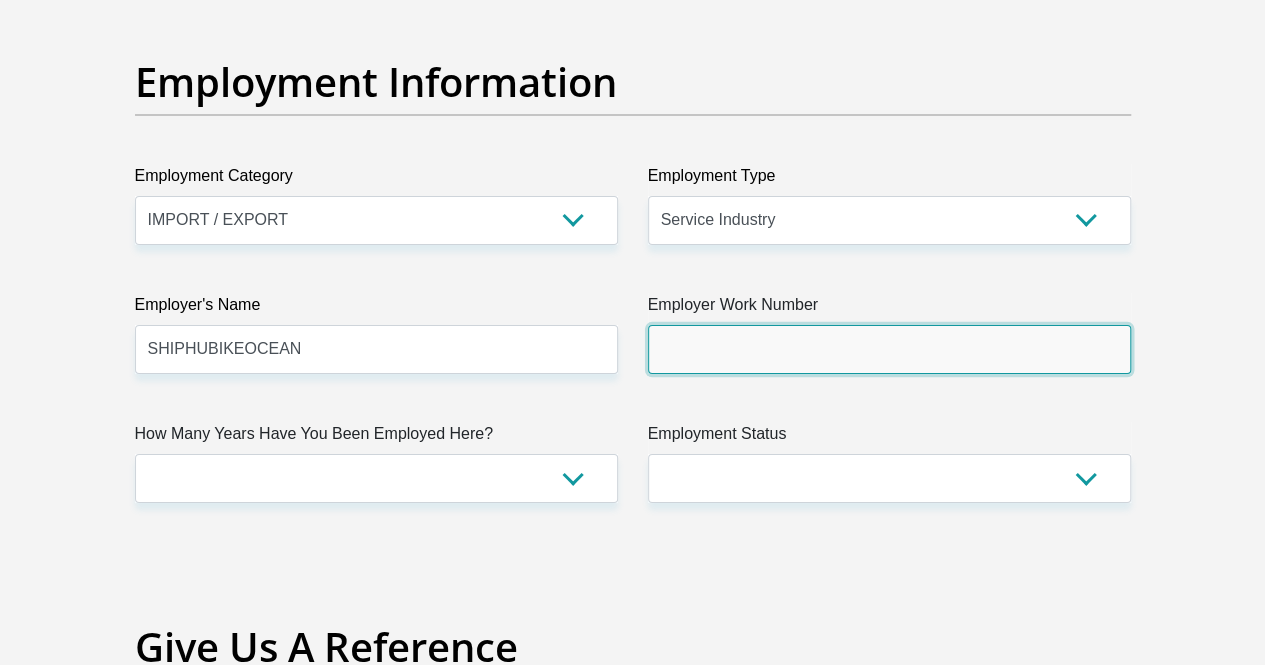 click on "Employer Work Number" at bounding box center (889, 349) 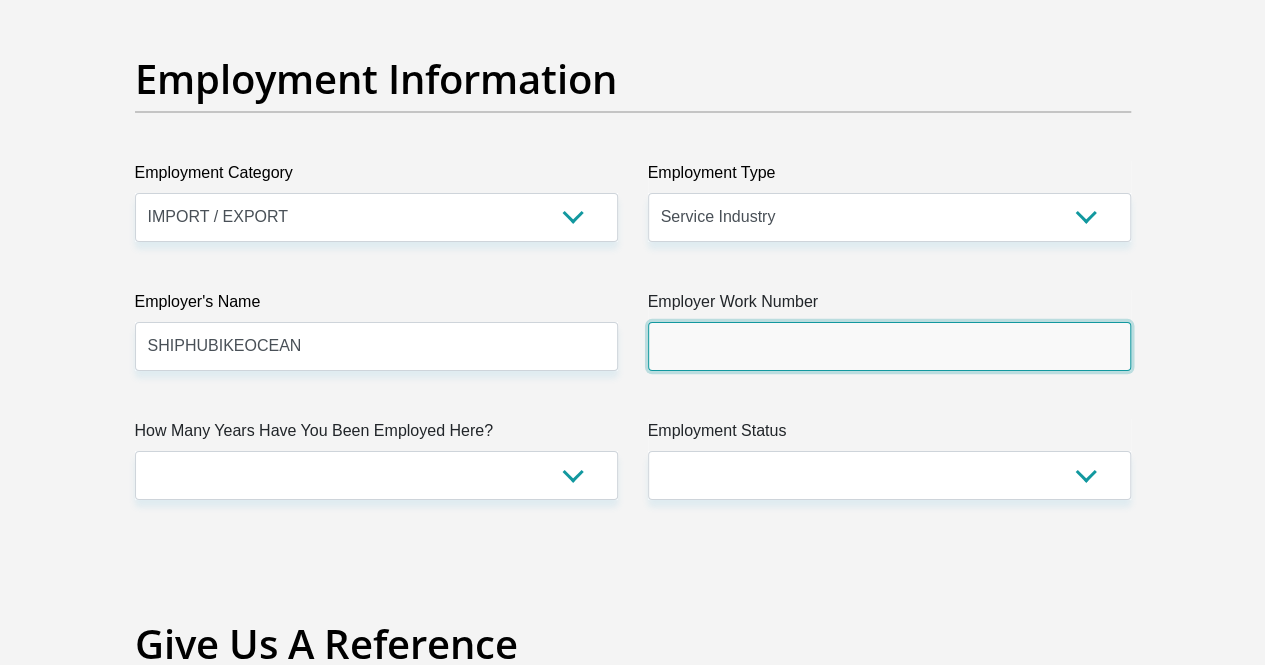 scroll, scrollTop: 3670, scrollLeft: 0, axis: vertical 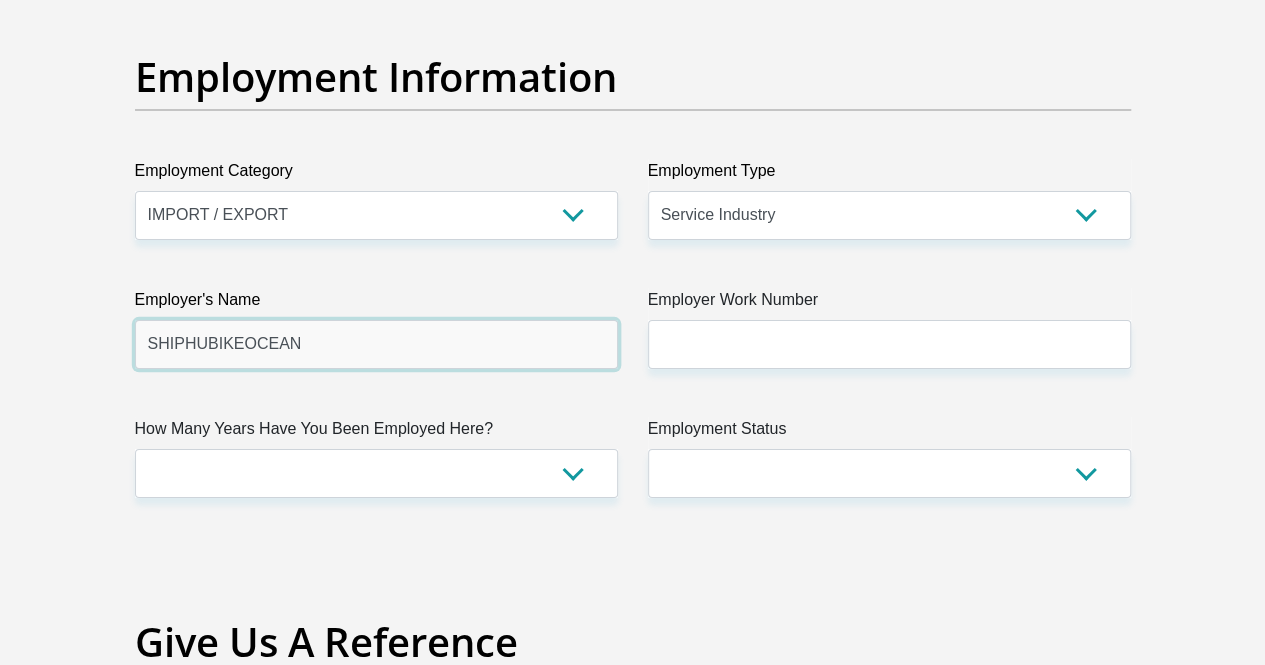 click on "SHIPHUBIKEOCEAN" at bounding box center [376, 344] 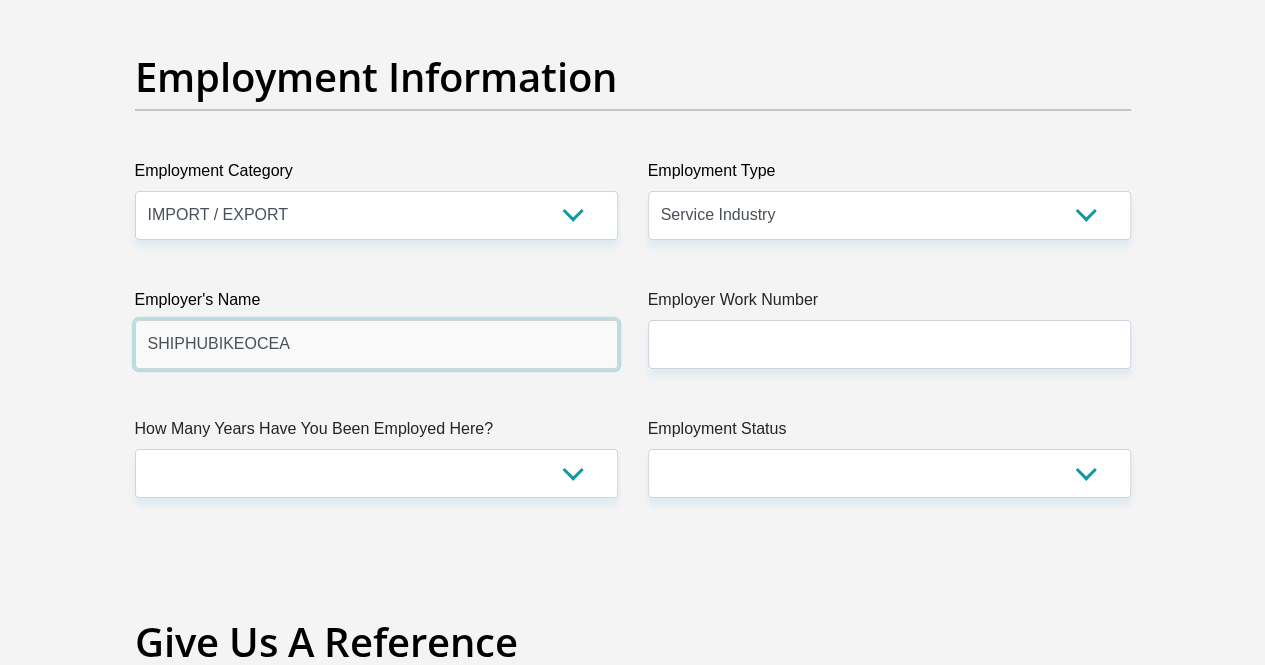 type on "SHIPHUBIKEOCEAN" 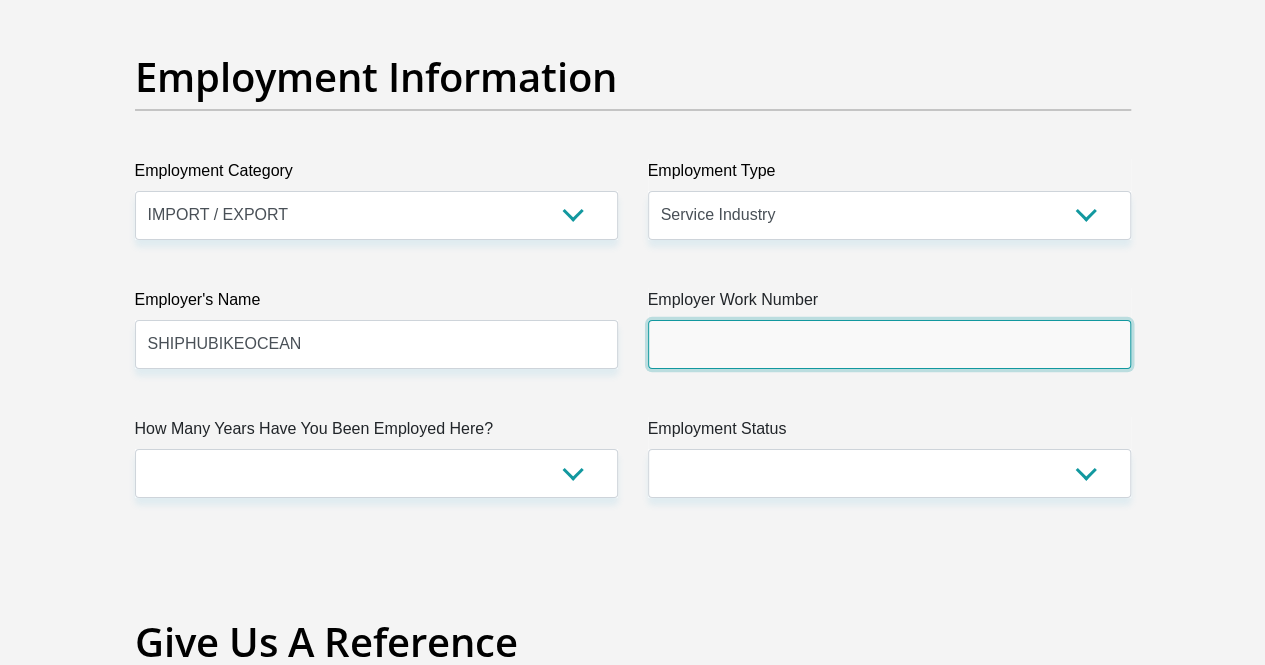 click on "Employer Work Number" at bounding box center (889, 344) 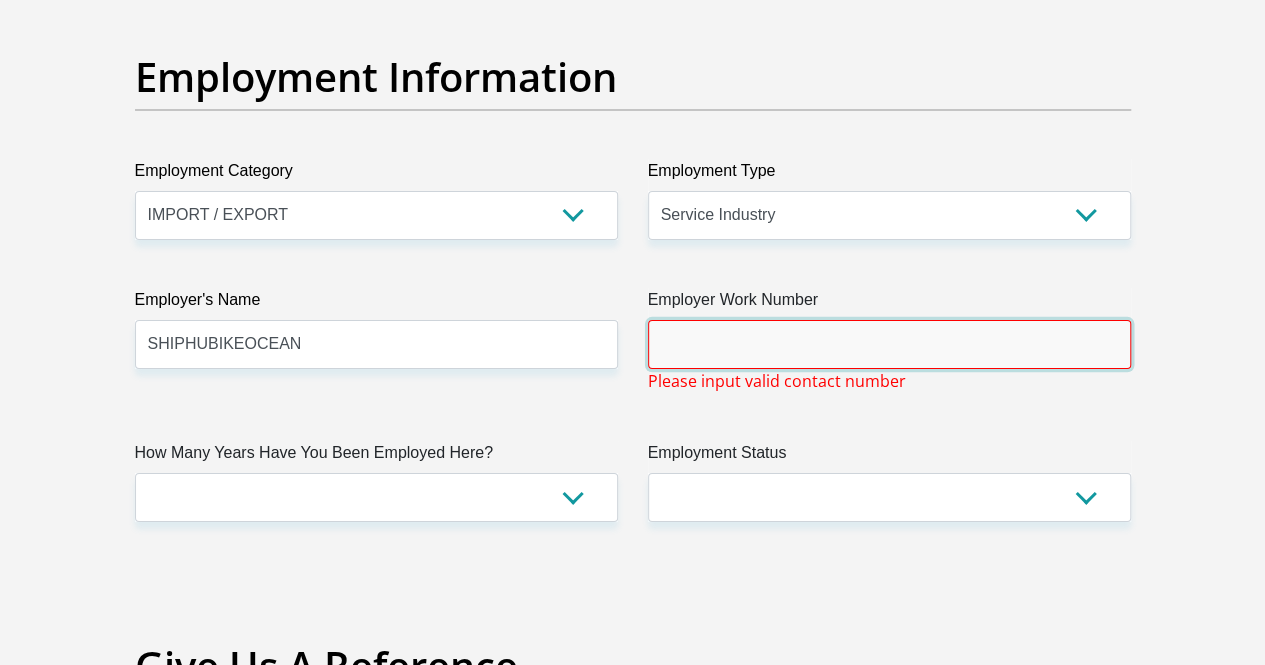 type on "=" 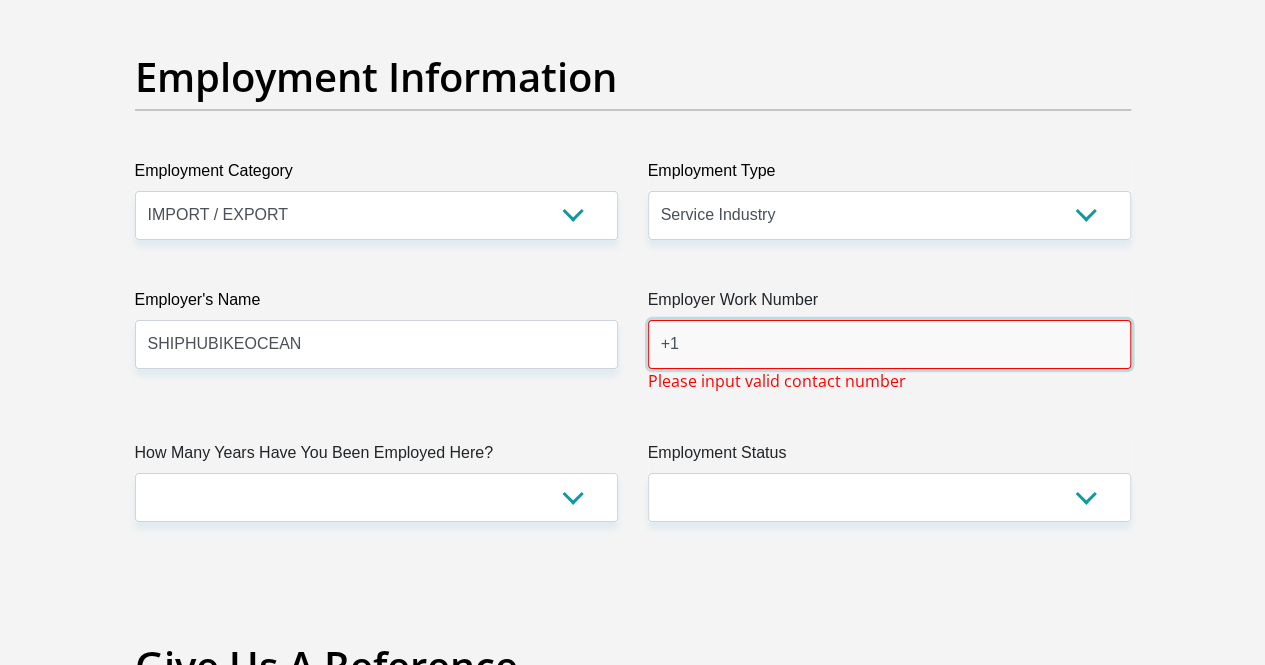 type on "+" 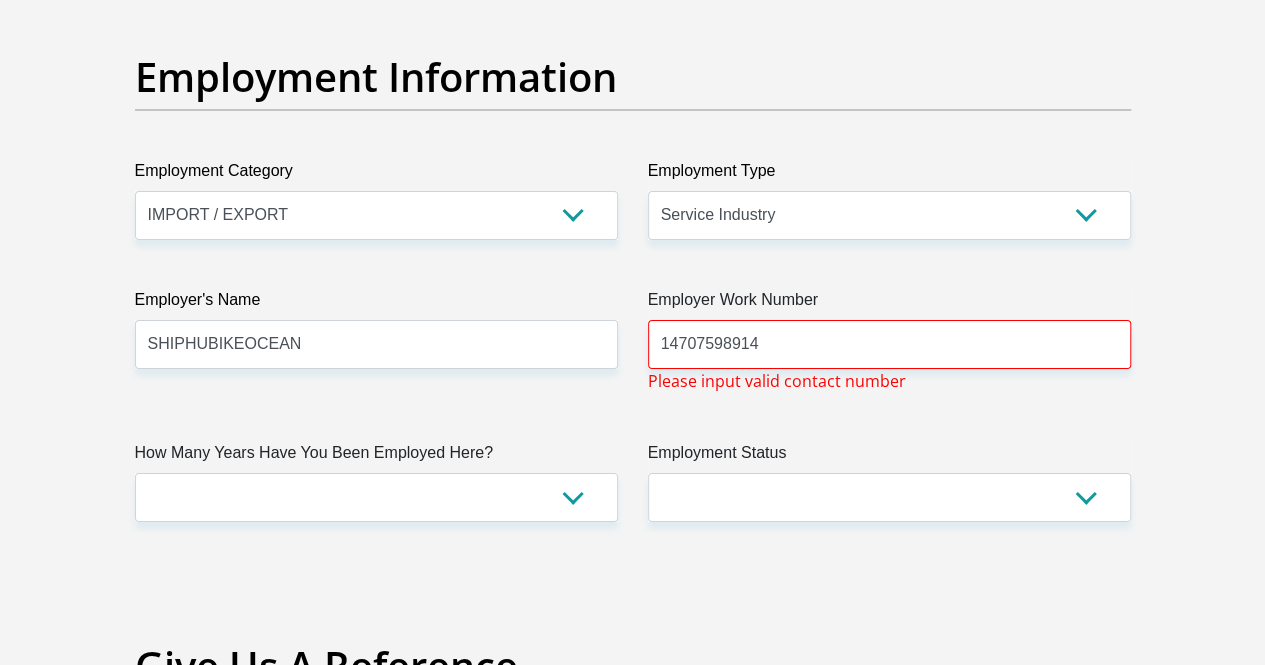 click on "Title
Mr
Ms
Mrs
Dr
Other
First Name
[NAME]
Surname
[NAME]
ID Number
[ID_NUMBER]
Please input valid ID number
Race
Black
Coloured
Indian
White
Other
Contact Number
[PHONE]
Please input valid contact number
Nationality
South Africa
Afghanistan
Aland Islands  Albania  Algeria" at bounding box center [633, -17] 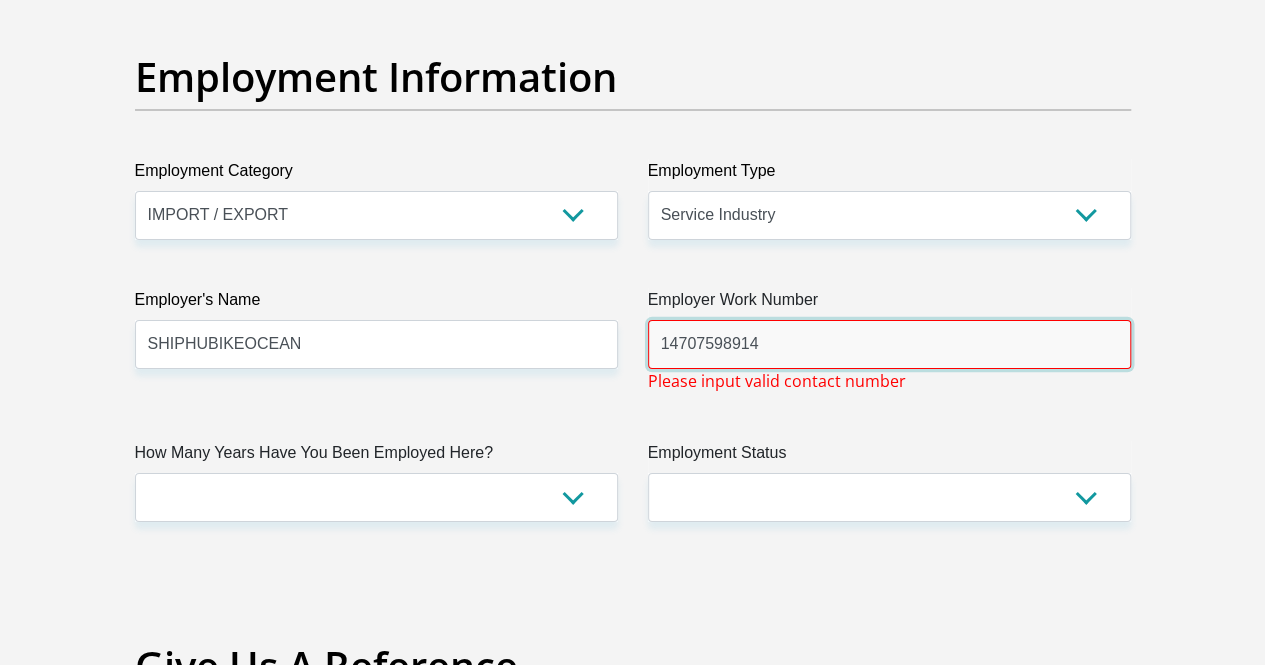 click on "14707598914" at bounding box center (889, 344) 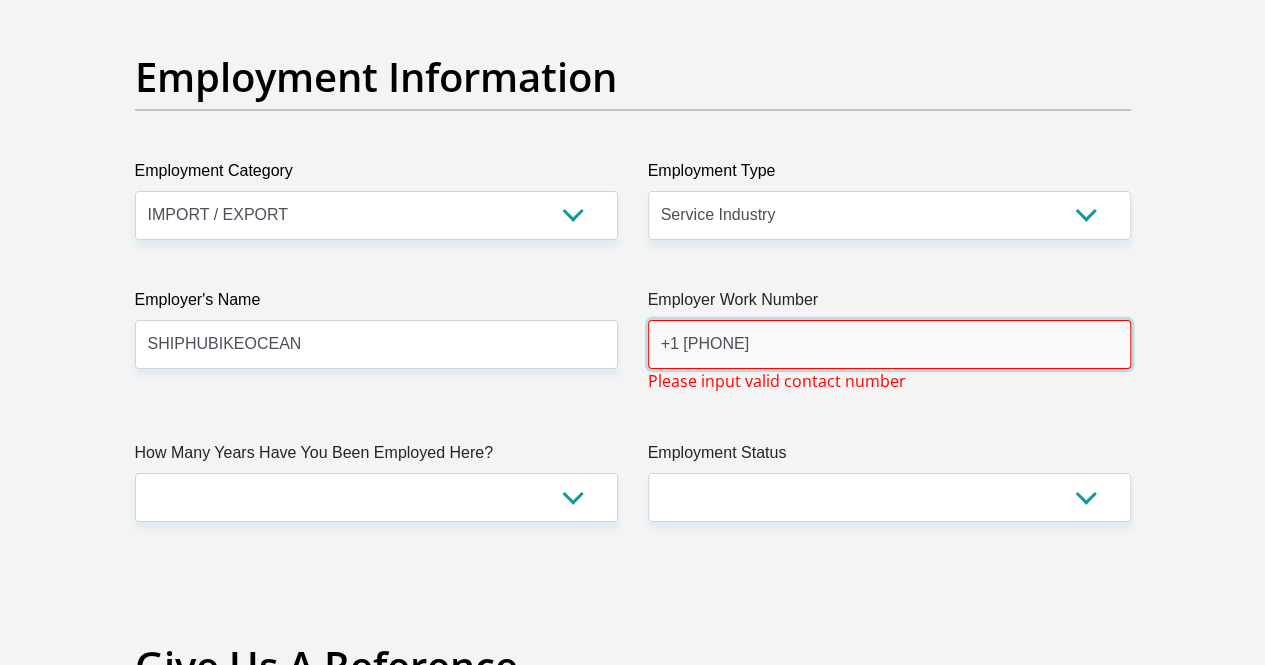 click on "+1 [PHONE]" at bounding box center (889, 344) 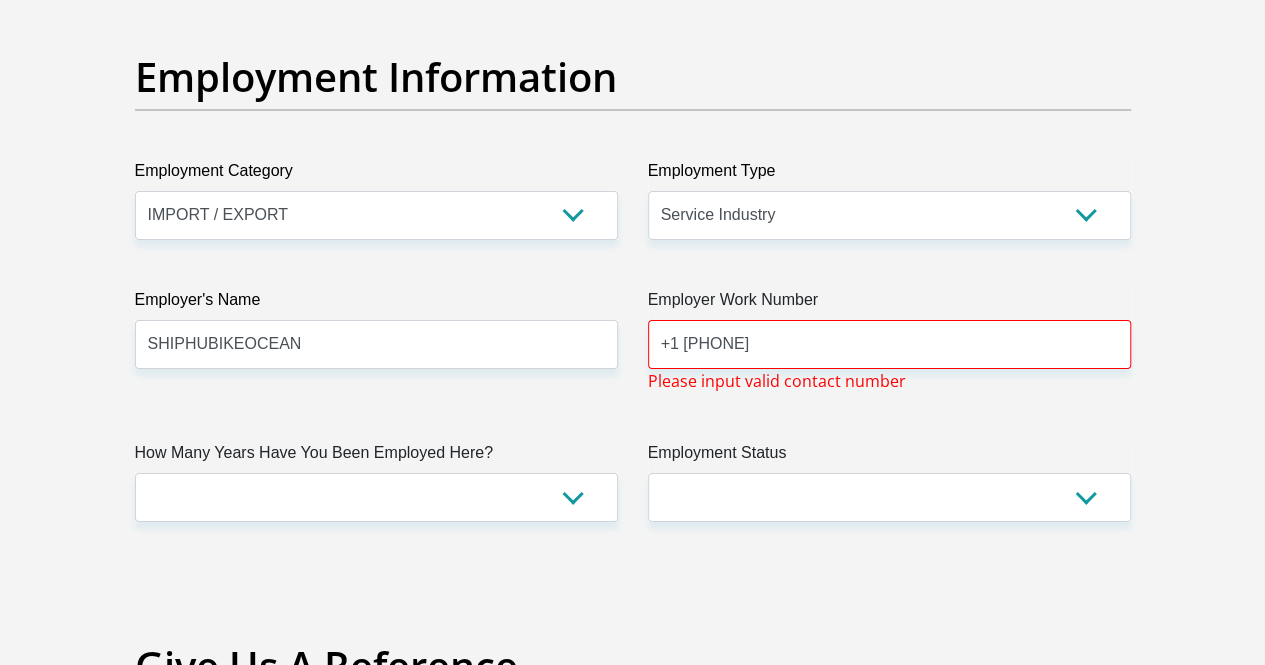 click on "Title
Mr
Ms
Mrs
Dr
Other
First Name
[NAME]
Surname
[NAME]
ID Number
[ID_NUMBER]
Please input valid ID number
Race
Black
Coloured
Indian
White
Other
Contact Number
[PHONE]
Please input valid contact number
Nationality
South Africa
Afghanistan
Aland Islands  Albania  Algeria" at bounding box center (633, -17) 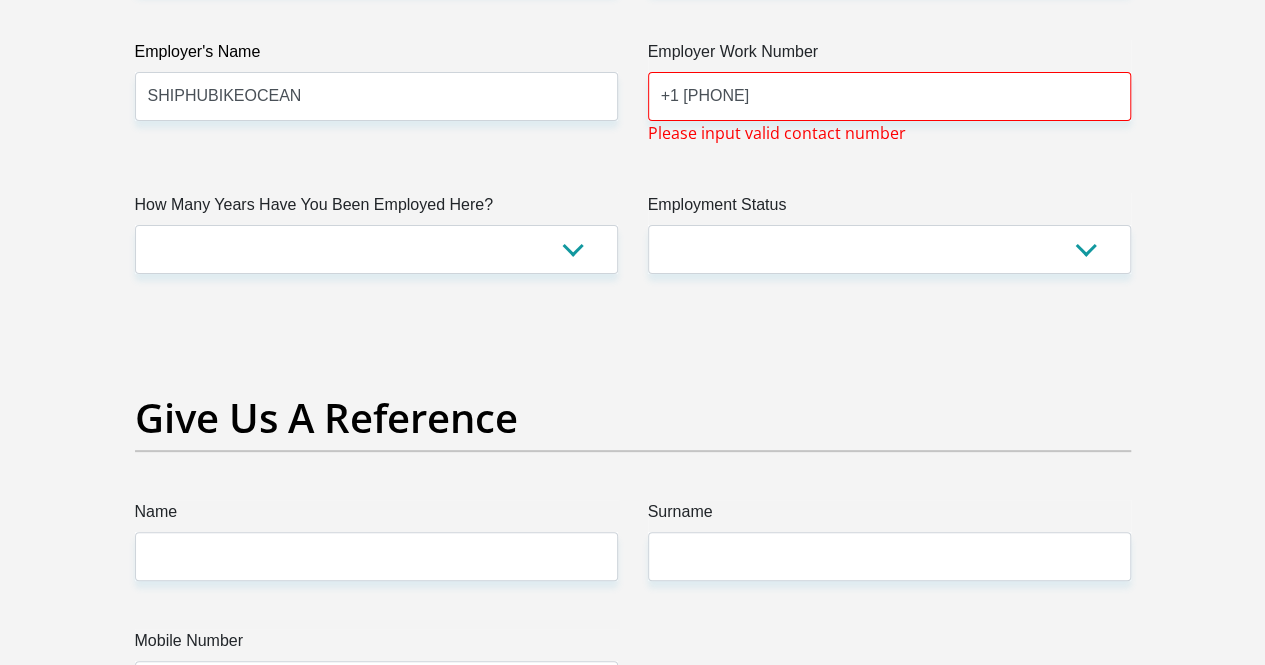 scroll, scrollTop: 3919, scrollLeft: 0, axis: vertical 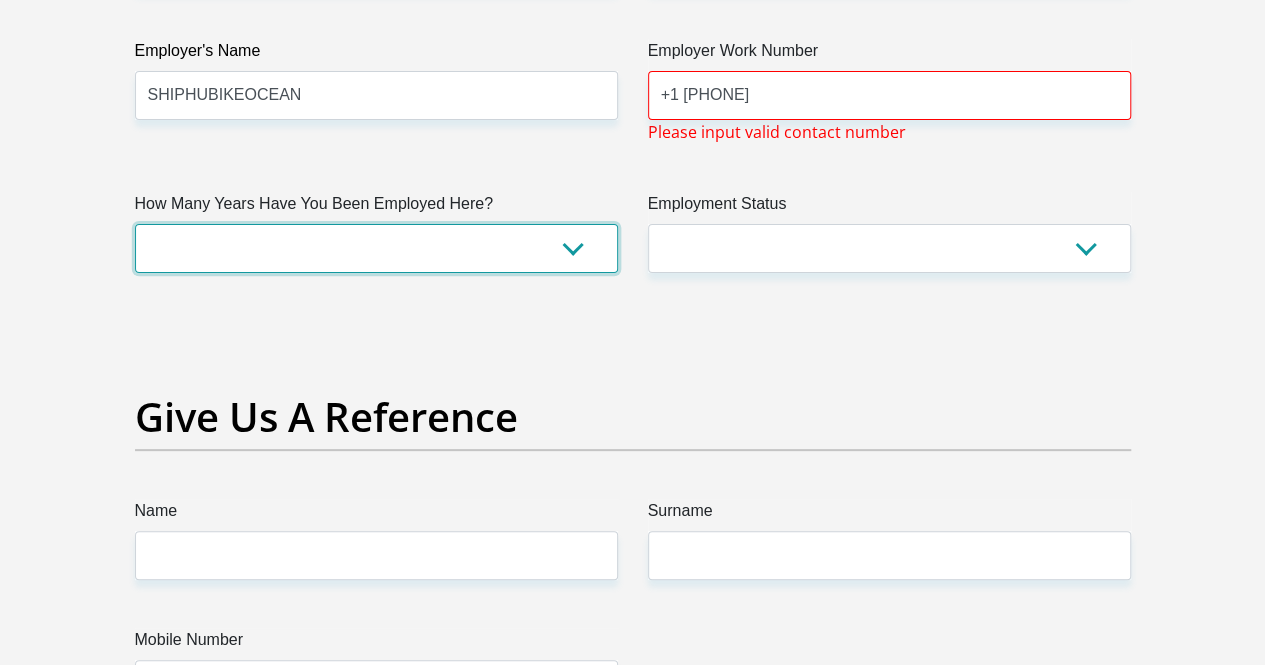 click on "less than 1 year
1-3 years
3-5 years
5+ years" at bounding box center (376, 248) 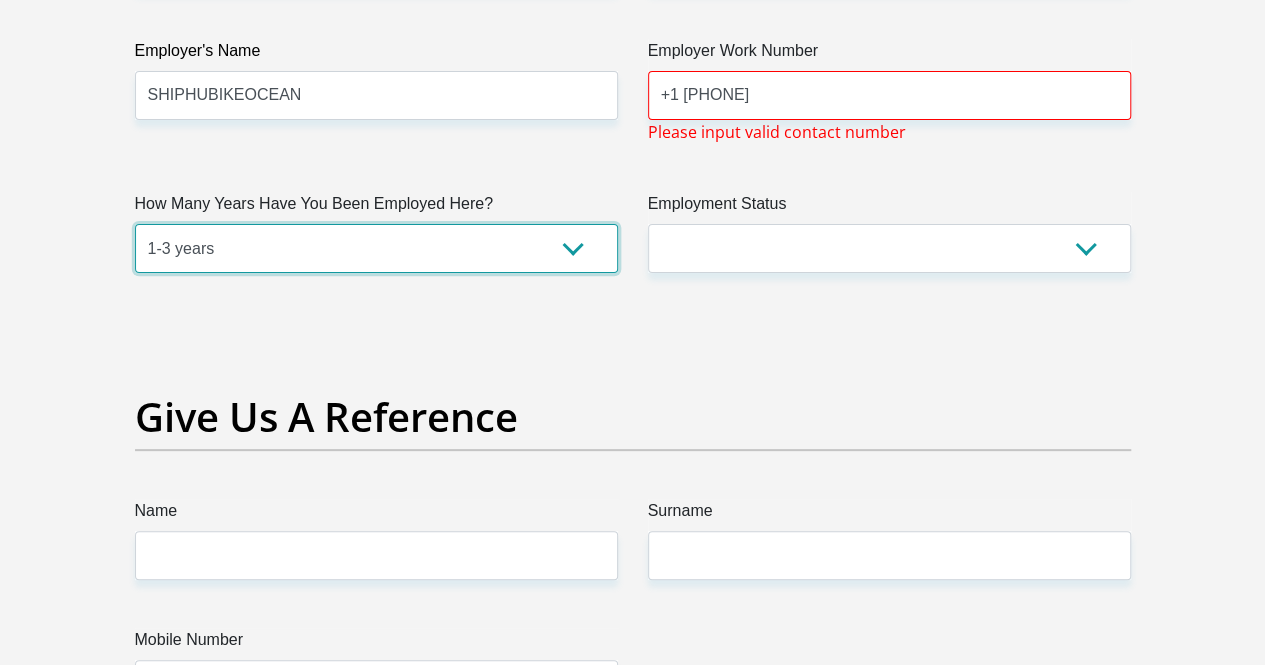 click on "less than 1 year
1-3 years
3-5 years
5+ years" at bounding box center [376, 248] 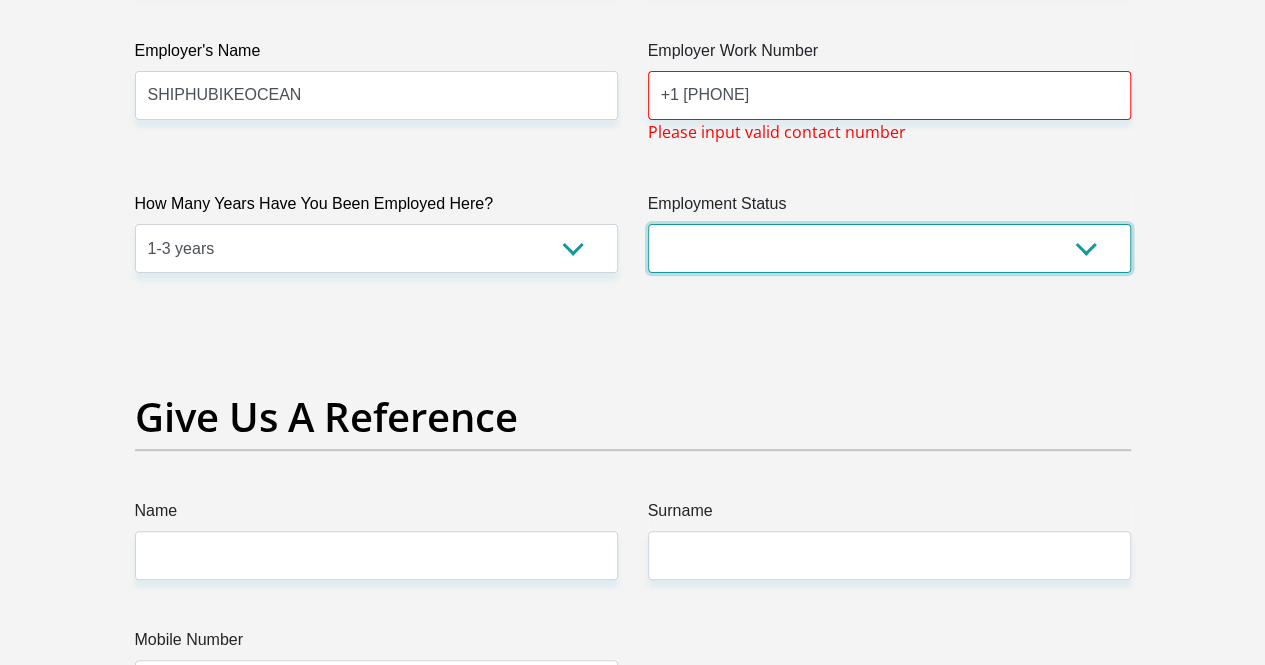 click on "Permanent/Full-time
Part-time/Casual
Contract Worker
Self-Employed
Housewife
Retired
Student
Medically Boarded
Disability
Unemployed" at bounding box center [889, 248] 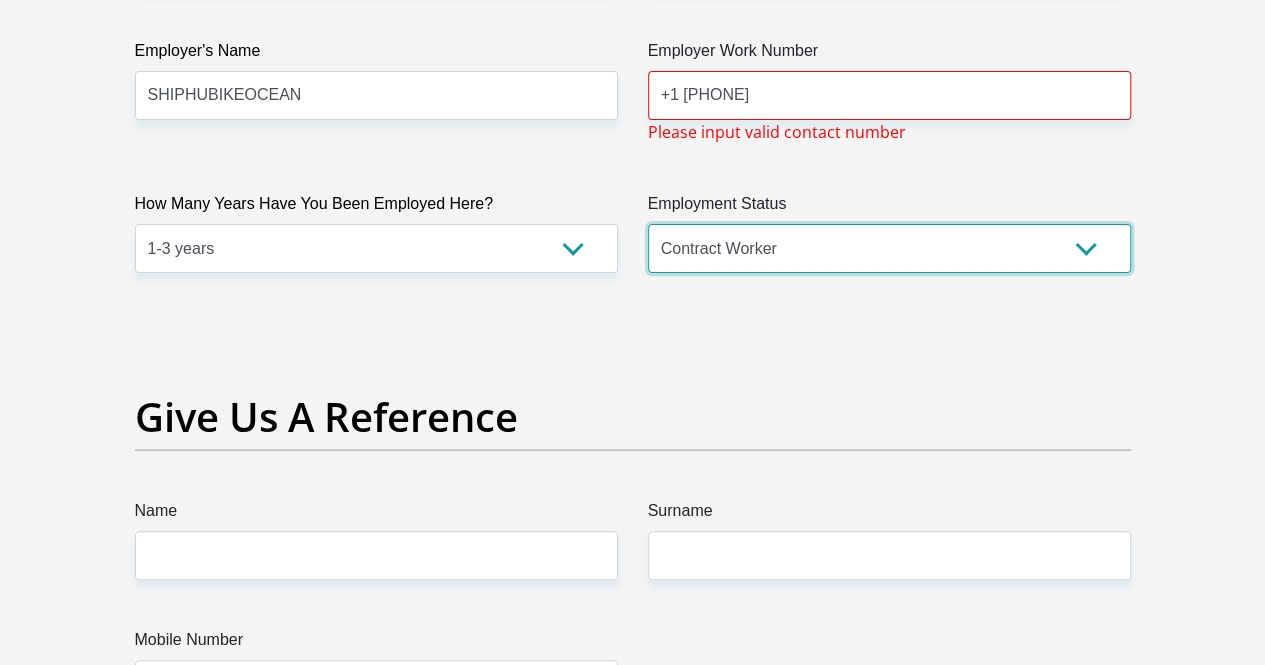 click on "Permanent/Full-time
Part-time/Casual
Contract Worker
Self-Employed
Housewife
Retired
Student
Medically Boarded
Disability
Unemployed" at bounding box center (889, 248) 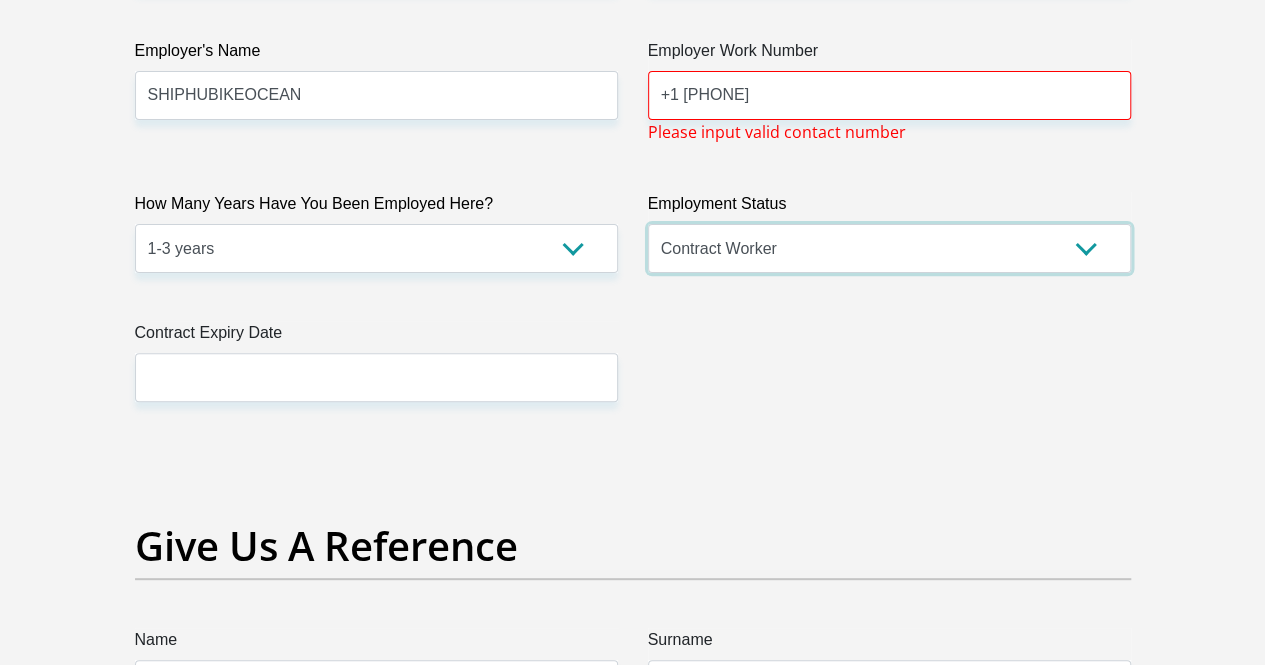 click on "Permanent/Full-time
Part-time/Casual
Contract Worker
Self-Employed
Housewife
Retired
Student
Medically Boarded
Disability
Unemployed" at bounding box center (889, 248) 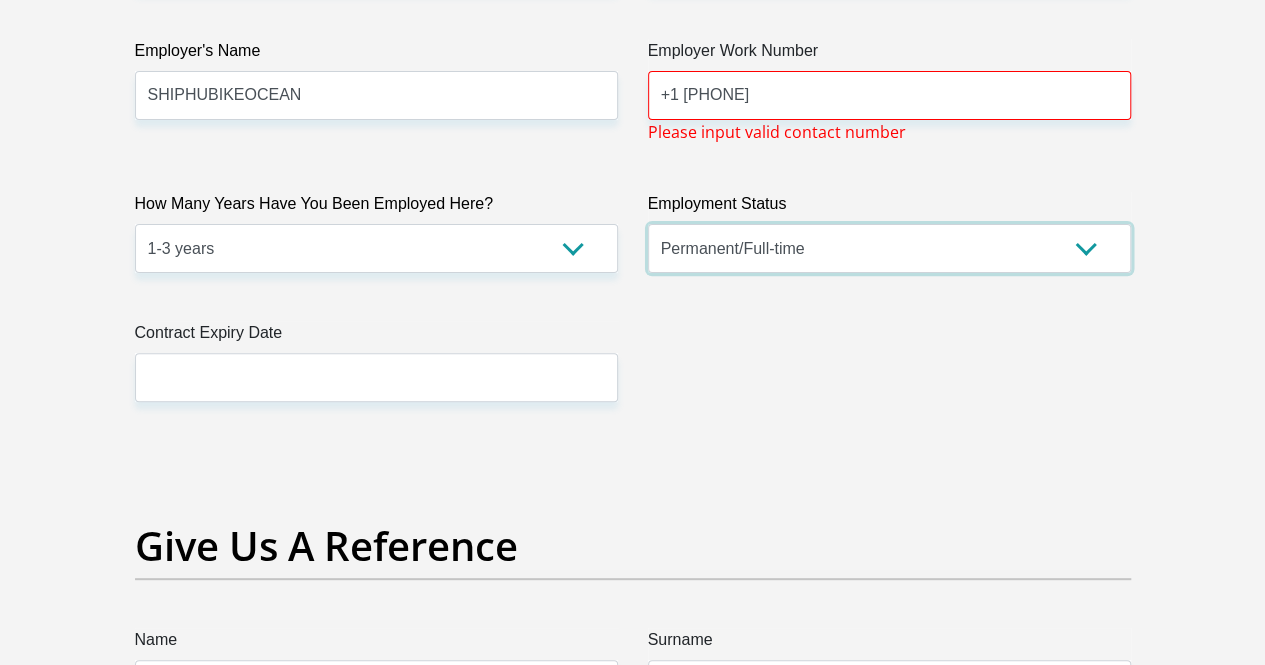 click on "Permanent/Full-time
Part-time/Casual
Contract Worker
Self-Employed
Housewife
Retired
Student
Medically Boarded
Disability
Unemployed" at bounding box center (889, 248) 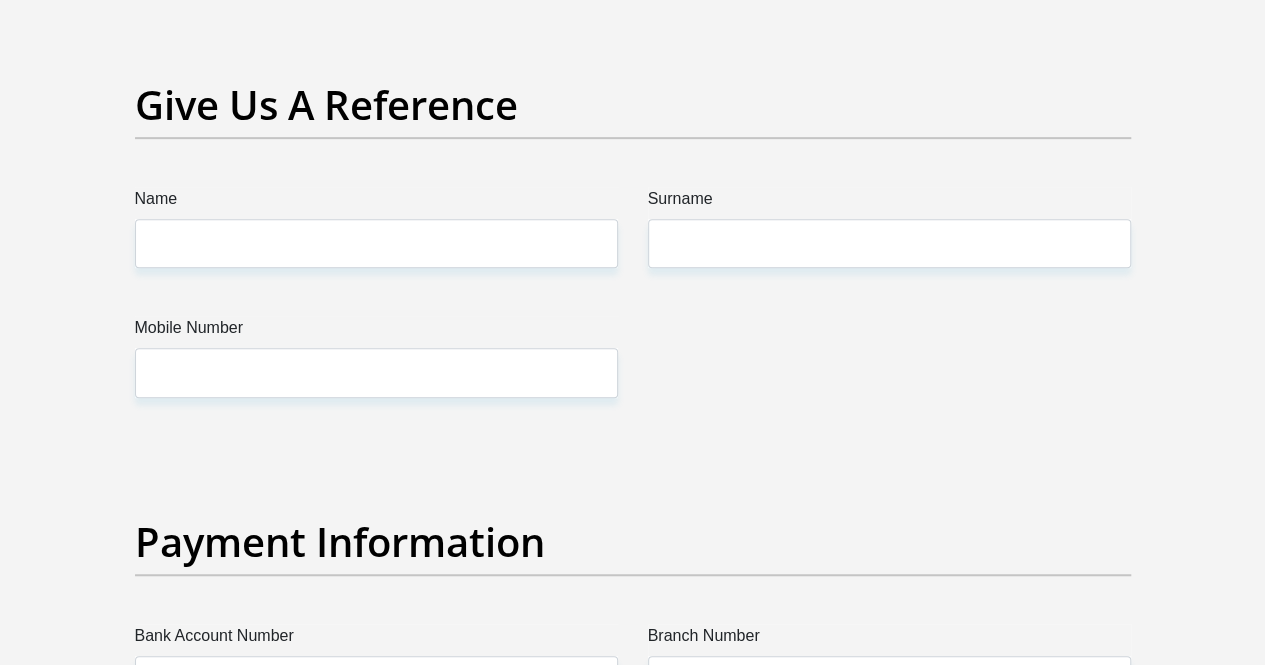 scroll, scrollTop: 4232, scrollLeft: 0, axis: vertical 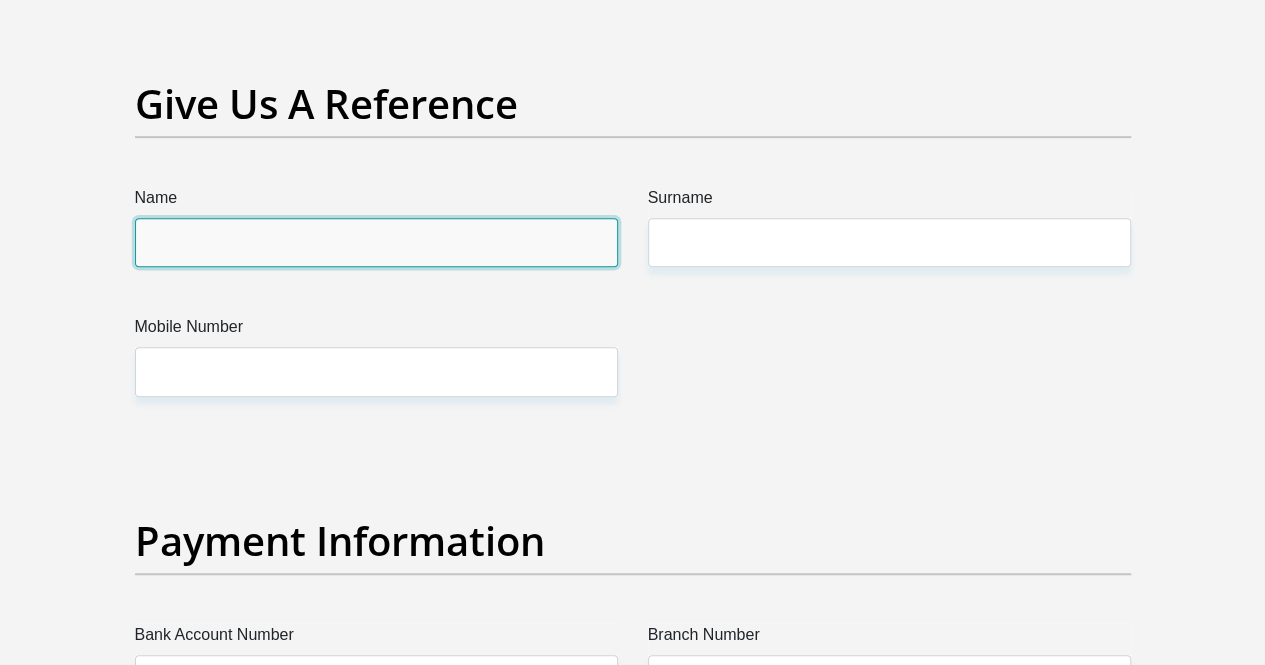 click on "Name" at bounding box center (376, 242) 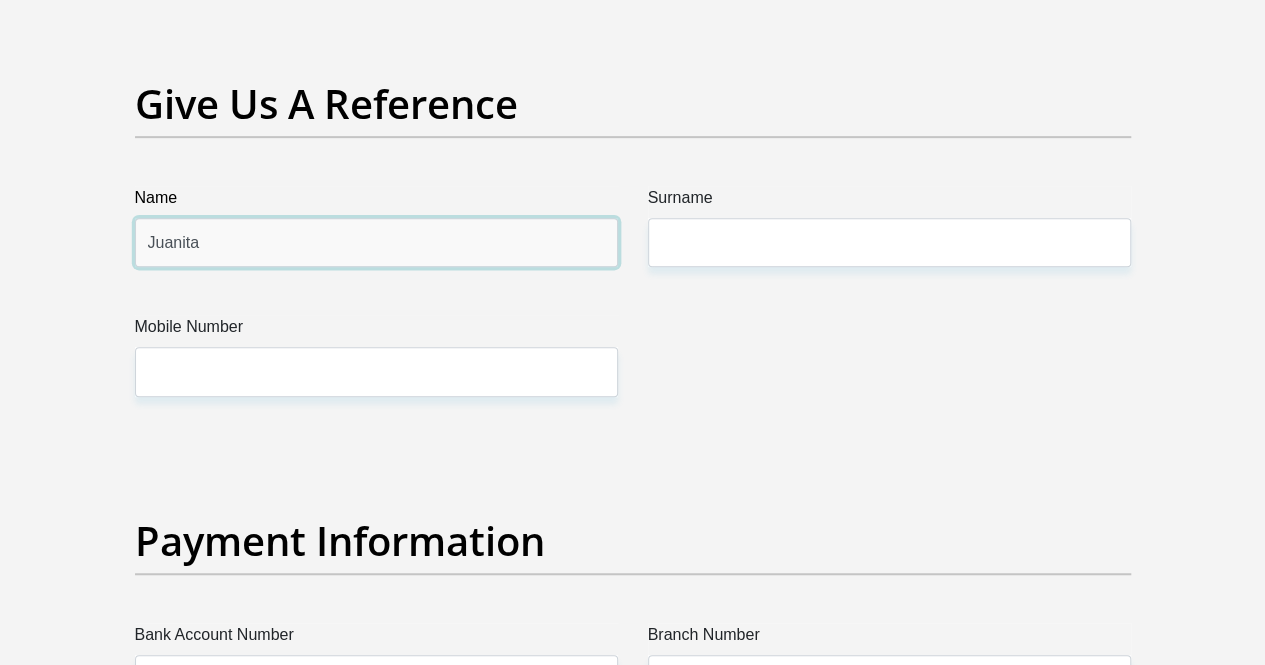 type on "Juanita" 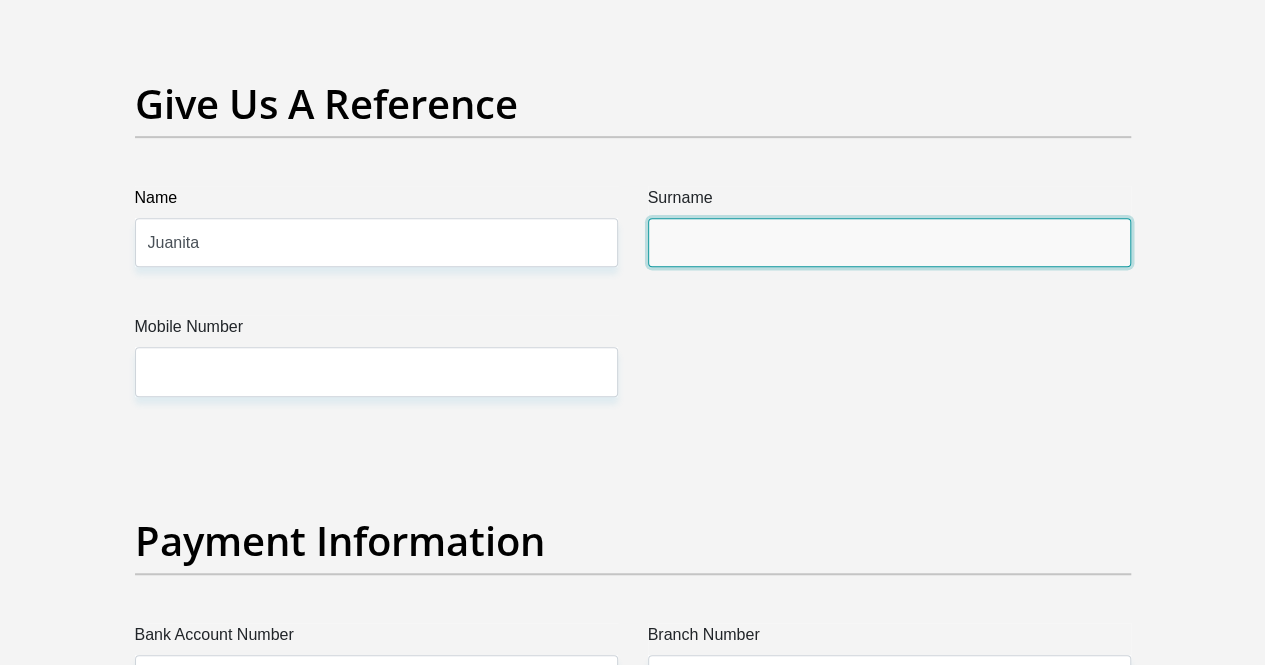 click on "Surname" at bounding box center [889, 242] 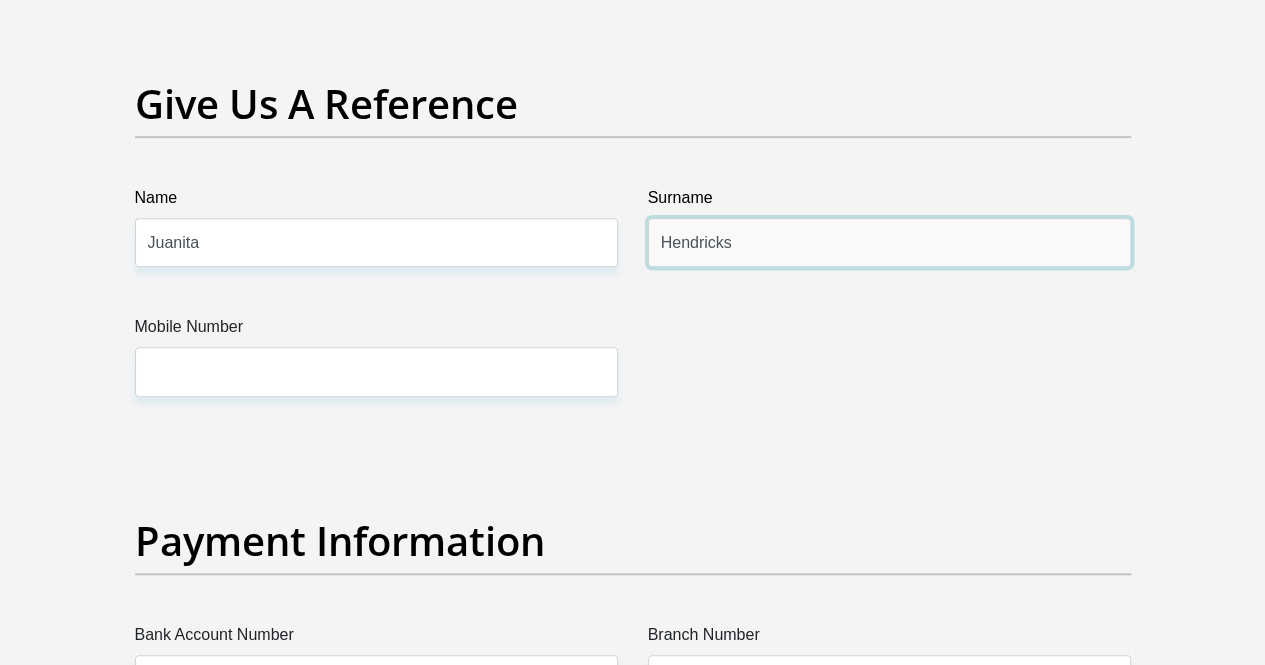 type on "Hendricks" 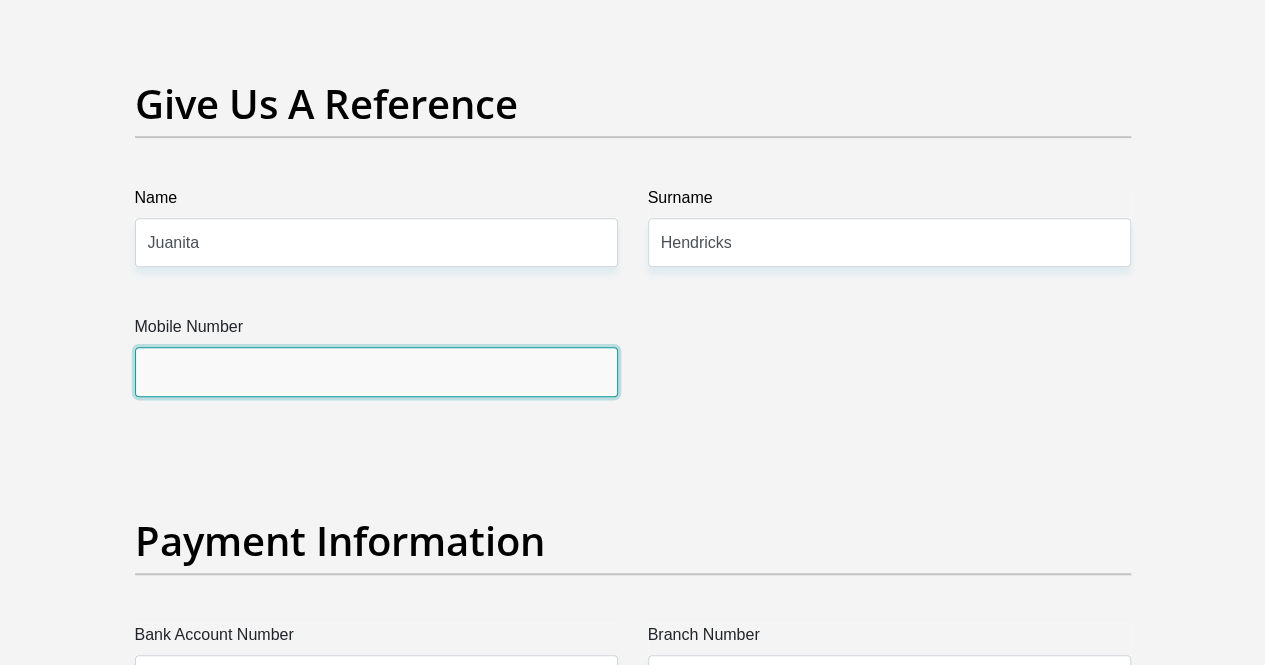 click on "Mobile Number" at bounding box center [376, 371] 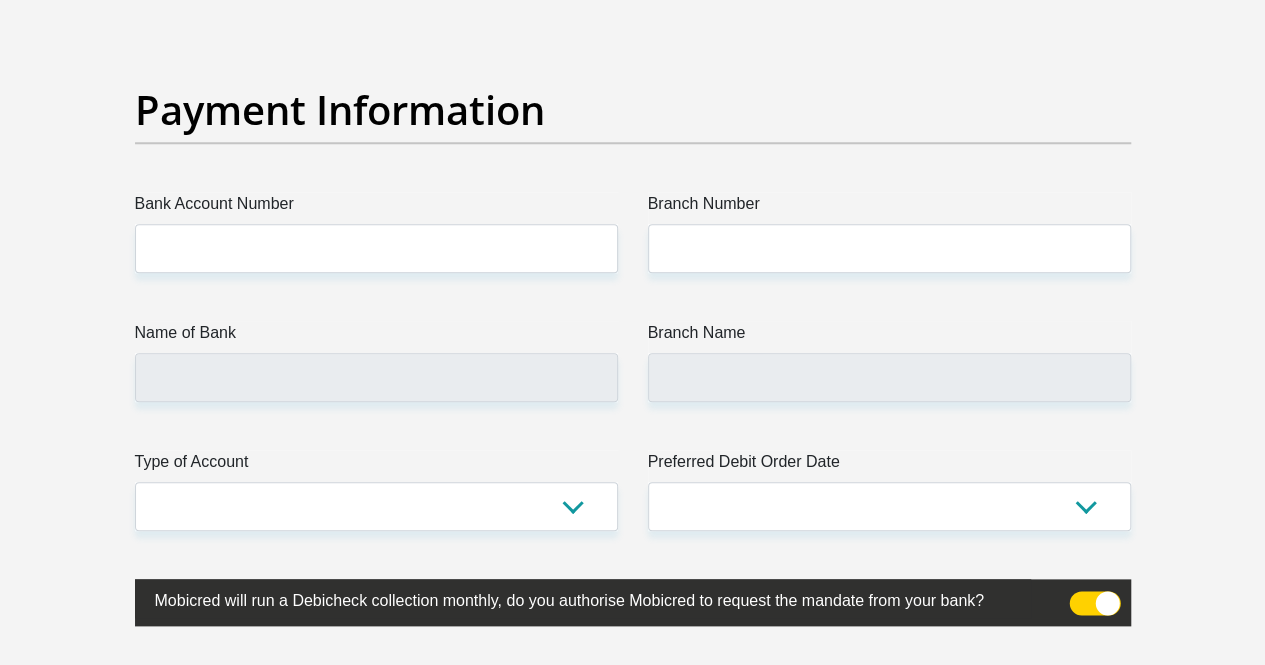 scroll, scrollTop: 4665, scrollLeft: 0, axis: vertical 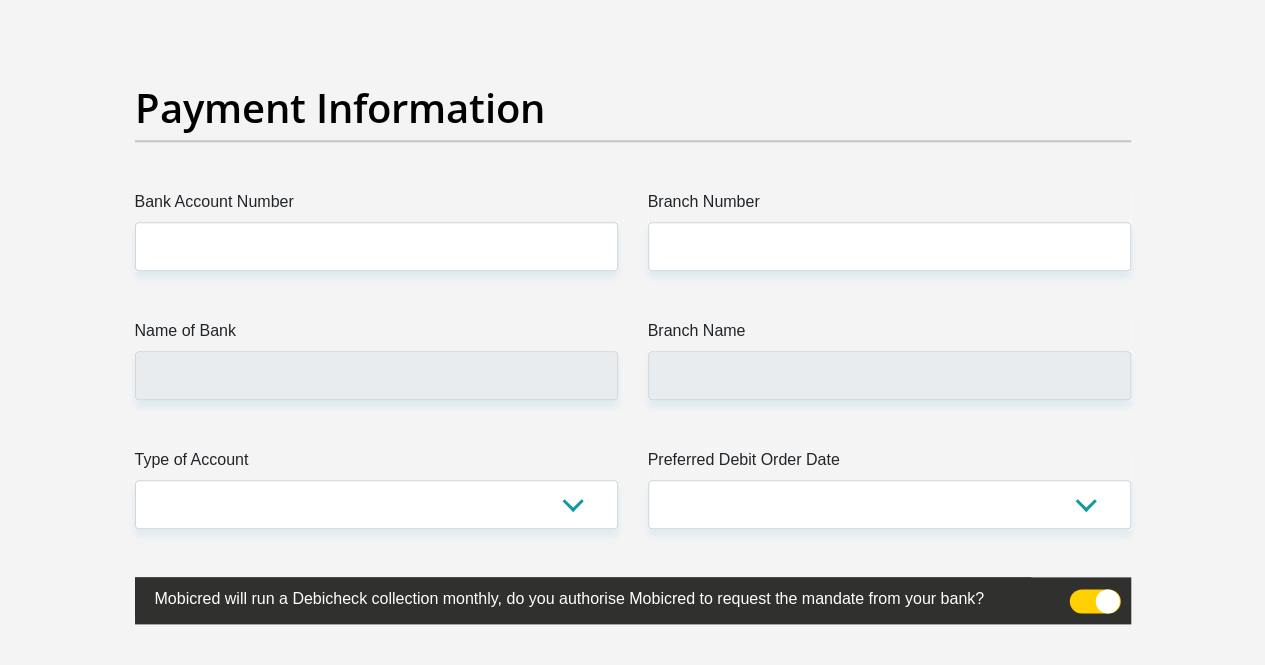 type on "+27842177587" 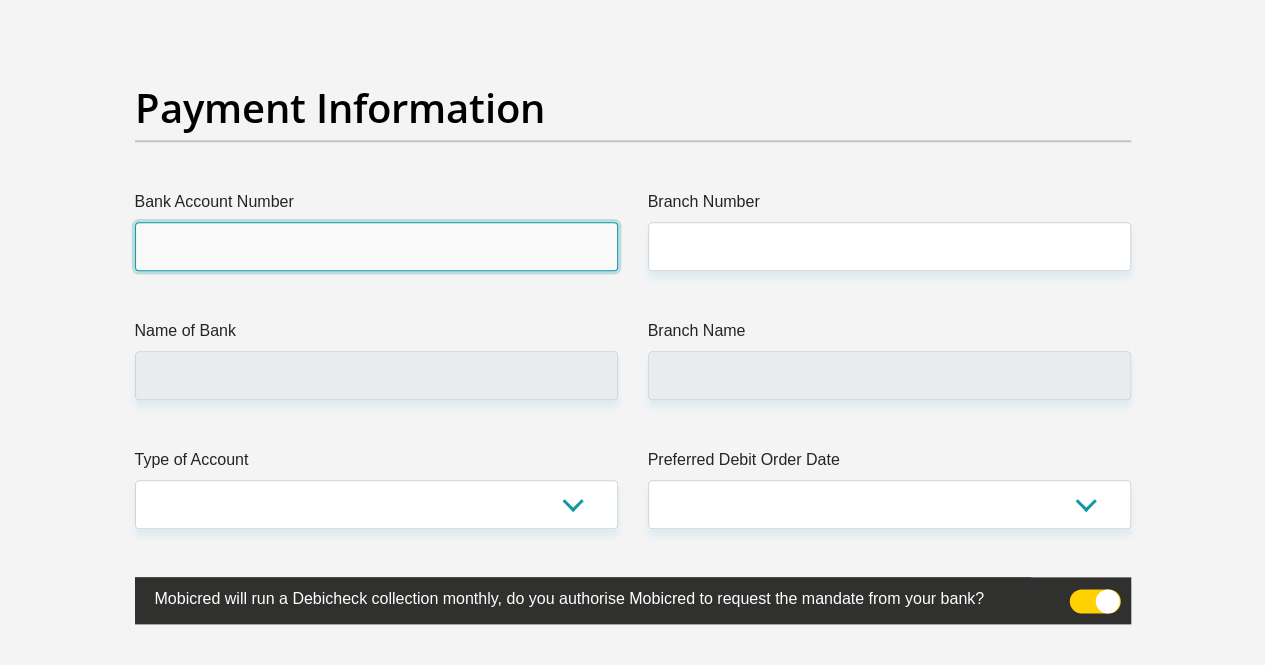 click on "Bank Account Number" at bounding box center [376, 246] 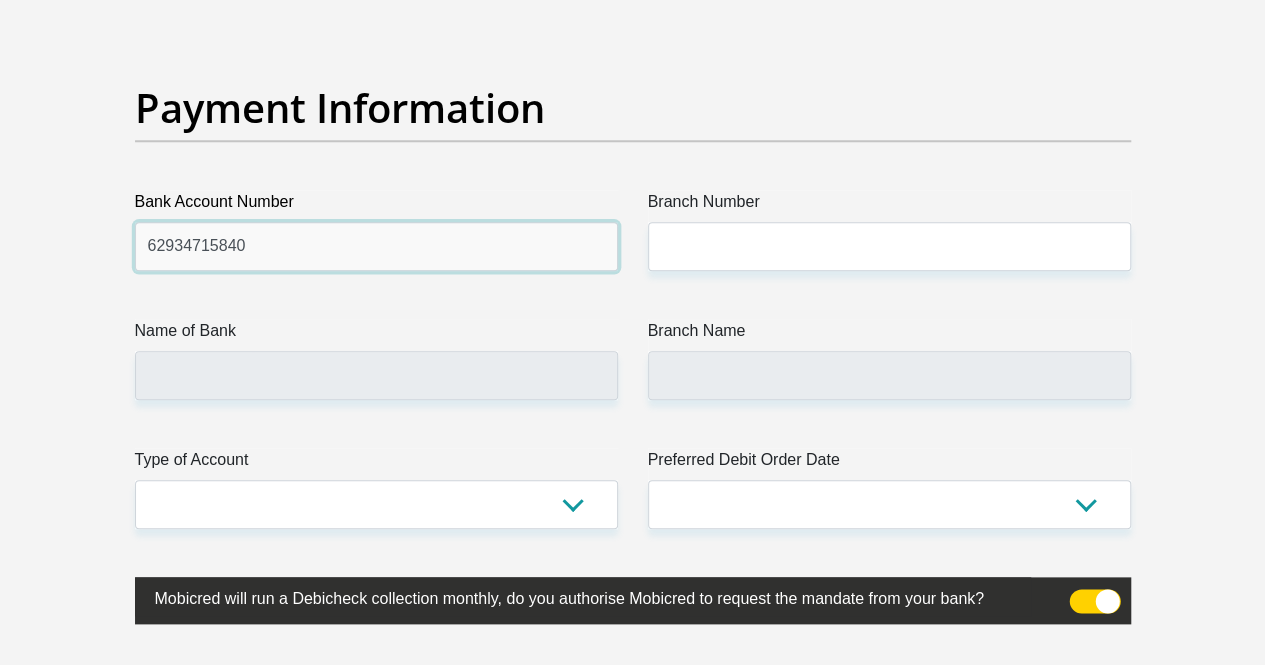 type on "62934715840" 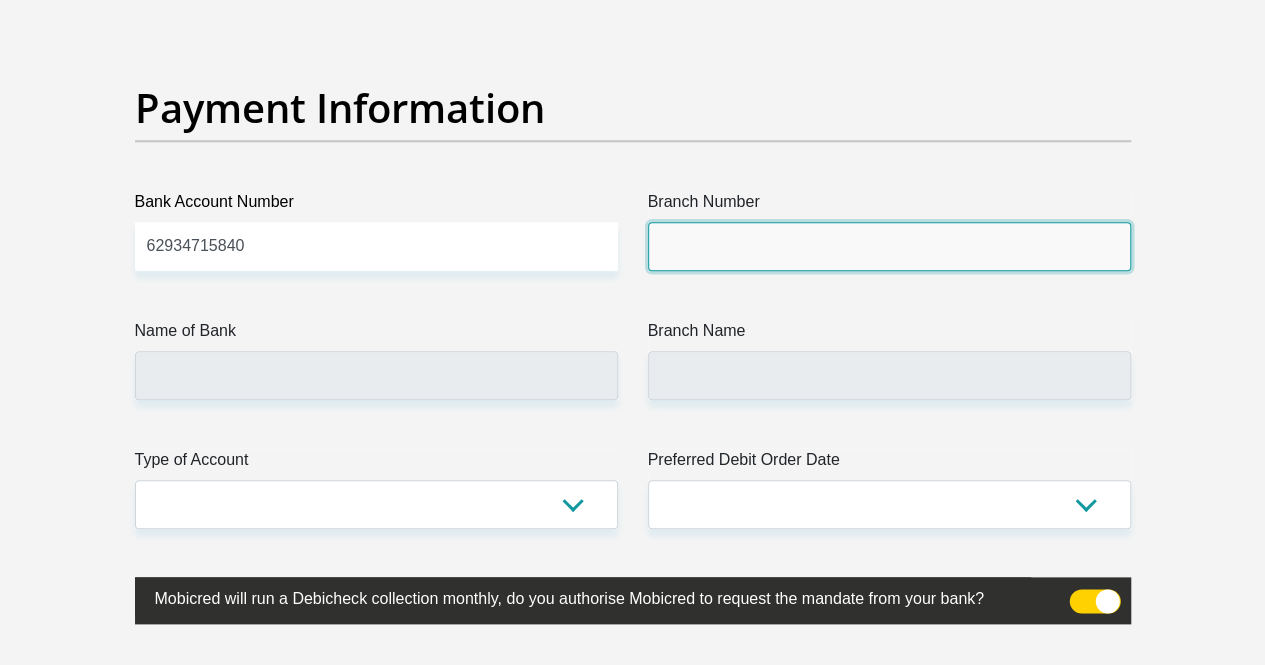 click on "Branch Number" at bounding box center [889, 246] 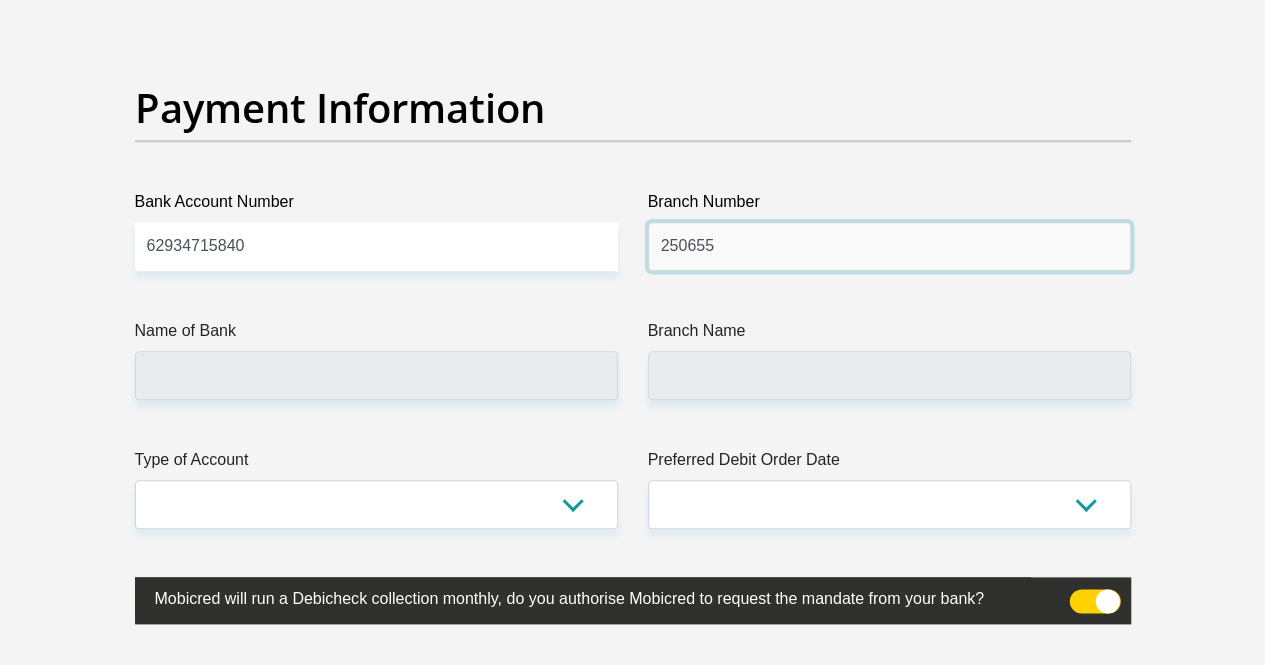 type on "250655" 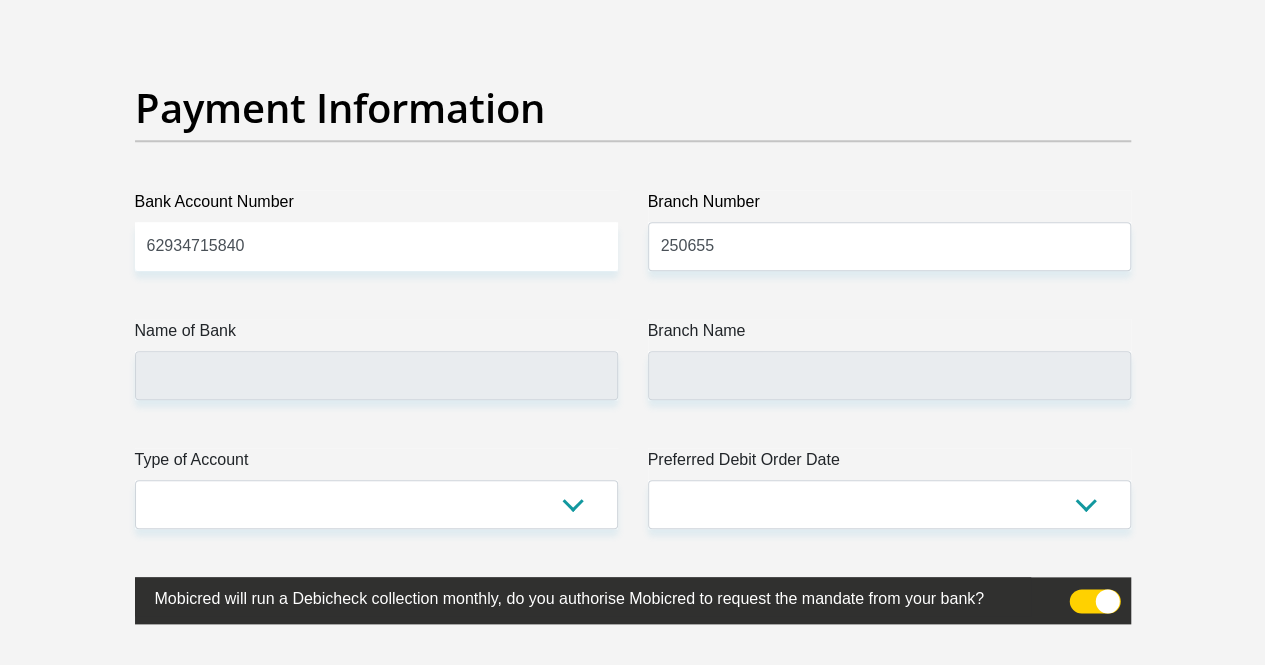 type on "FIRSTRAND BANK" 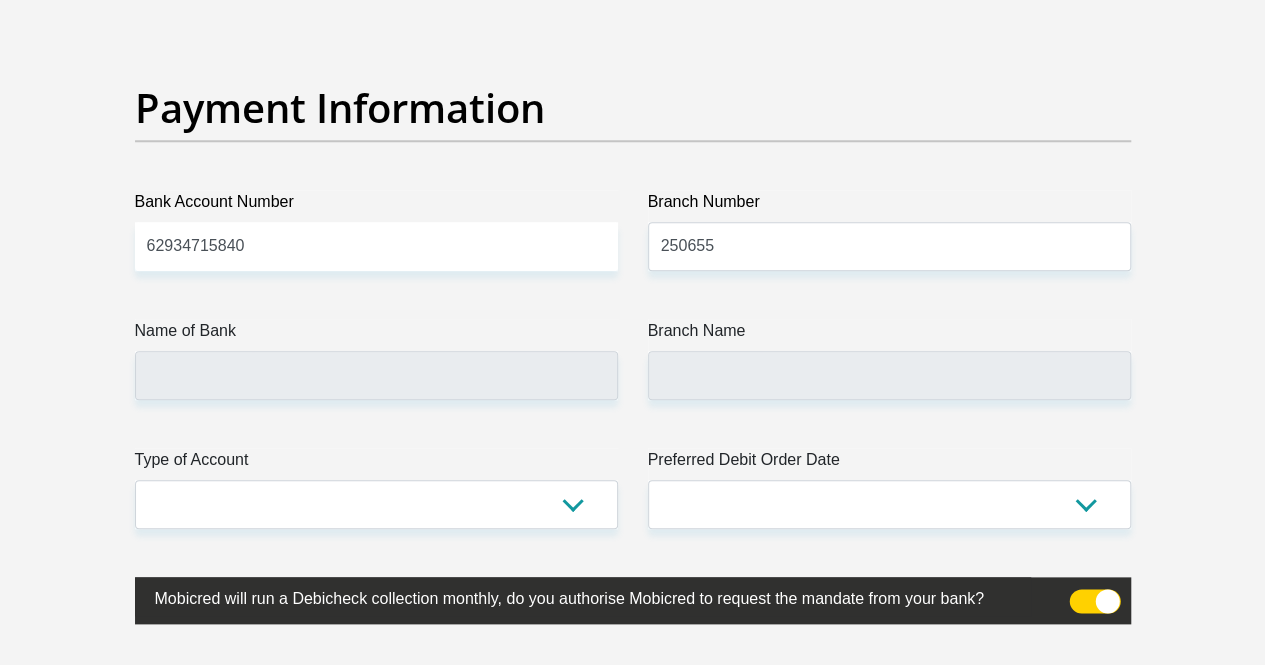 type on "BRANCH 560" 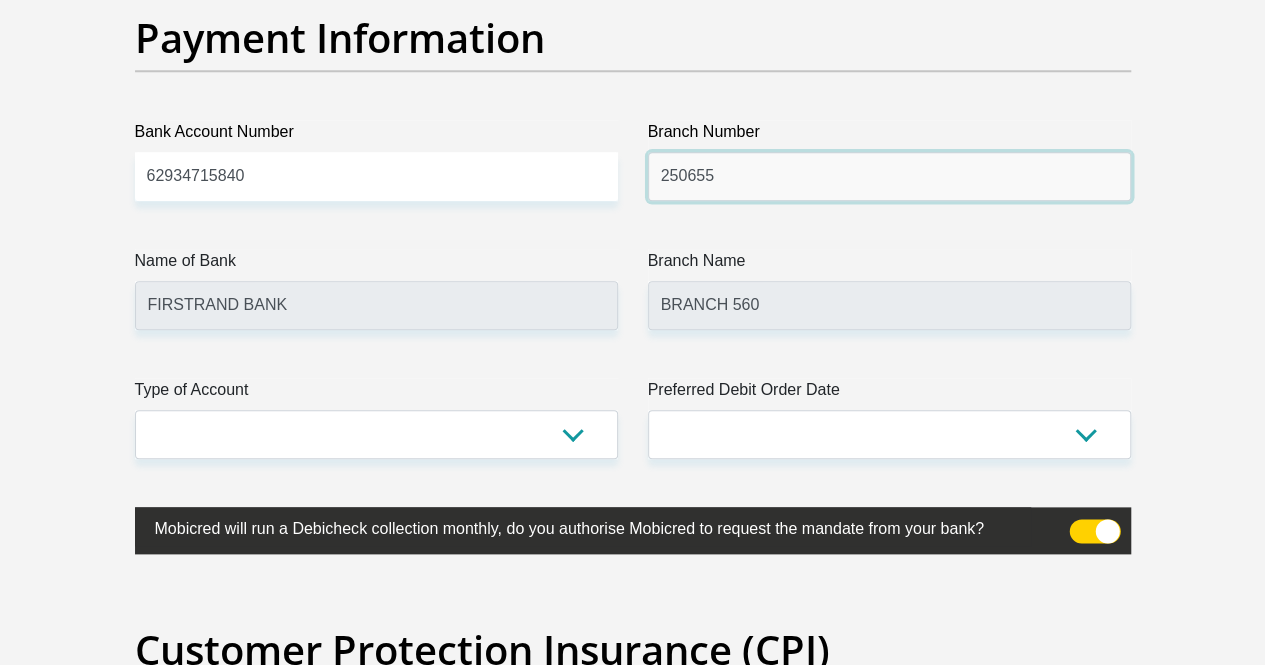 scroll, scrollTop: 4743, scrollLeft: 0, axis: vertical 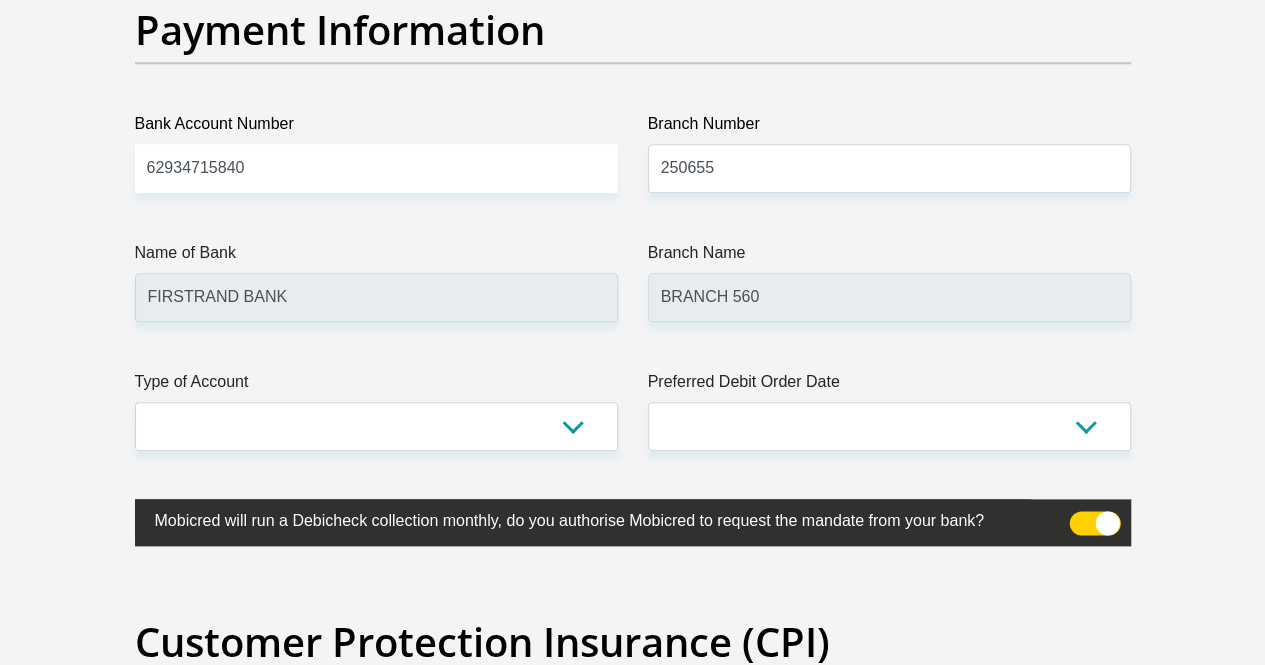 click on "Title
Mr
Ms
Mrs
Dr
Other
First Name
[NAME]
Surname
[NAME]
ID Number
[ID_NUMBER]
Please input valid ID number
Race
Black
Coloured
Indian
White
Other
Contact Number
[PHONE]
Please input valid contact number
Nationality
South Africa
Afghanistan
Aland Islands  Albania  Algeria" at bounding box center [633, -1090] 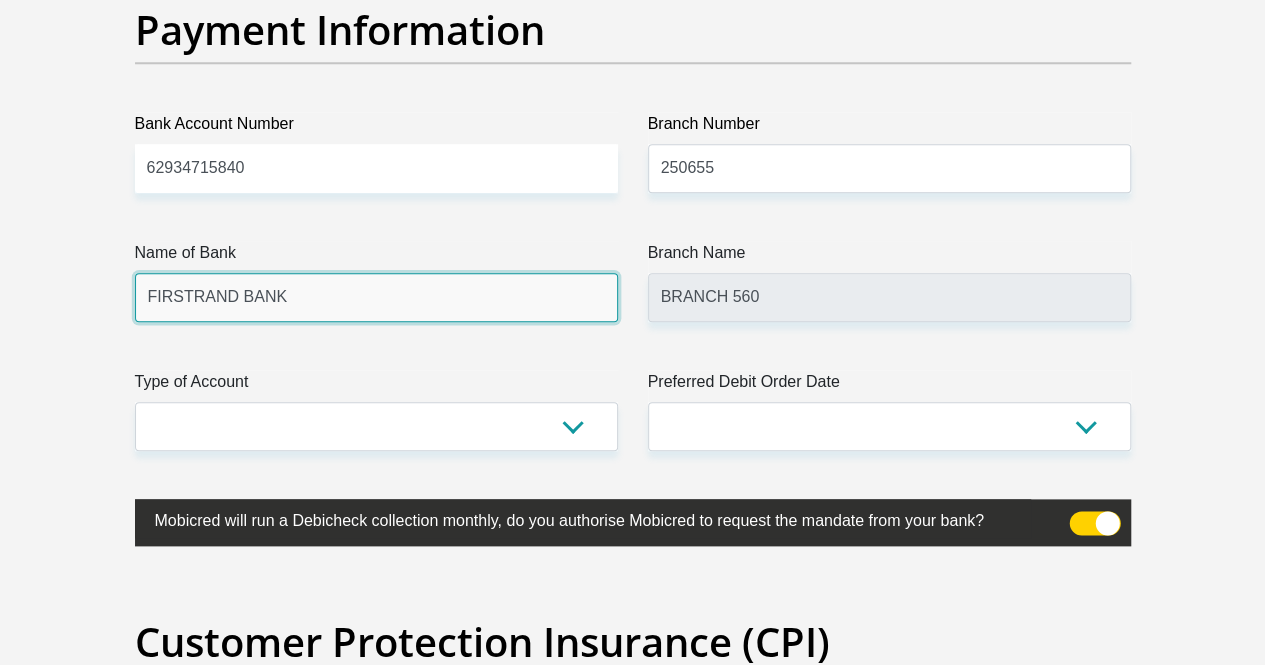 click on "FIRSTRAND BANK" at bounding box center [376, 297] 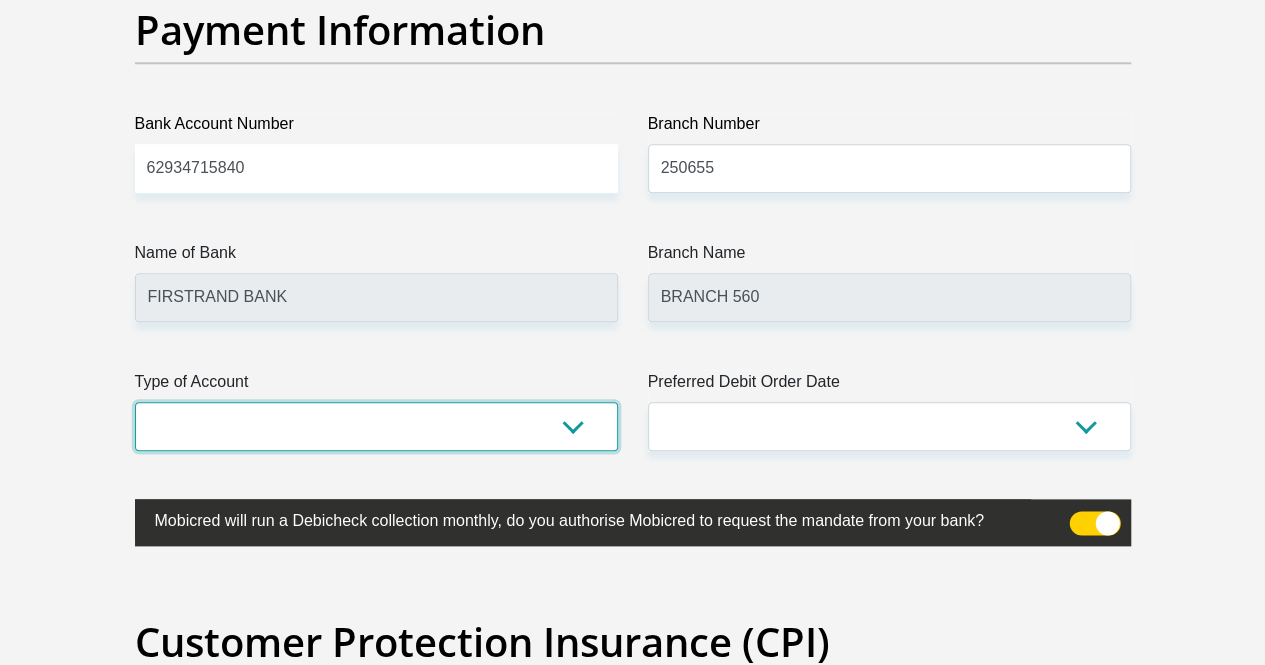 click on "Cheque
Savings" at bounding box center (376, 426) 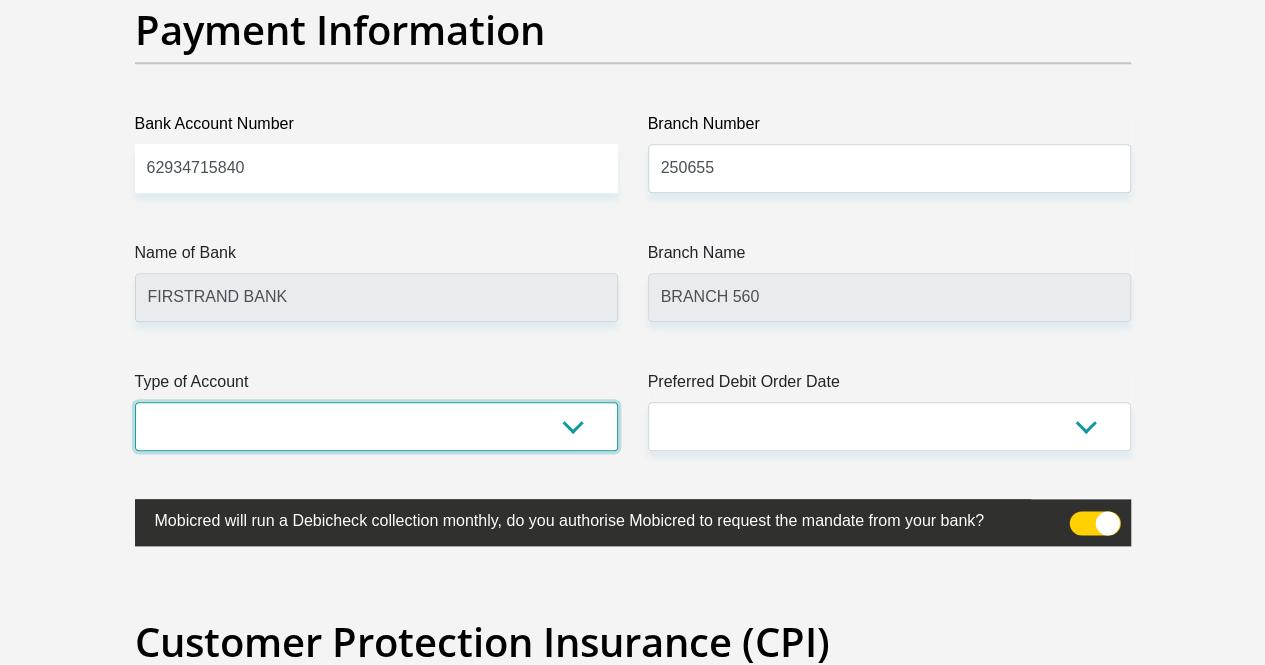 select on "SAV" 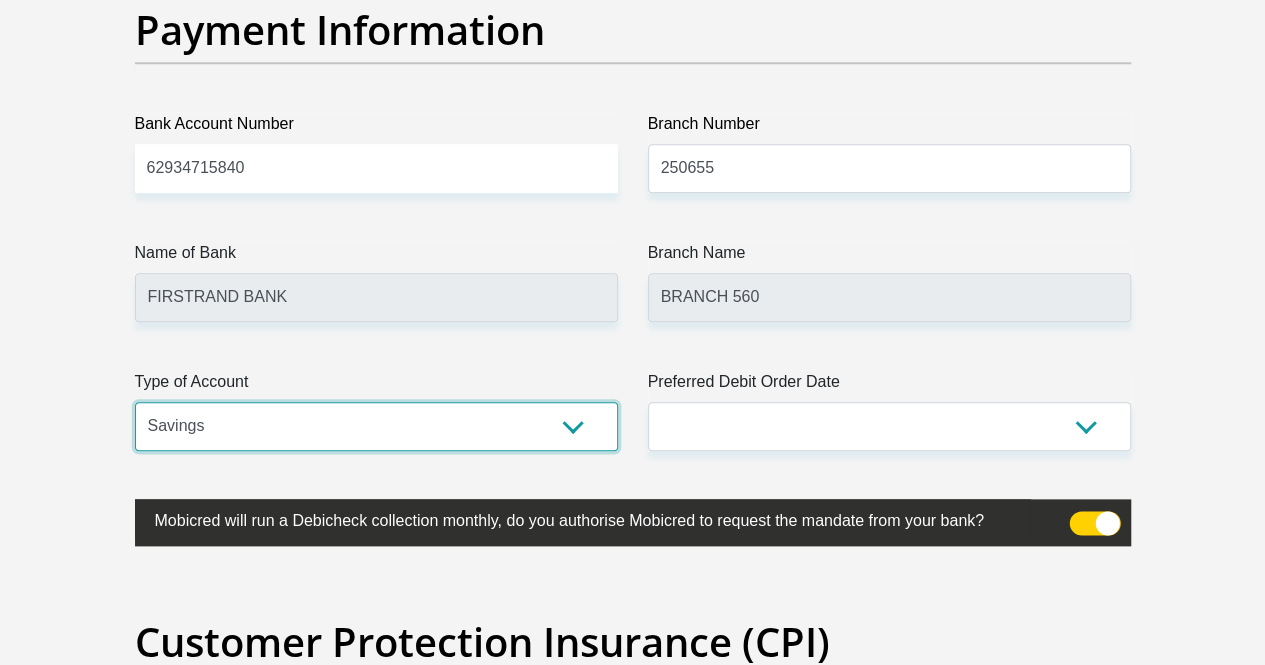 click on "Cheque
Savings" at bounding box center [376, 426] 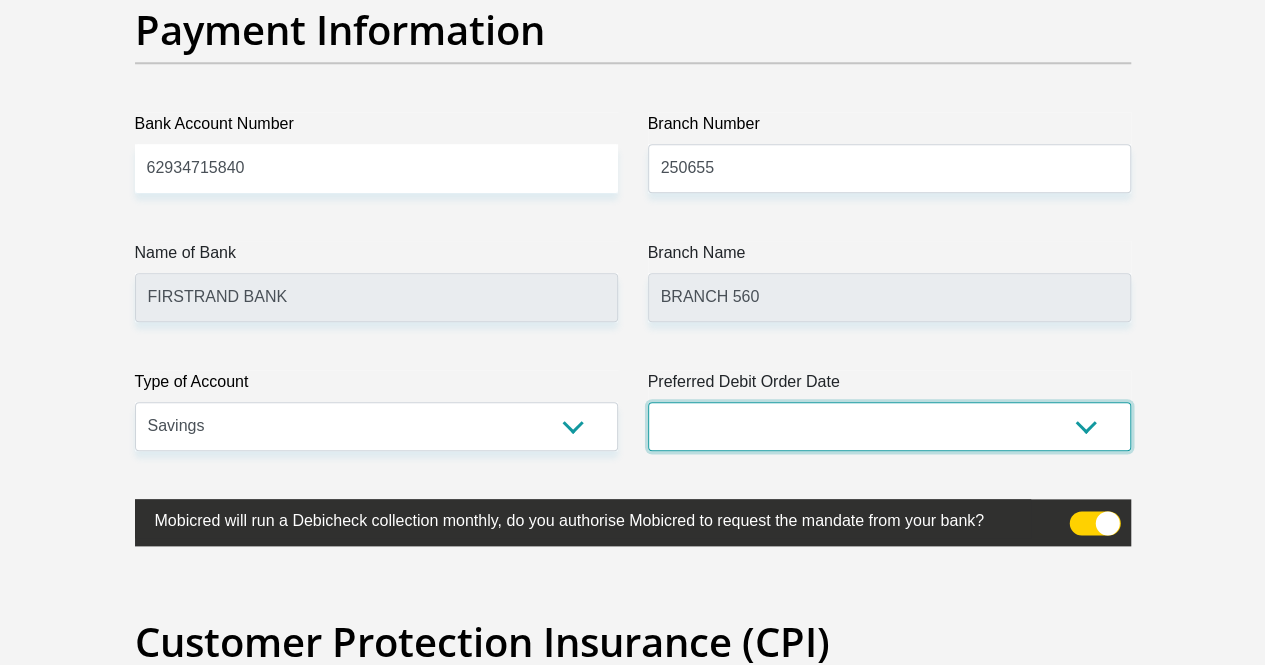 click on "1st
2nd
3rd
4th
5th
7th
18th
19th
20th
21st
22nd
23rd
24th
25th
26th
27th
28th
29th
30th" at bounding box center [889, 426] 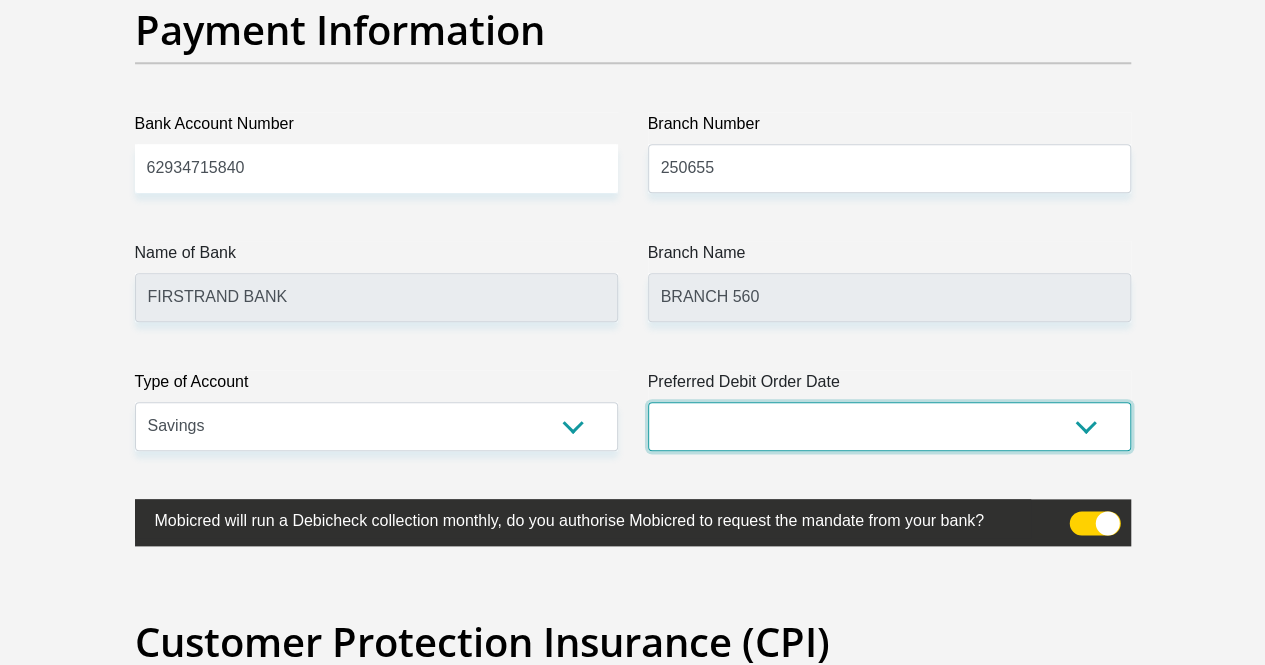 select on "28" 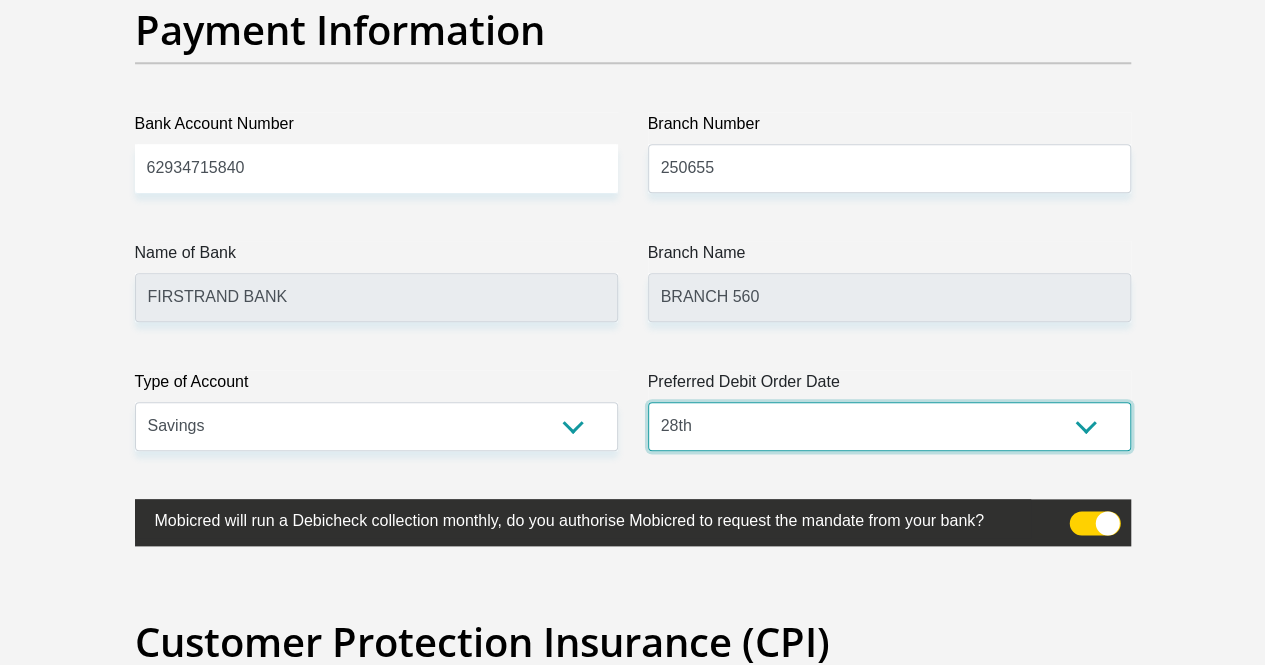 click on "1st
2nd
3rd
4th
5th
7th
18th
19th
20th
21st
22nd
23rd
24th
25th
26th
27th
28th
29th
30th" at bounding box center [889, 426] 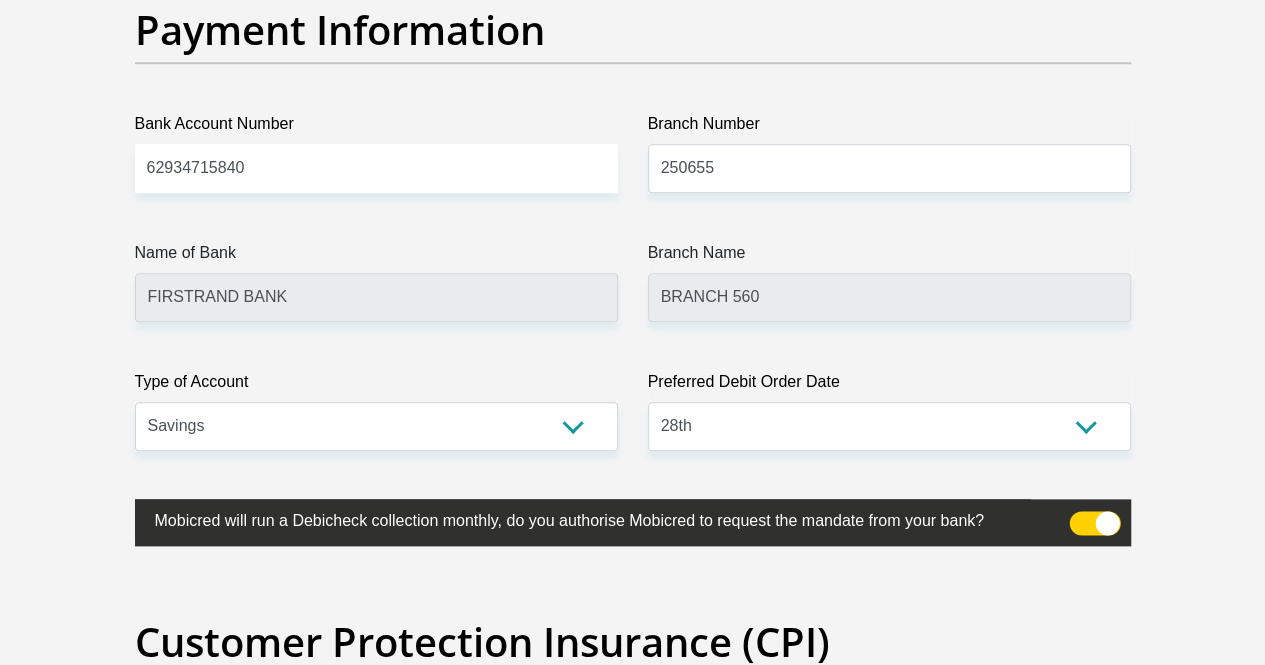 click on "Title
Mr
Ms
Mrs
Dr
Other
First Name
[NAME]
Surname
[NAME]
ID Number
[ID_NUMBER]
Please input valid ID number
Race
Black
Coloured
Indian
White
Other
Contact Number
[PHONE]
Please input valid contact number
Nationality
South Africa
Afghanistan
Aland Islands  Albania  Algeria" at bounding box center [633, -1090] 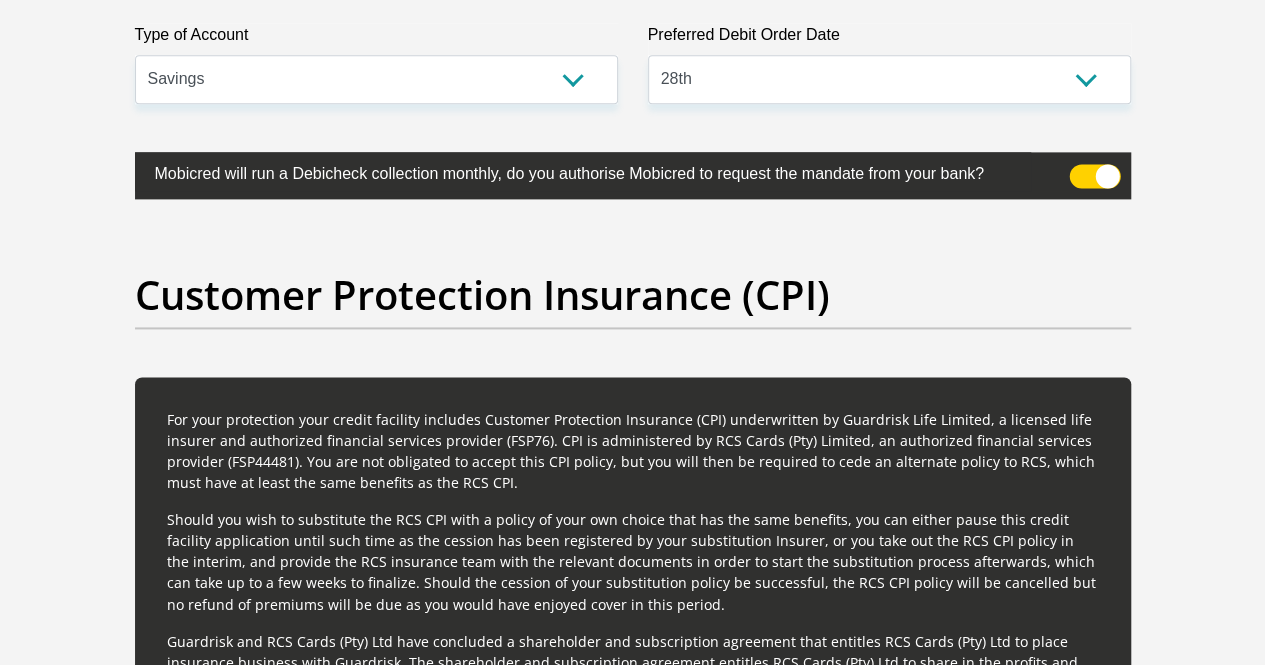 scroll, scrollTop: 5094, scrollLeft: 0, axis: vertical 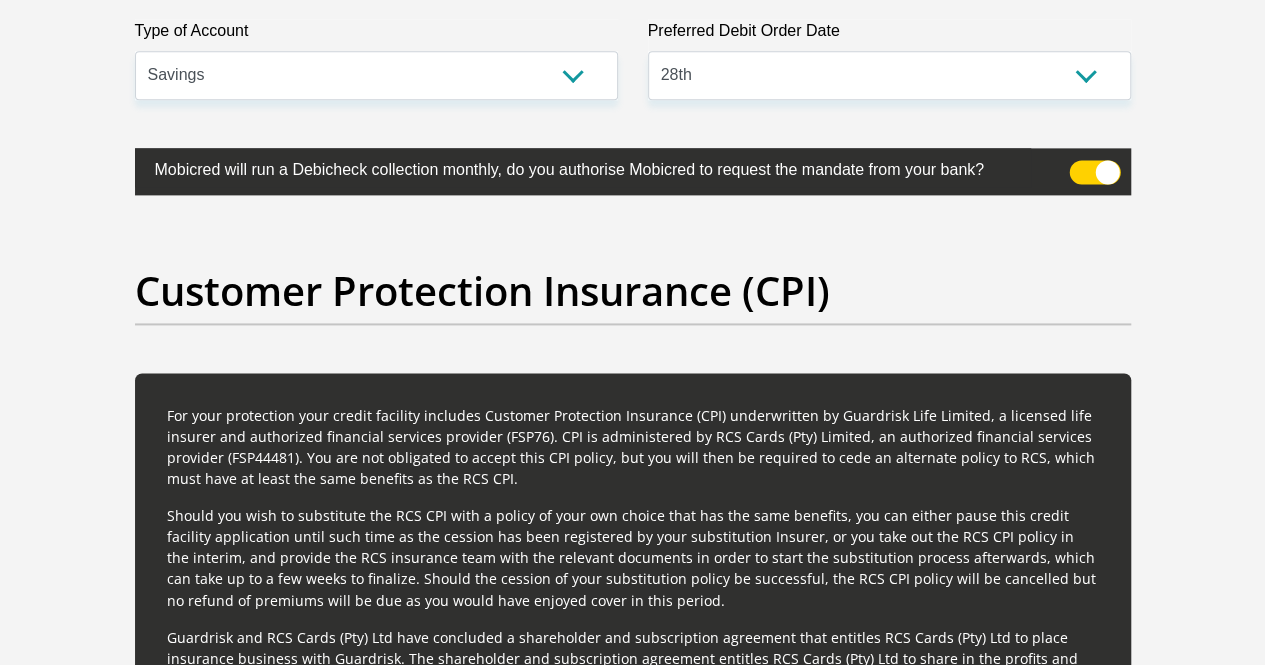 click at bounding box center (1094, 172) 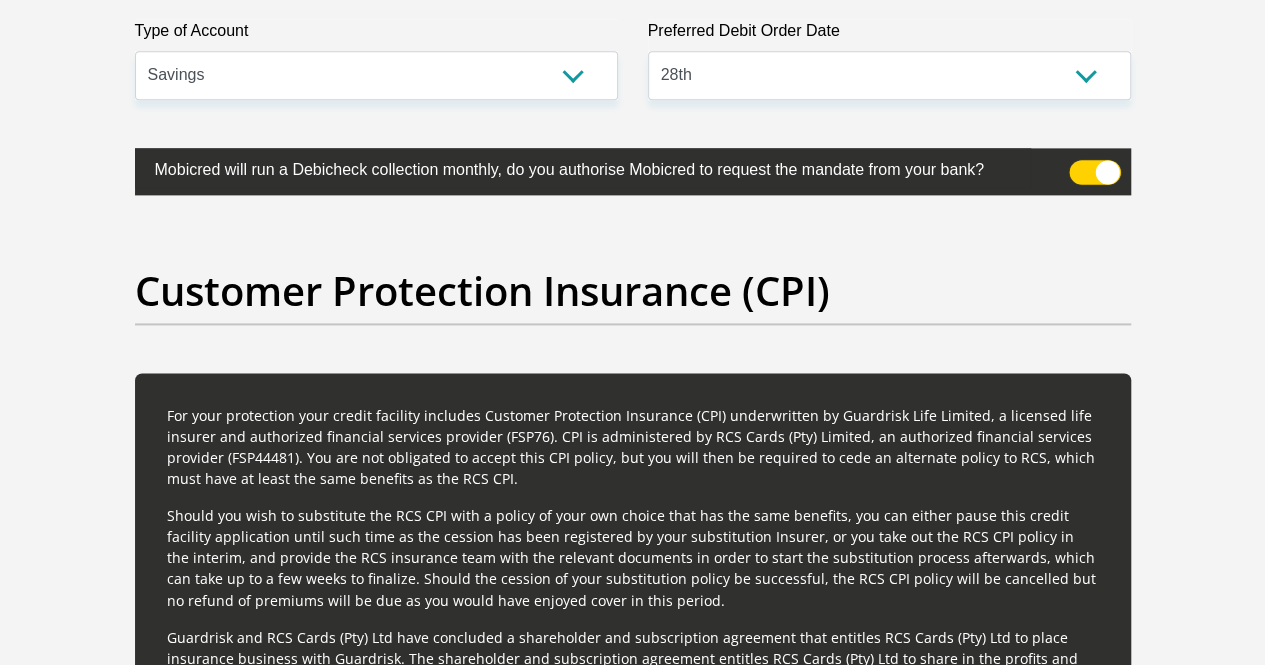 click at bounding box center (1081, 165) 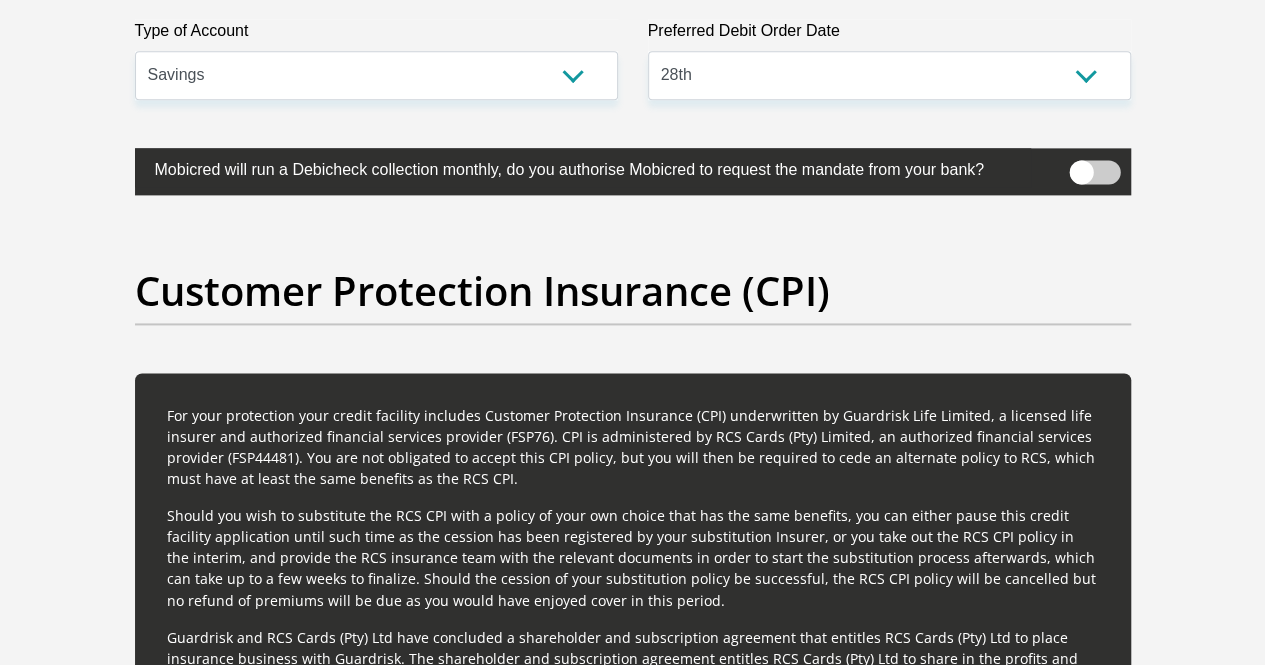 click at bounding box center [1094, 172] 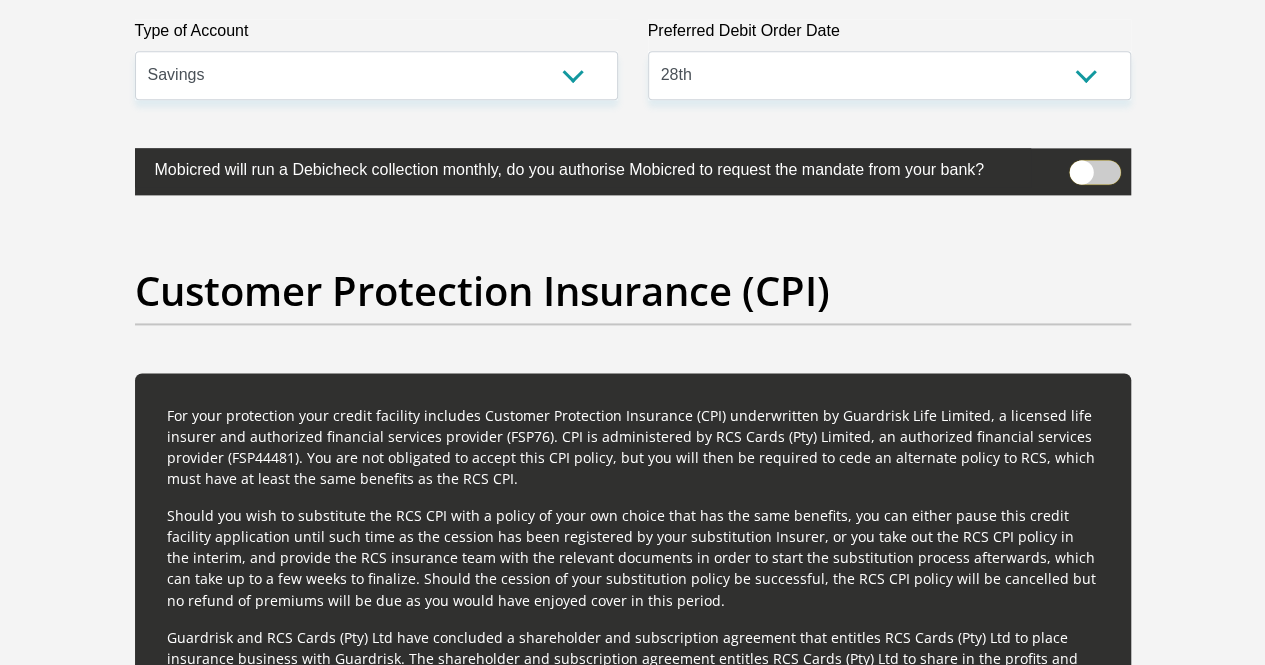 click at bounding box center [1081, 165] 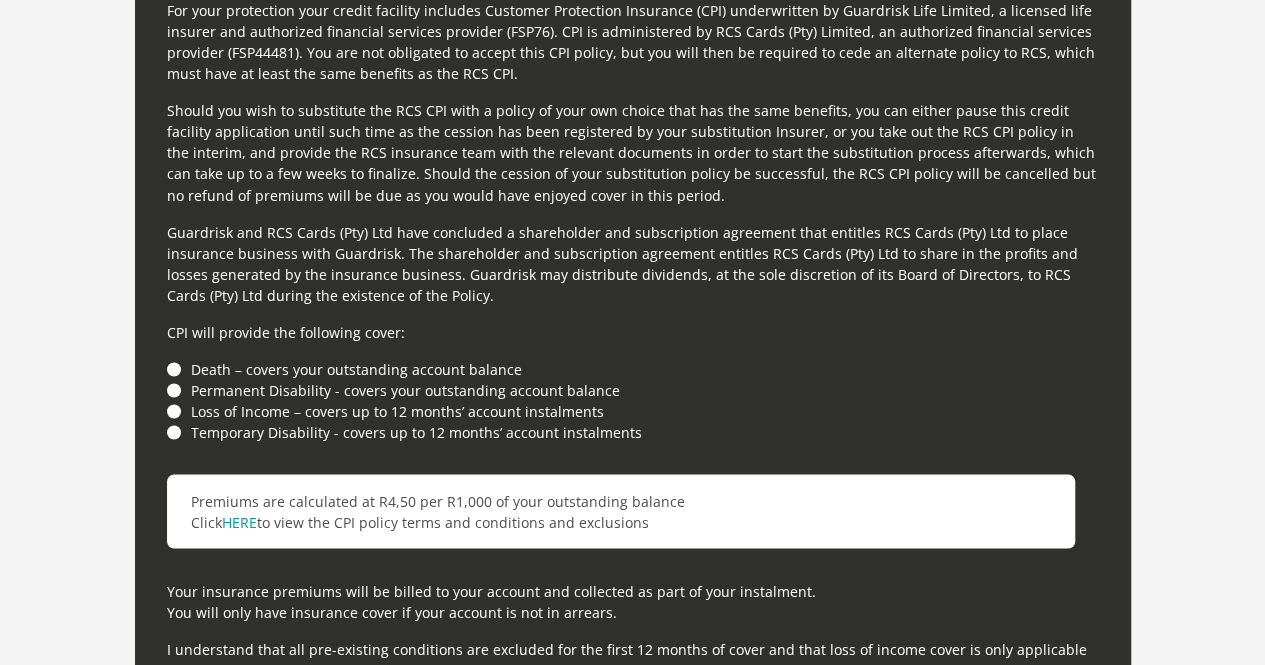 scroll, scrollTop: 5502, scrollLeft: 0, axis: vertical 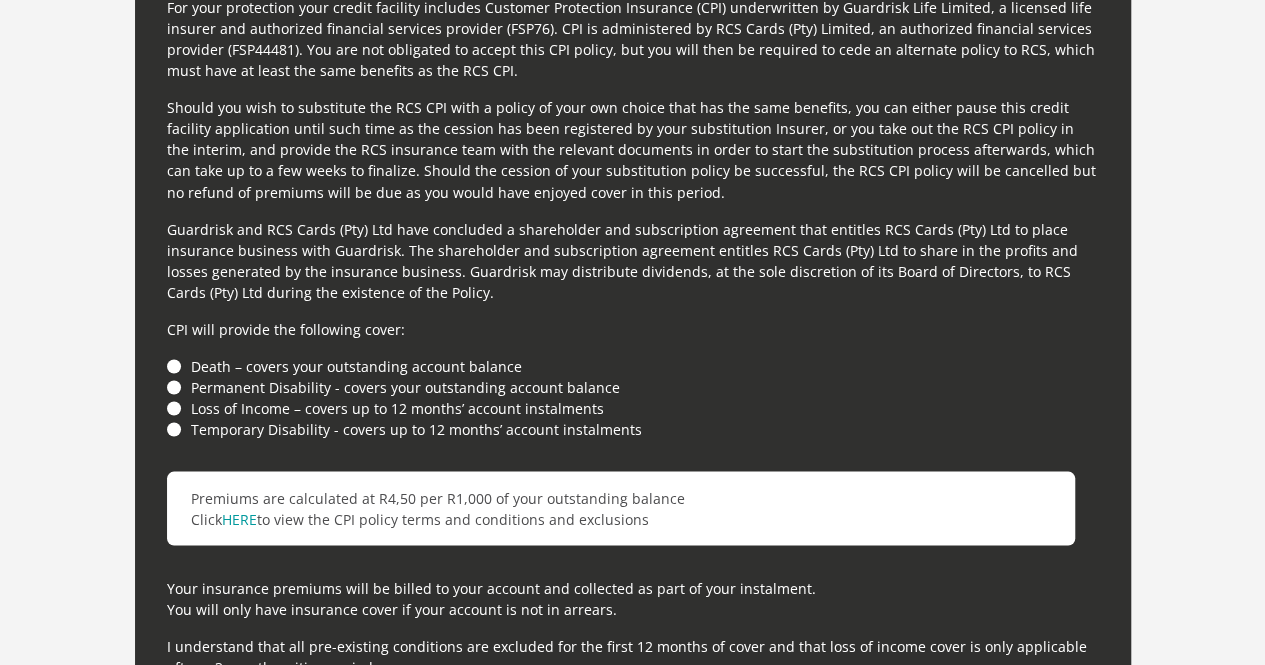 click on "Permanent Disability - covers your outstanding account balance" at bounding box center [633, 386] 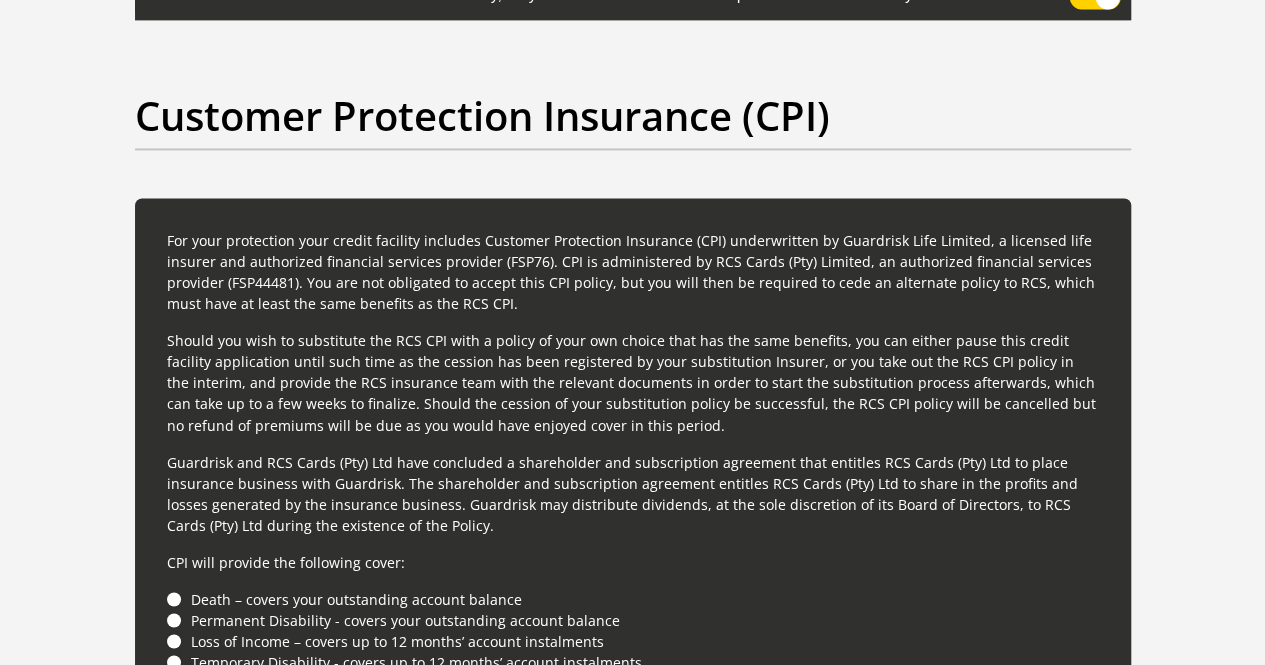 scroll, scrollTop: 5269, scrollLeft: 0, axis: vertical 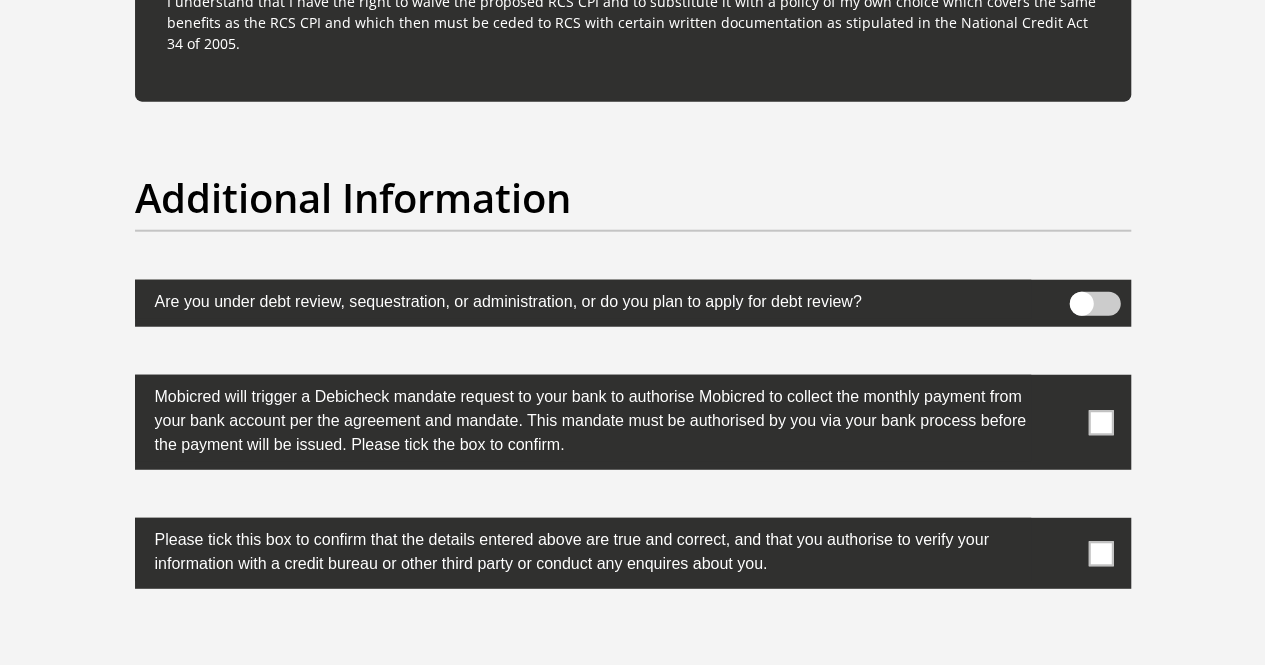 click at bounding box center [1100, 422] 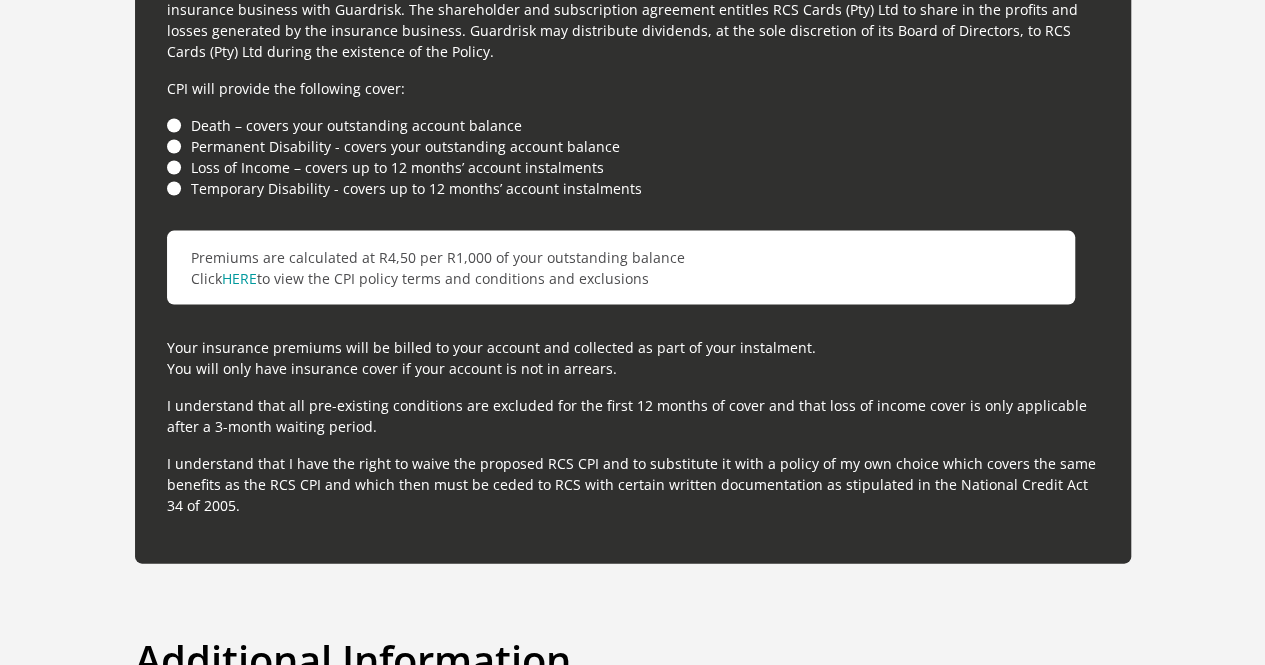 scroll, scrollTop: 5736, scrollLeft: 0, axis: vertical 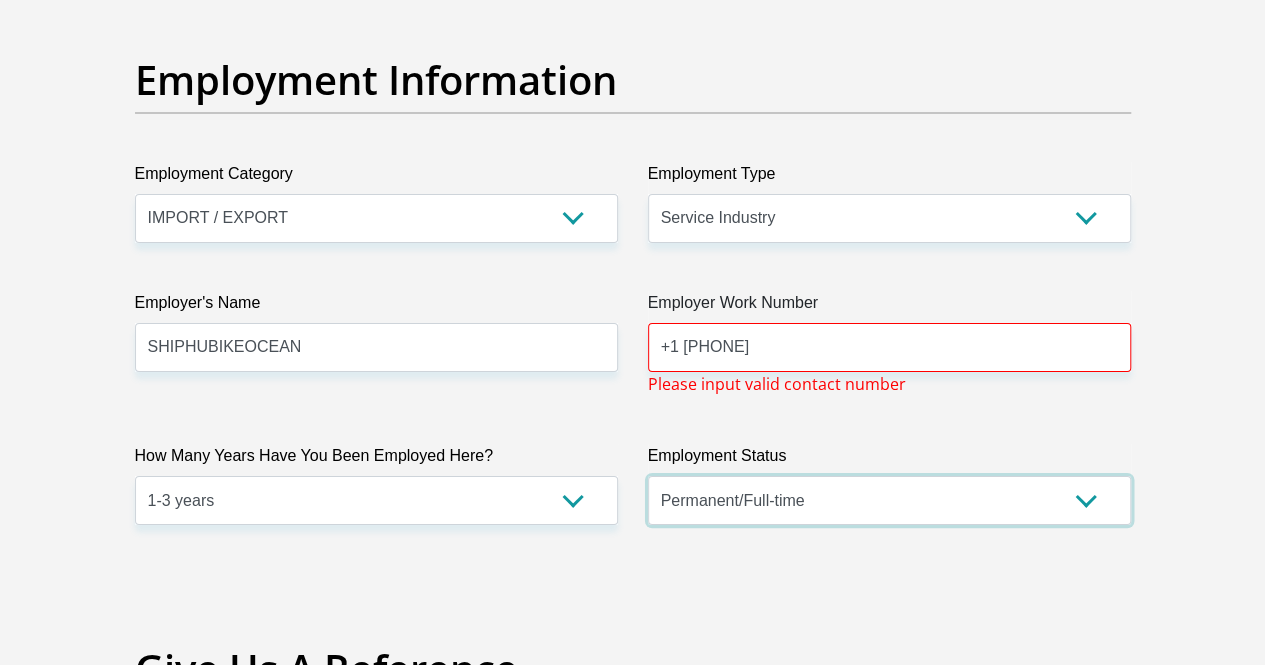 click on "Permanent/Full-time
Part-time/Casual
Contract Worker
Self-Employed
Housewife
Retired
Student
Medically Boarded
Disability
Unemployed" at bounding box center [889, 500] 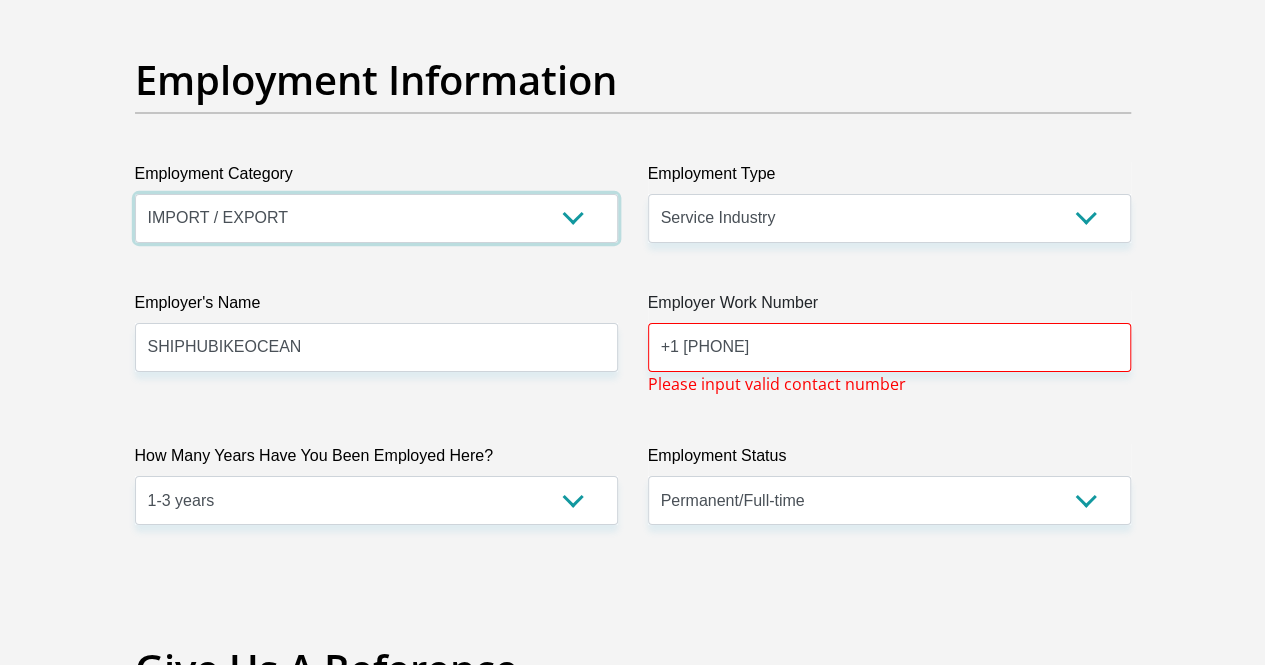 click on "AGRICULTURE
ALCOHOL & TOBACCO
CONSTRUCTION MATERIALS
METALLURGY
EQUIPMENT FOR RENEWABLE ENERGY
SPECIALIZED CONTRACTORS
CAR
GAMING (INCL. INTERNET
OTHER WHOLESALE
UNLICENSED PHARMACEUTICALS
CURRENCY EXCHANGE HOUSES
OTHER FINANCIAL INSTITUTIONS & INSURANCE
REAL ESTATE AGENTS
OIL & GAS
OTHER MATERIALS (E.G. IRON ORE)
PRECIOUS STONES & PRECIOUS METALS
POLITICAL ORGANIZATIONS
RELIGIOUS ORGANIZATIONS(NOT SECTS)
ACTI. HAVING BUSINESS DEAL WITH PUBLIC ADMINISTRATION
LAUNDROMATS" at bounding box center [376, 218] 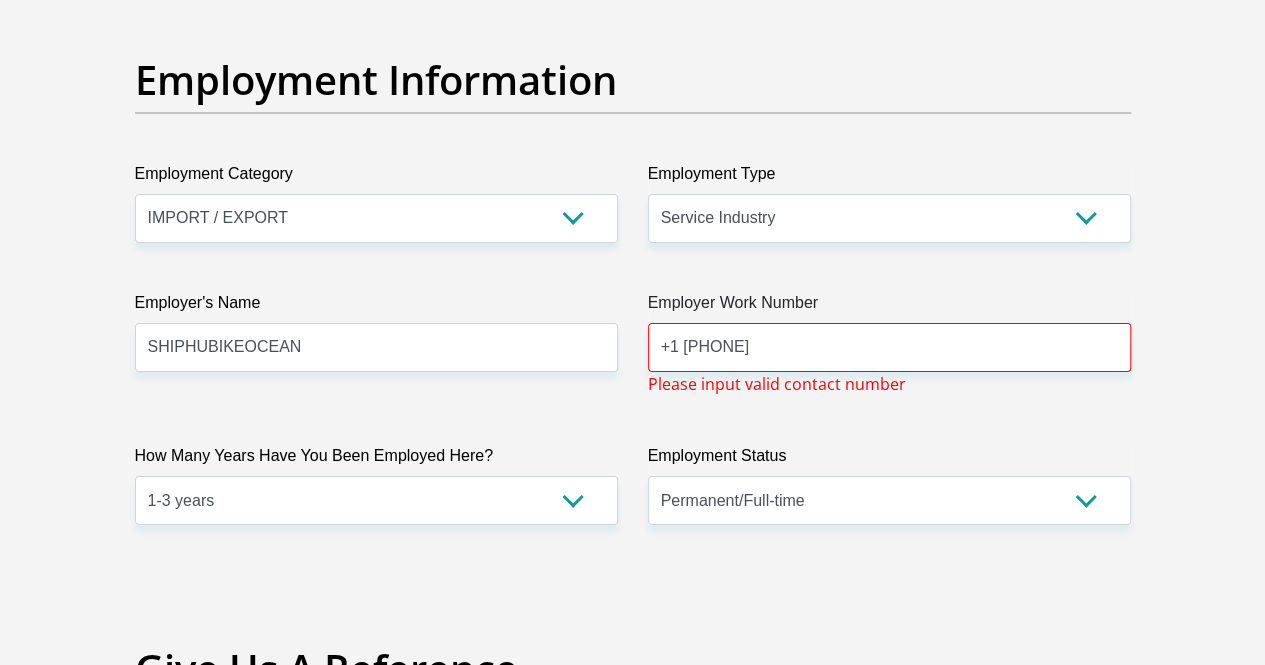 click on "Title
Mr
Ms
Mrs
Dr
Other
First Name
[NAME]
Surname
[NAME]
ID Number
[ID_NUMBER]
Please input valid ID number
Race
Black
Coloured
Indian
White
Other
Contact Number
[PHONE]
Please input valid contact number
Nationality
South Africa
Afghanistan
Aland Islands  Albania  Algeria" at bounding box center (633, -14) 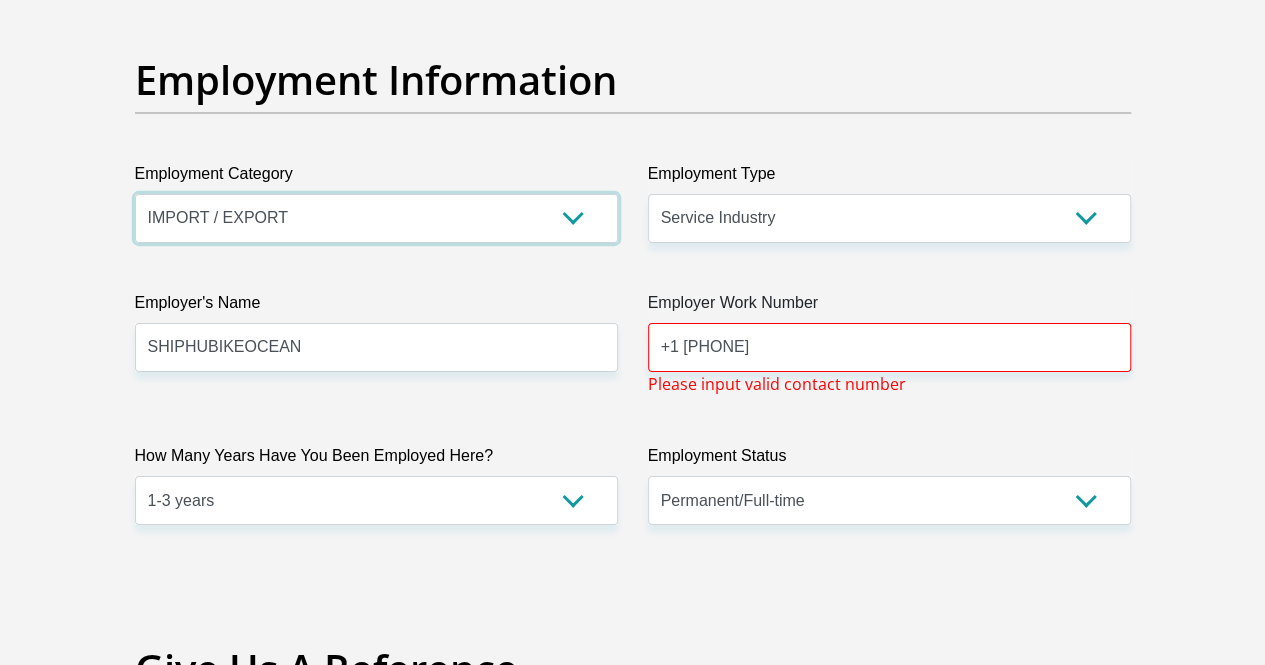 click on "AGRICULTURE
ALCOHOL & TOBACCO
CONSTRUCTION MATERIALS
METALLURGY
EQUIPMENT FOR RENEWABLE ENERGY
SPECIALIZED CONTRACTORS
CAR
GAMING (INCL. INTERNET
OTHER WHOLESALE
UNLICENSED PHARMACEUTICALS
CURRENCY EXCHANGE HOUSES
OTHER FINANCIAL INSTITUTIONS & INSURANCE
REAL ESTATE AGENTS
OIL & GAS
OTHER MATERIALS (E.G. IRON ORE)
PRECIOUS STONES & PRECIOUS METALS
POLITICAL ORGANIZATIONS
RELIGIOUS ORGANIZATIONS(NOT SECTS)
ACTI. HAVING BUSINESS DEAL WITH PUBLIC ADMINISTRATION
LAUNDROMATS" at bounding box center [376, 218] 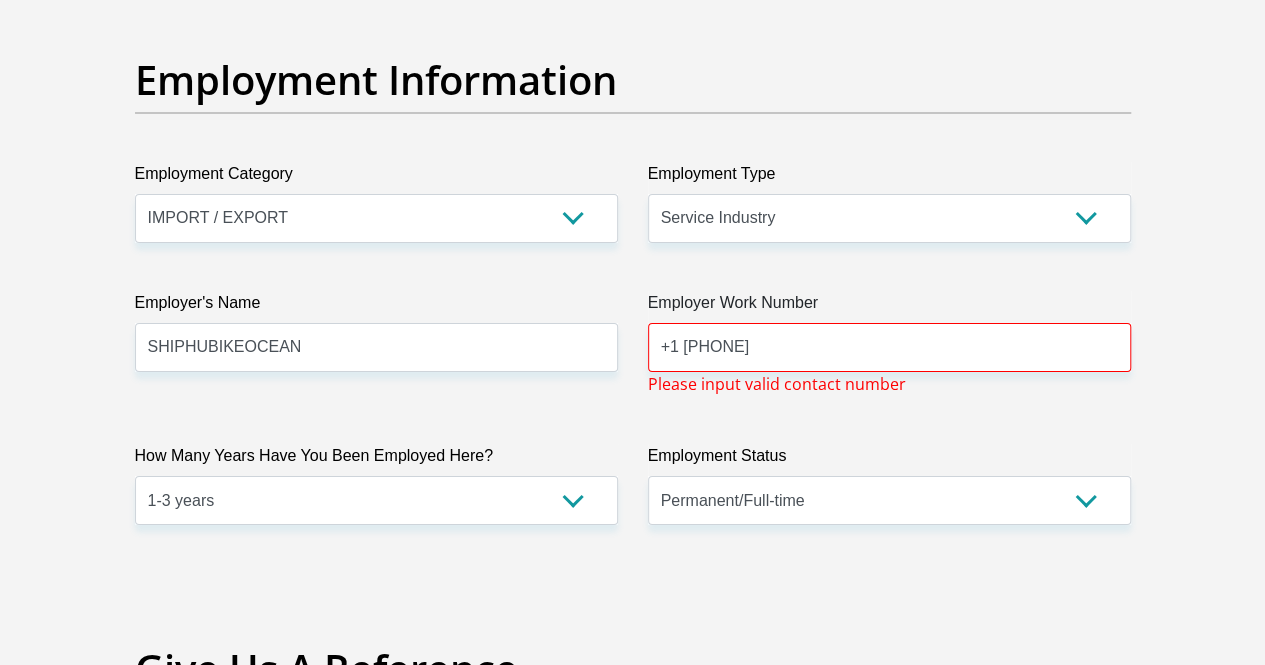 click on "Title
Mr
Ms
Mrs
Dr
Other
First Name
[NAME]
Surname
[NAME]
ID Number
[ID_NUMBER]
Please input valid ID number
Race
Black
Coloured
Indian
White
Other
Contact Number
[PHONE]
Please input valid contact number
Nationality
South Africa
Afghanistan
Aland Islands  Albania  Algeria" at bounding box center [633, -14] 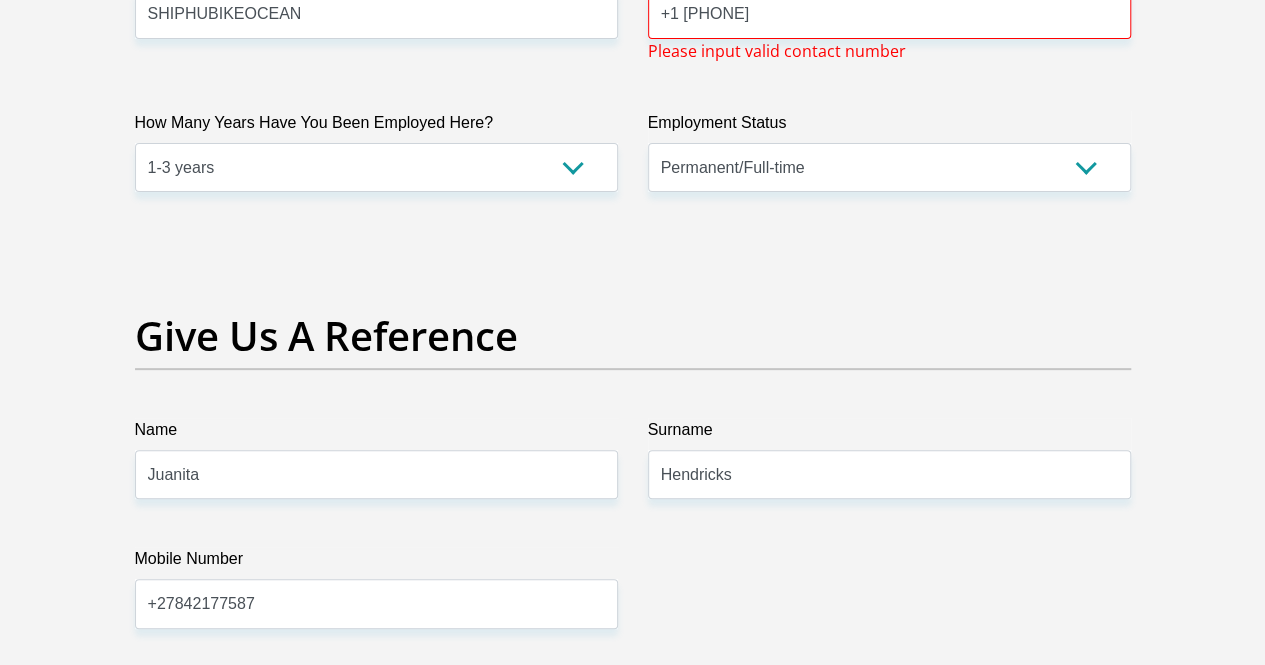 scroll, scrollTop: 4094, scrollLeft: 0, axis: vertical 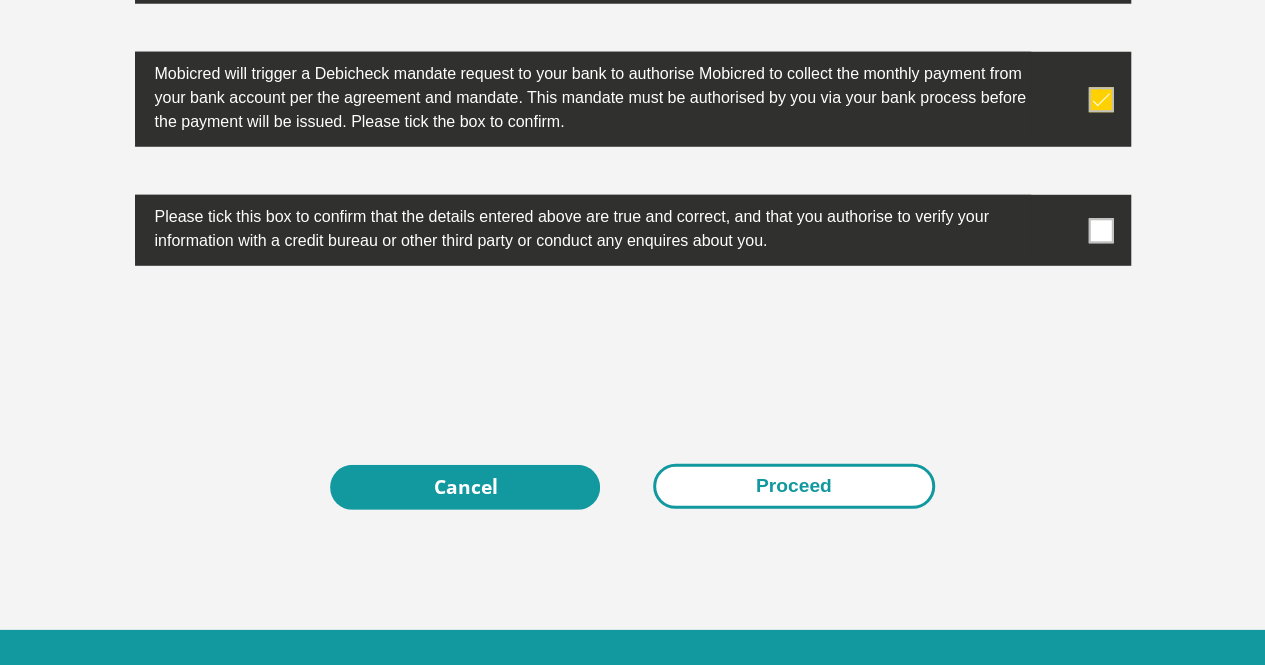 click on "Proceed" at bounding box center (794, 486) 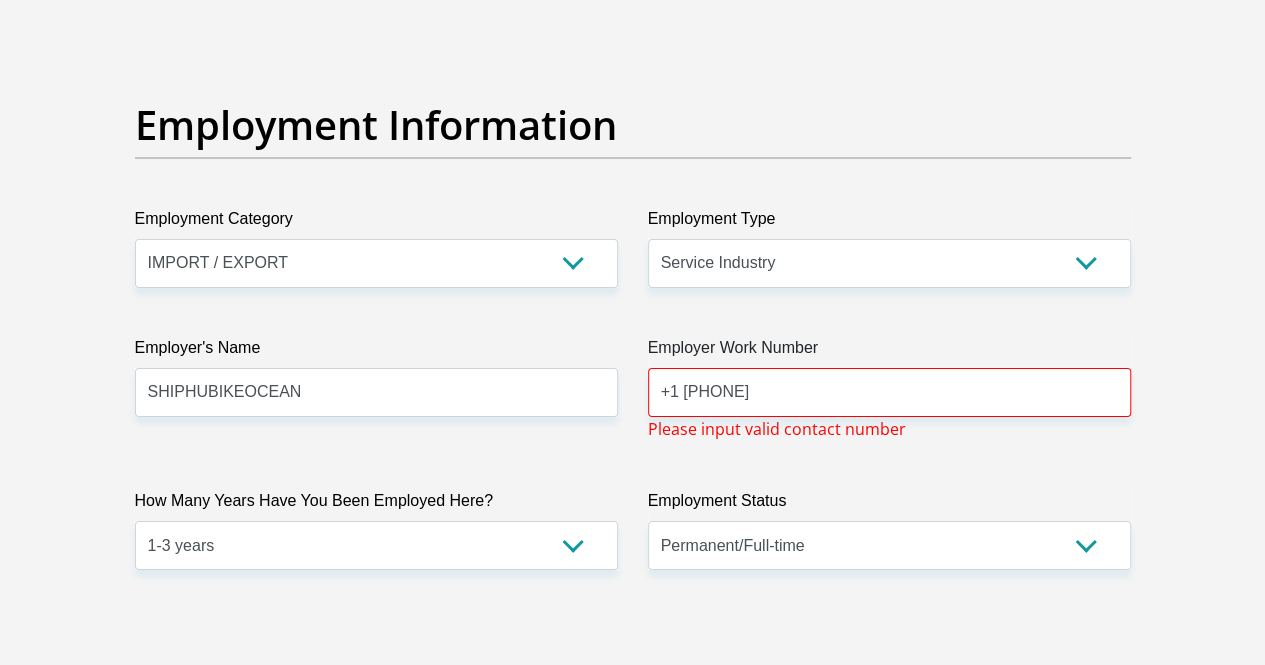 scroll, scrollTop: 3604, scrollLeft: 0, axis: vertical 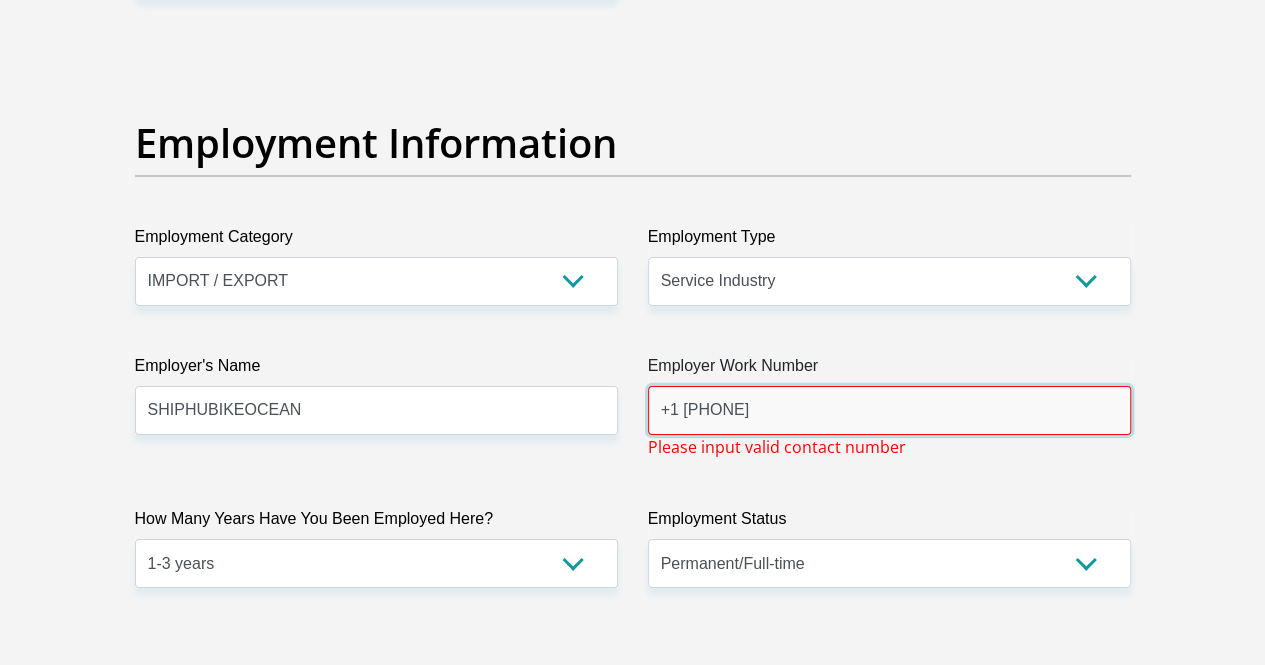 click on "+1 [PHONE]" at bounding box center (889, 410) 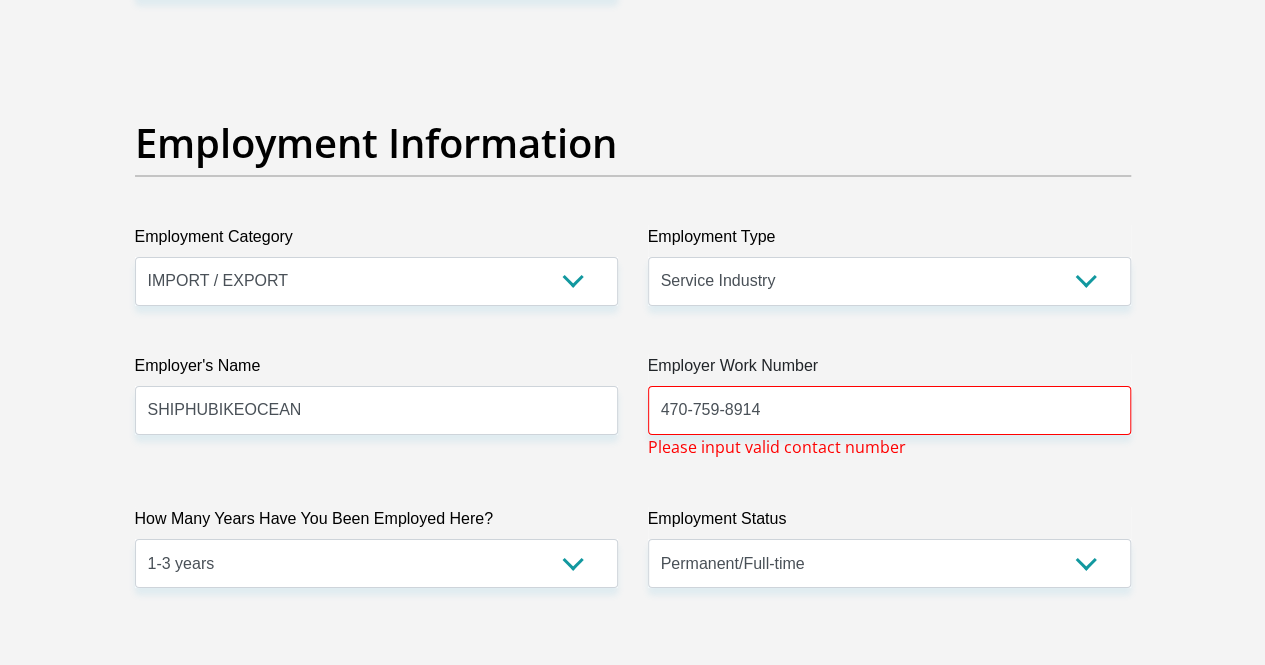 click on "Title
Mr
Ms
Mrs
Dr
Other
First Name
[NAME]
Surname
[NAME]
ID Number
[ID_NUMBER]
Please input valid ID number
Race
Black
Coloured
Indian
White
Other
Contact Number
[PHONE]
Please input valid contact number
Nationality
South Africa
Afghanistan
Aland Islands  Albania  Algeria" at bounding box center [633, 61] 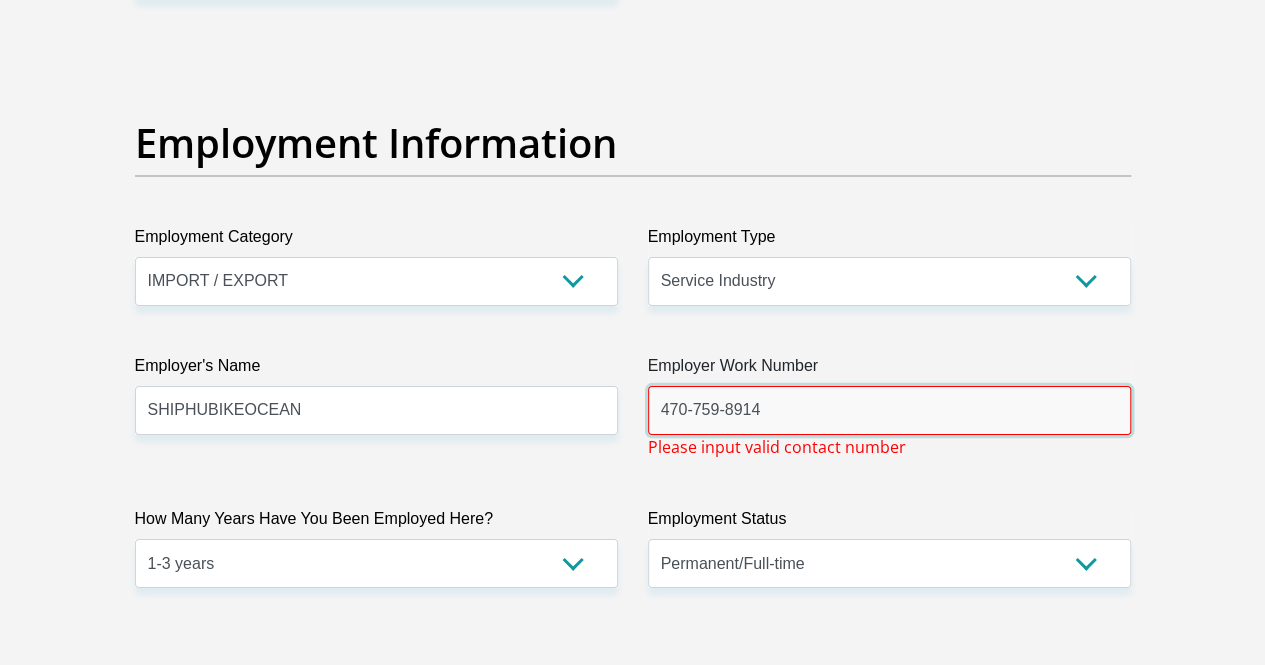 click on "470-759-8914" at bounding box center [889, 410] 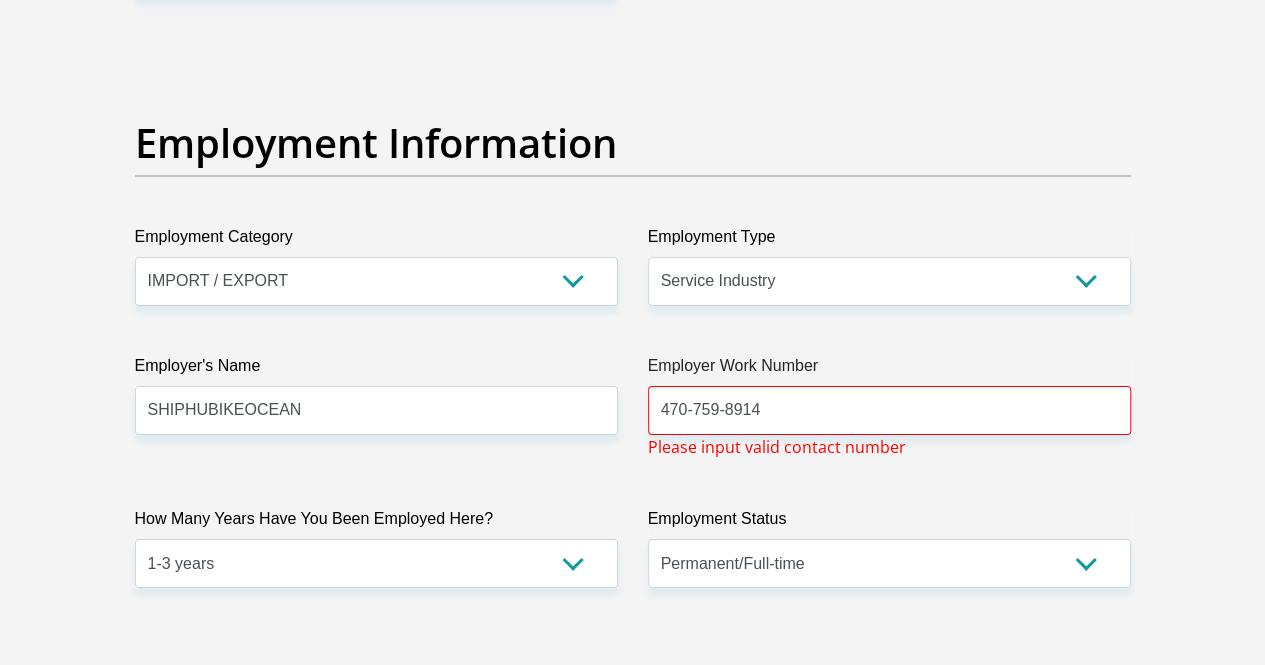 click on "Title
Mr
Ms
Mrs
Dr
Other
First Name
[NAME]
Surname
[NAME]
ID Number
[ID_NUMBER]
Please input valid ID number
Race
Black
Coloured
Indian
White
Other
Contact Number
[PHONE]
Please input valid contact number
Nationality
South Africa
Afghanistan
Aland Islands  Albania  Algeria" at bounding box center [633, 61] 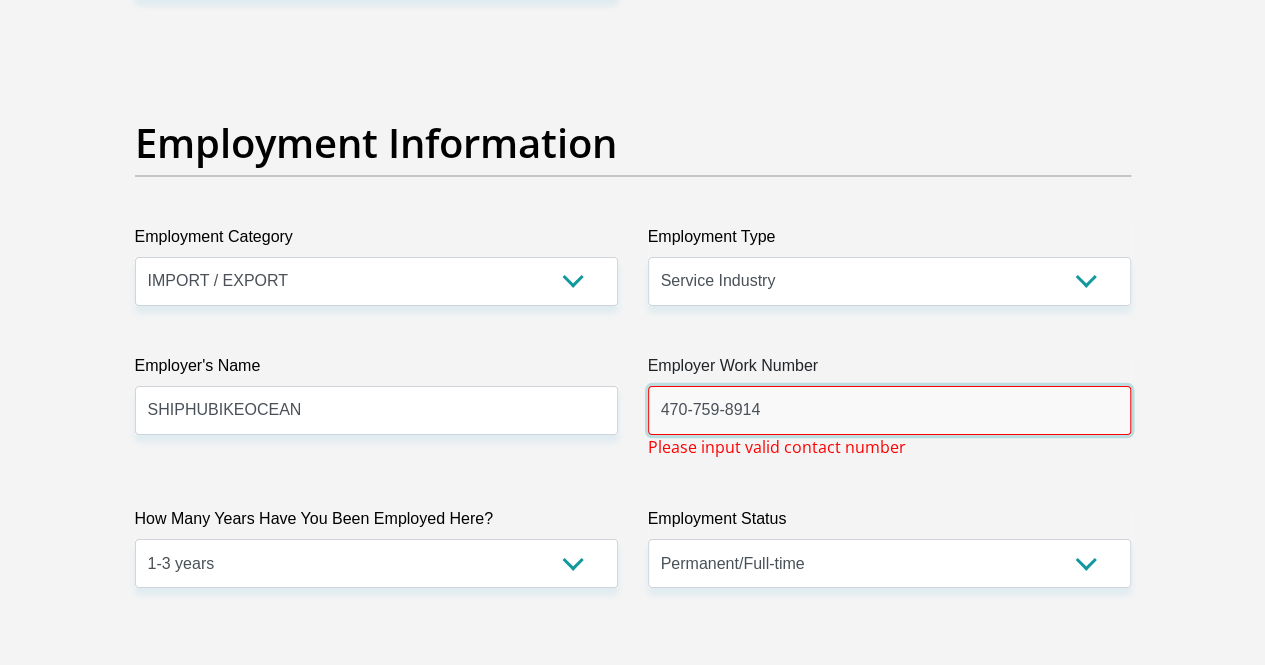 click on "470-759-8914" at bounding box center [889, 410] 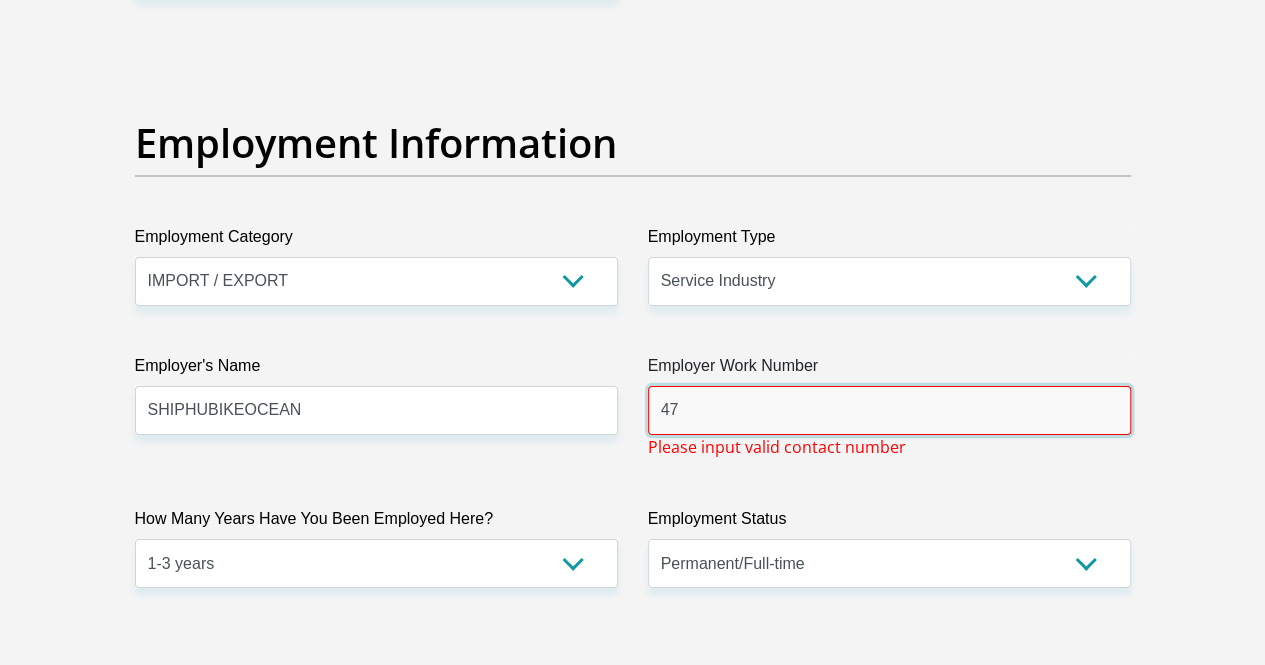 type on "4" 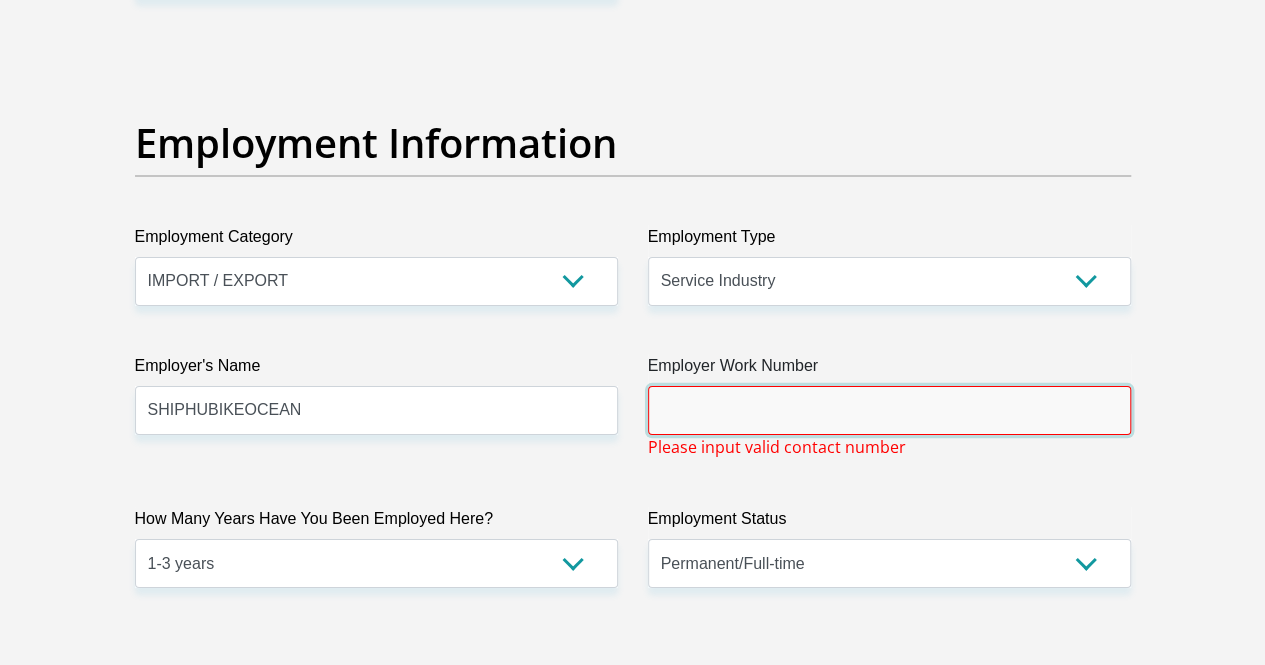 click on "Employer Work Number" at bounding box center (889, 410) 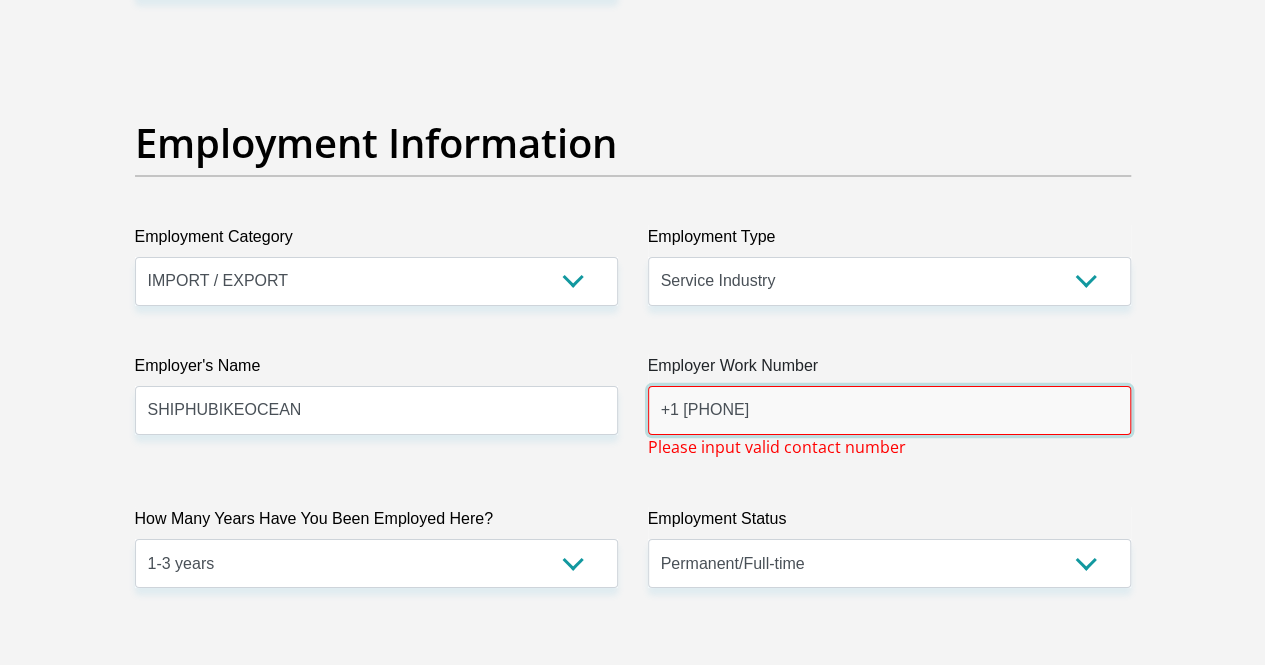 click on "+1 [PHONE]" at bounding box center [889, 410] 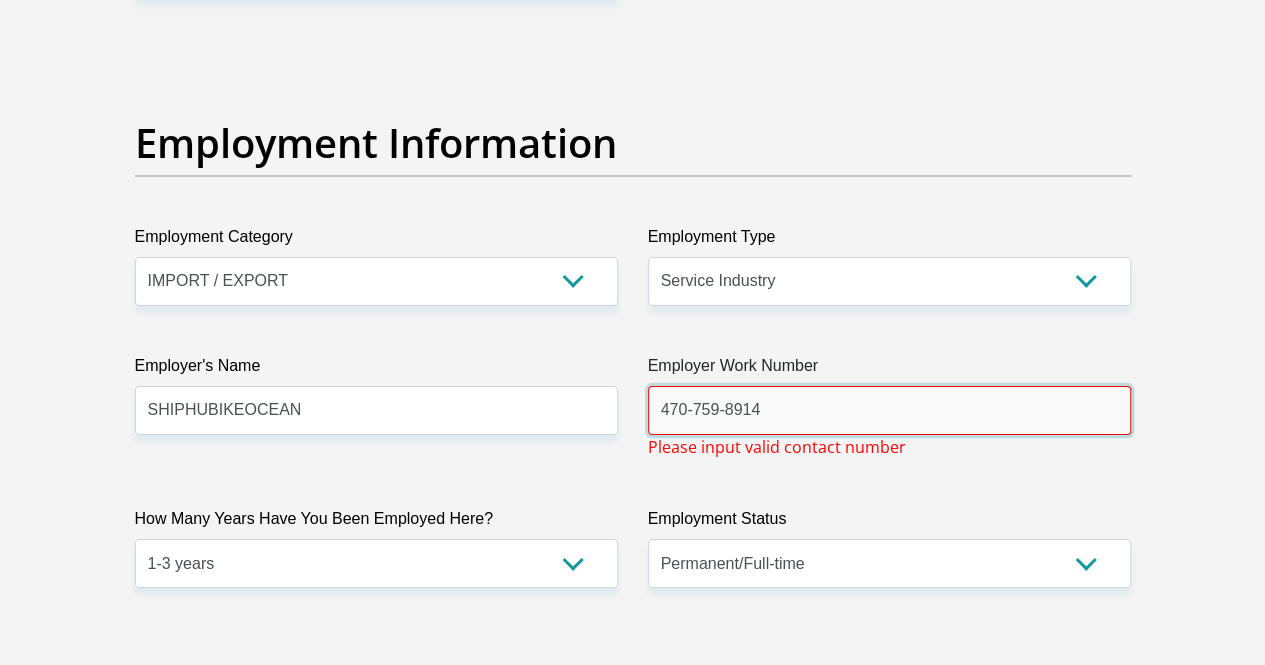 click on "470-759-8914" at bounding box center (889, 410) 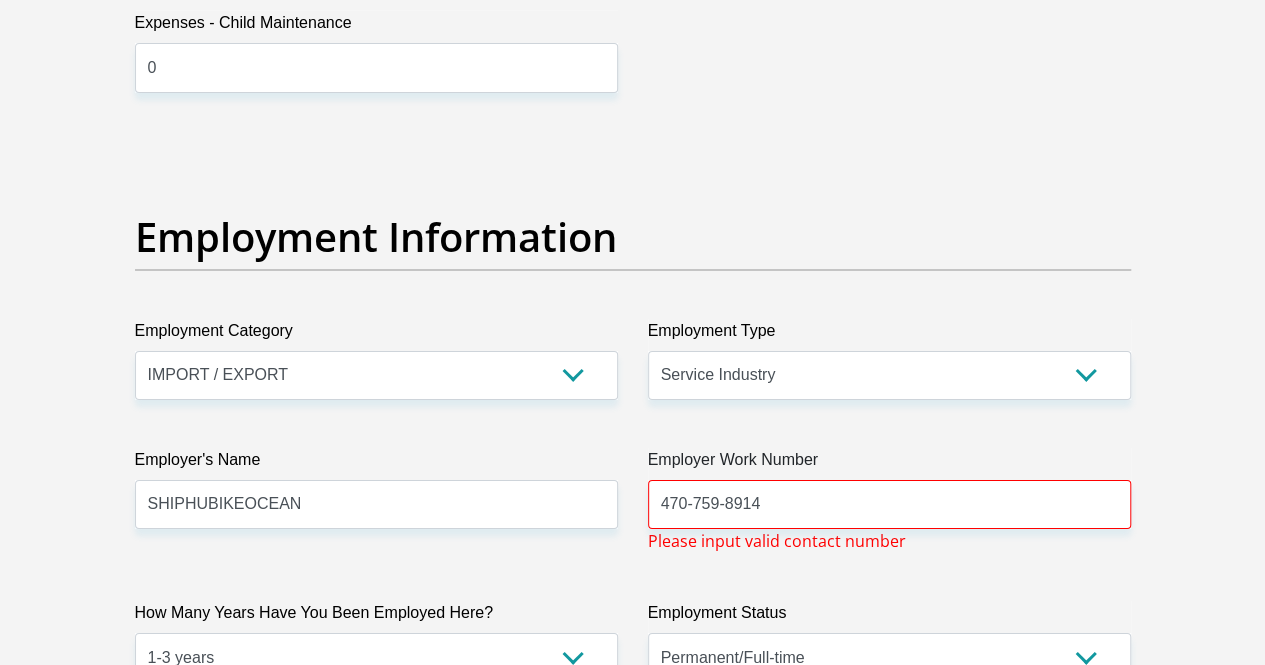 scroll, scrollTop: 3526, scrollLeft: 0, axis: vertical 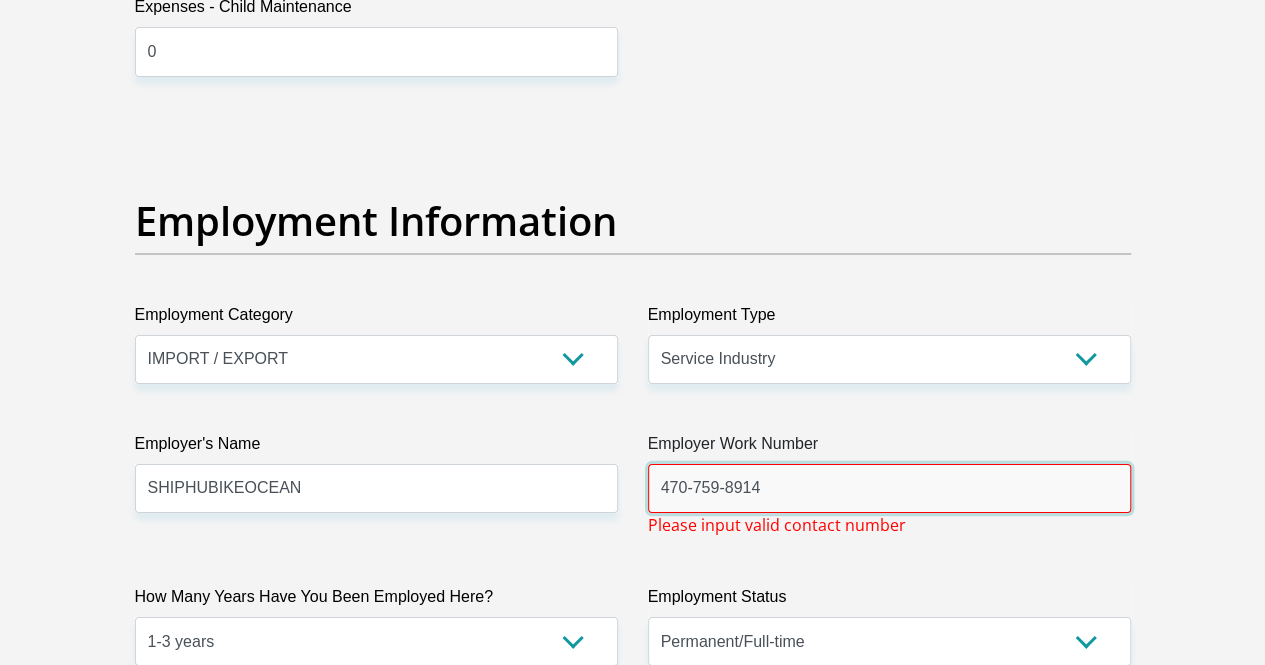 click on "470-759-8914" at bounding box center (889, 488) 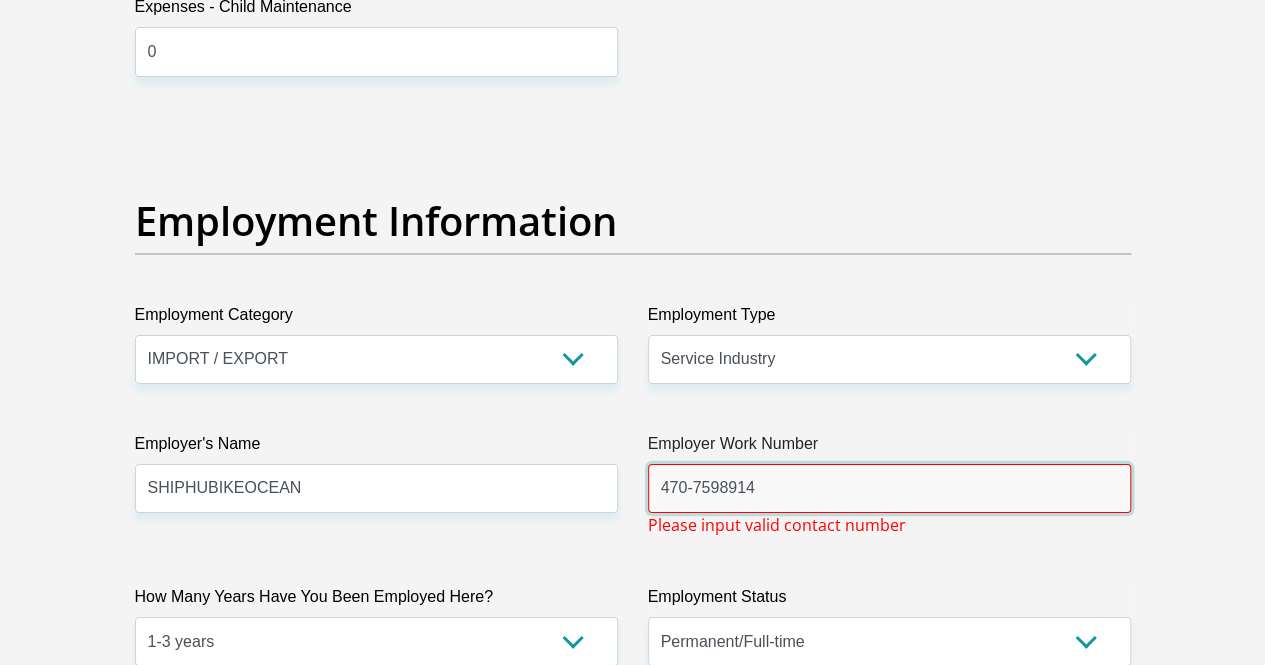 click on "470-7598914" at bounding box center [889, 488] 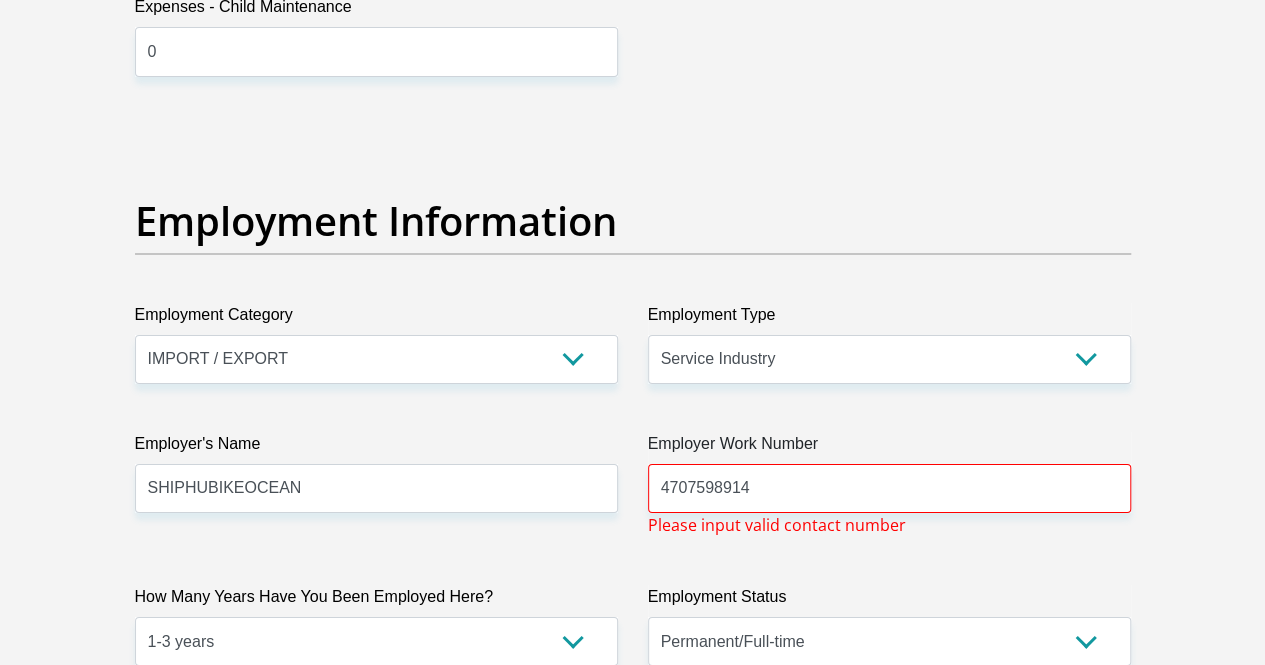 click on "Title
Mr
Ms
Mrs
Dr
Other
First Name
[NAME]
Surname
[NAME]
ID Number
[ID_NUMBER]
Please input valid ID number
Race
Black
Coloured
Indian
White
Other
Contact Number
[PHONE]
Please input valid contact number
Nationality
South Africa
Afghanistan
Aland Islands  Albania  Algeria" at bounding box center (633, 139) 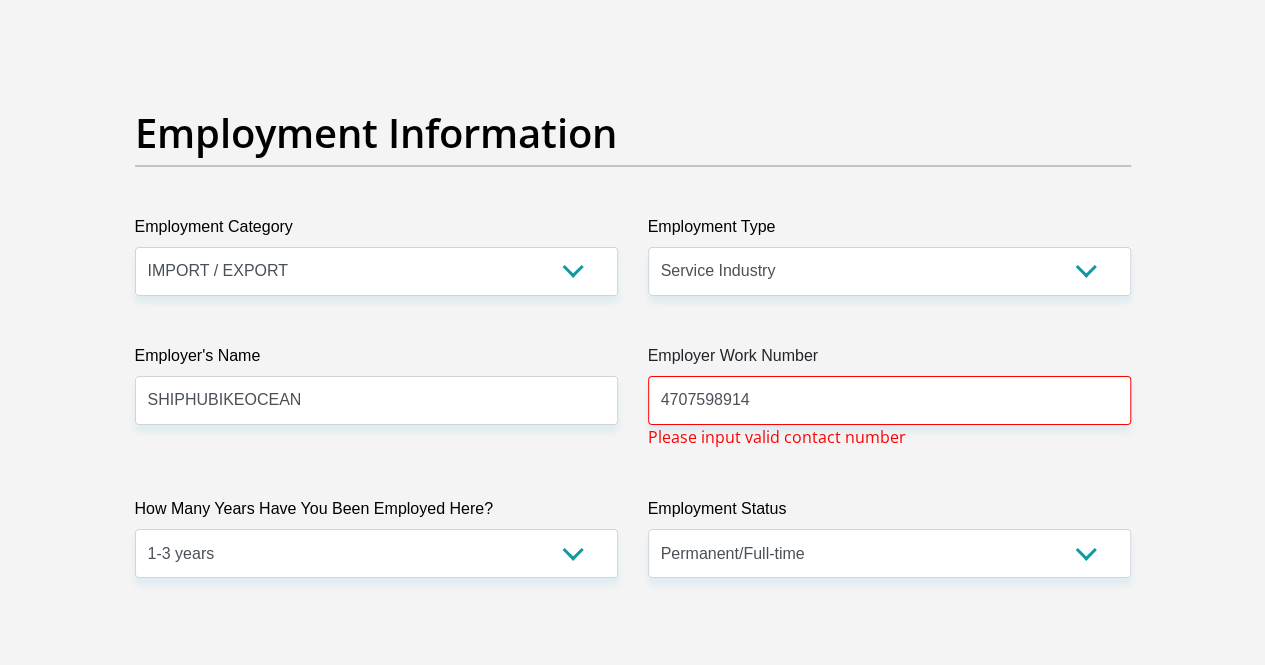 scroll, scrollTop: 3584, scrollLeft: 0, axis: vertical 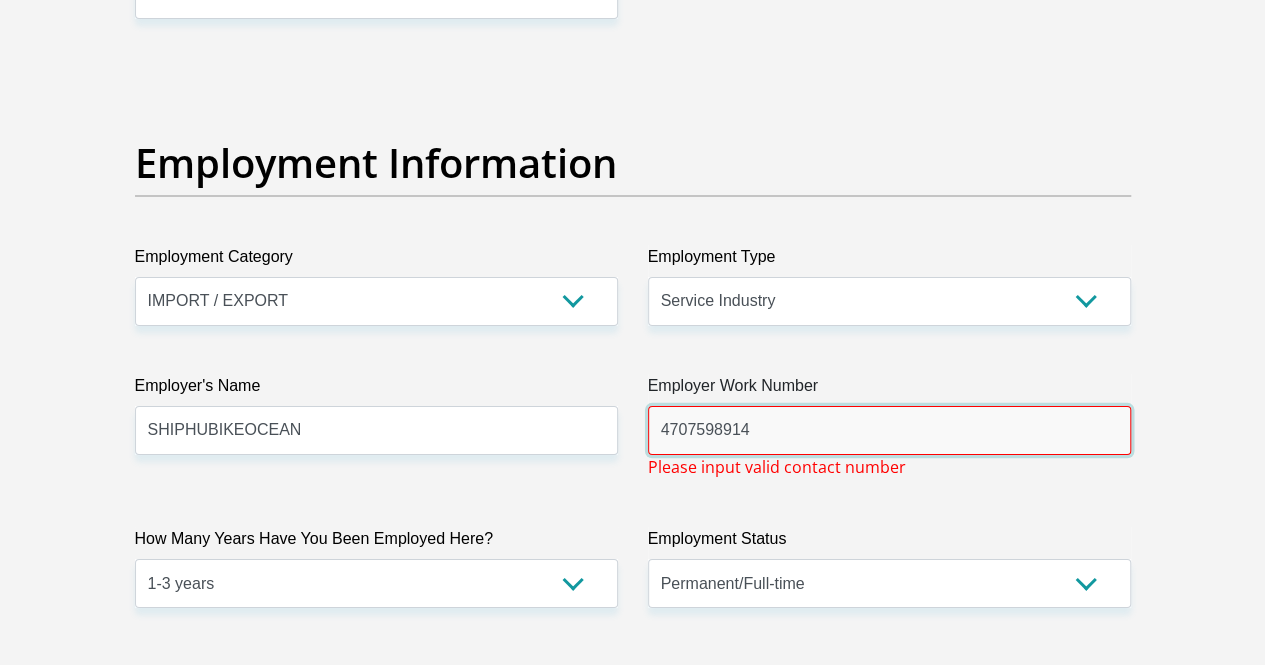 click on "4707598914" at bounding box center (889, 430) 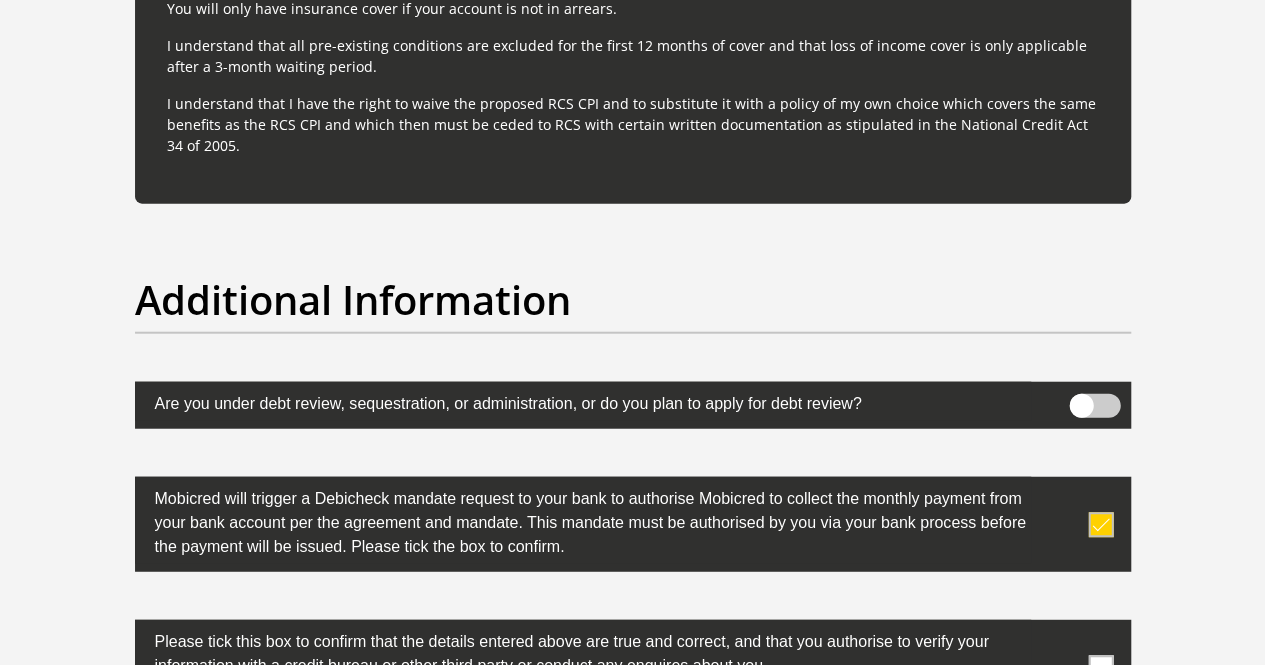 scroll, scrollTop: 6118, scrollLeft: 0, axis: vertical 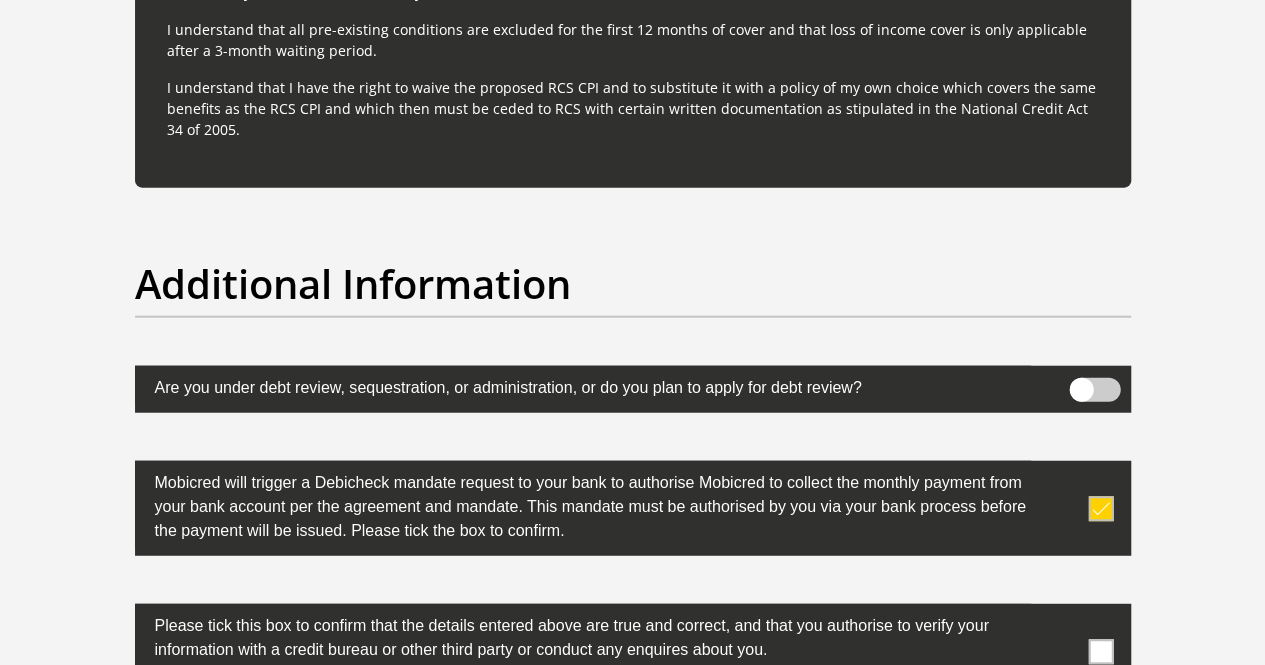 click at bounding box center (1100, 651) 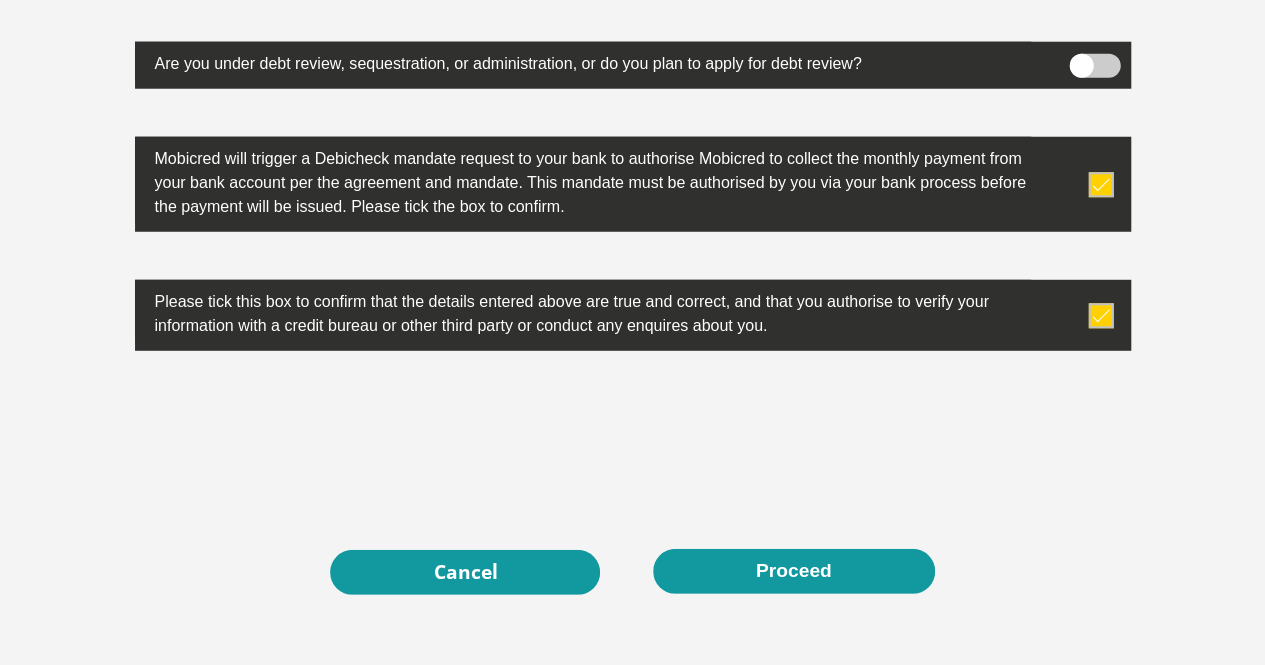 scroll, scrollTop: 6527, scrollLeft: 0, axis: vertical 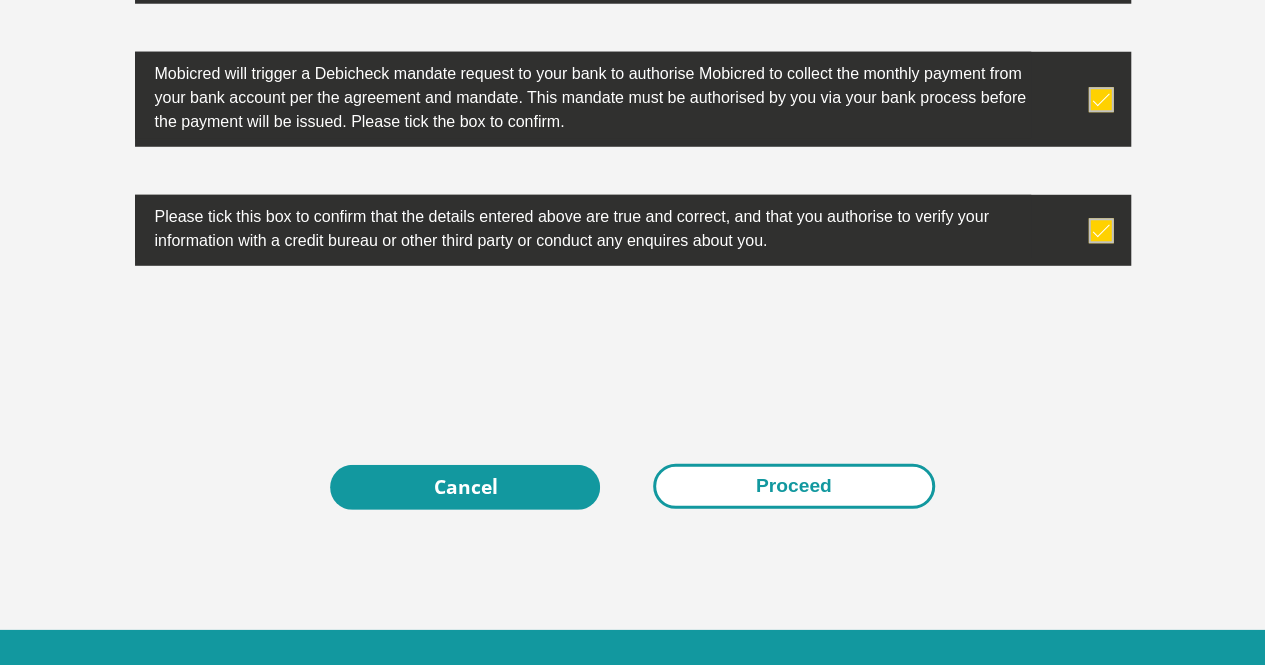 click on "Proceed" at bounding box center (794, 486) 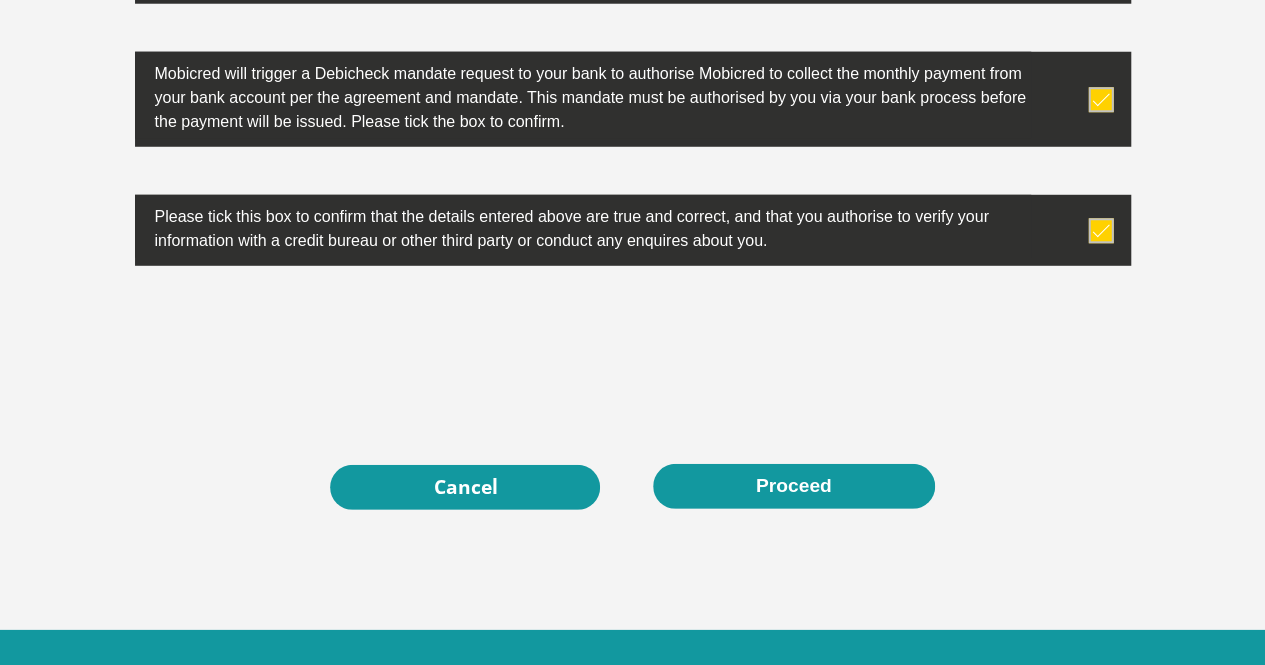 click on "Personal Details
Title
Mr
Ms
Mrs
Dr
Other
First Name
[NAME]
Surname
[NAME]
ID Number
[ID_NUMBER]
Please input valid ID number
Race
Black
Coloured
Indian
White
Other
Contact Number
[PHONE]
Please input valid contact number
Aruba" at bounding box center [632, -2868] 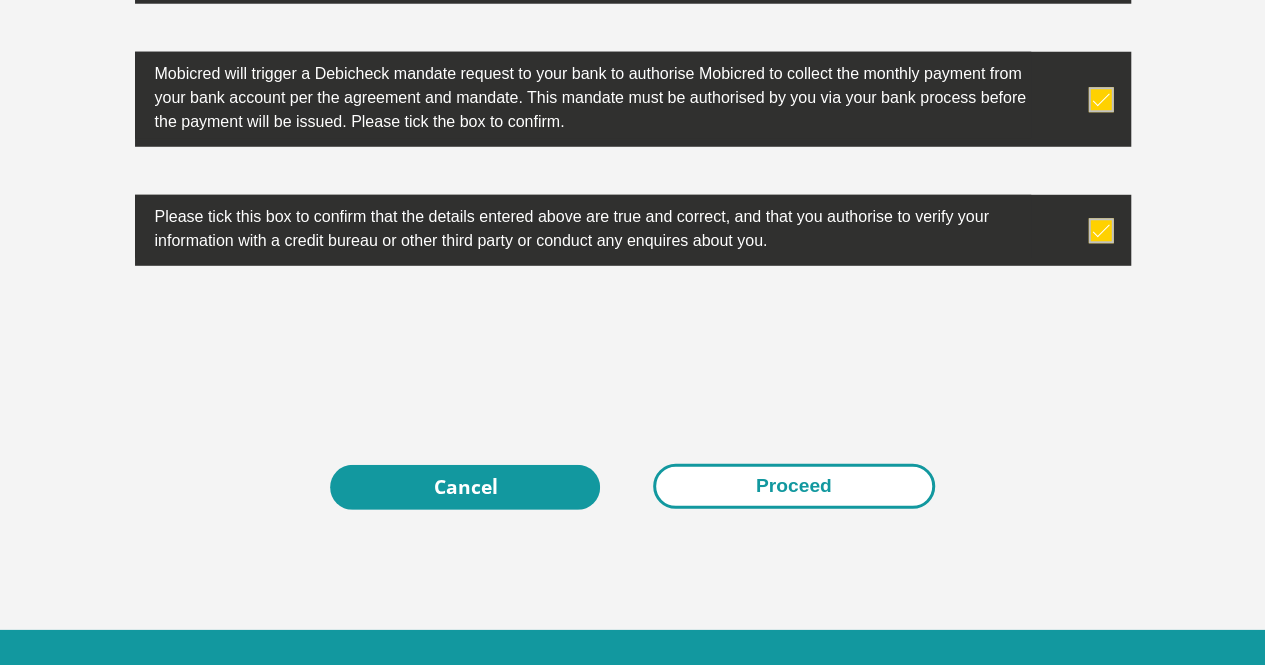 click on "Proceed" at bounding box center [794, 486] 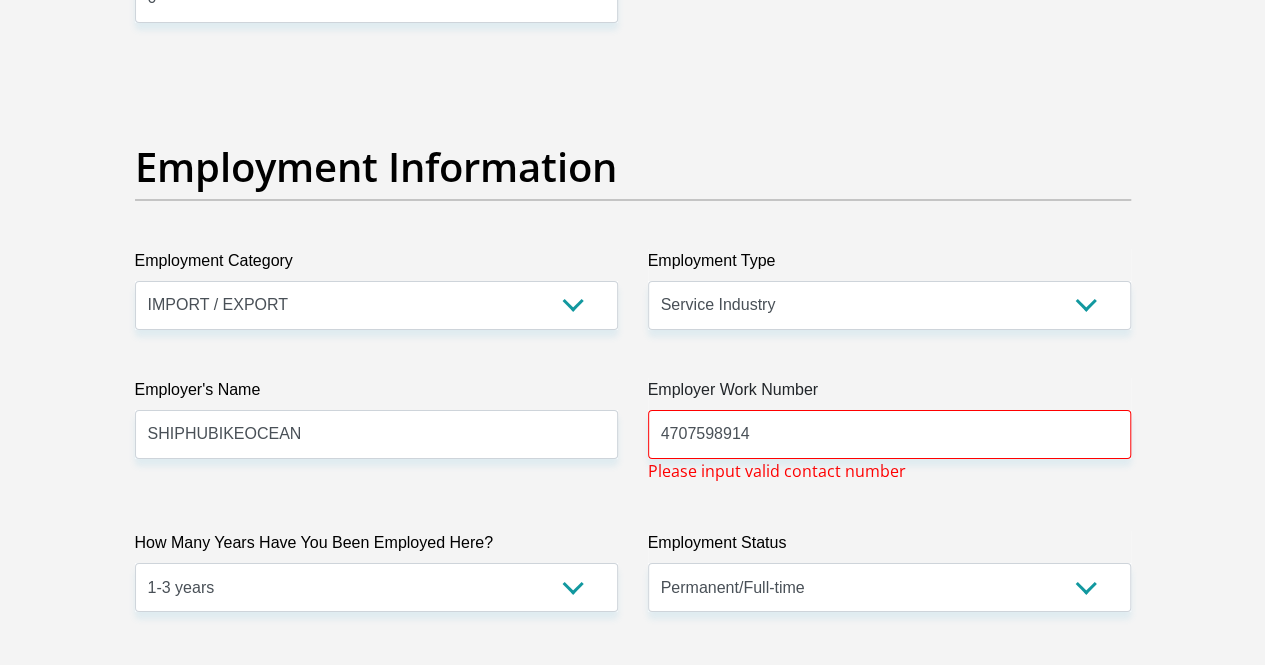 scroll, scrollTop: 3564, scrollLeft: 0, axis: vertical 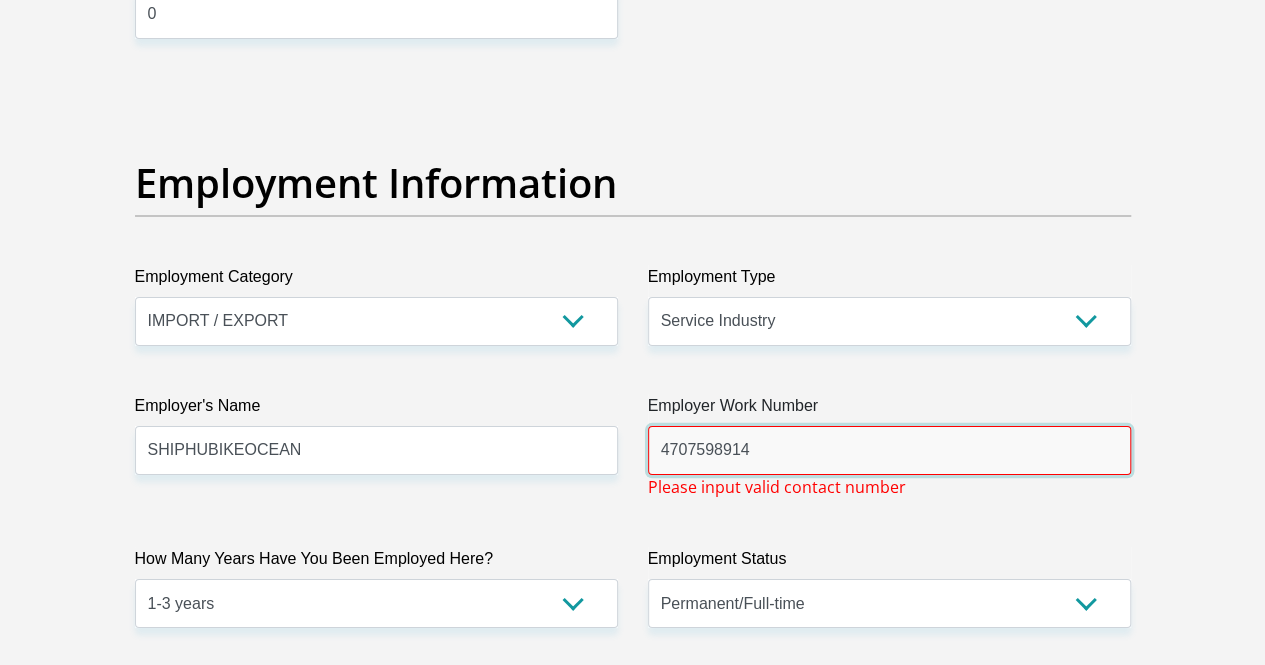 click on "4707598914" at bounding box center (889, 450) 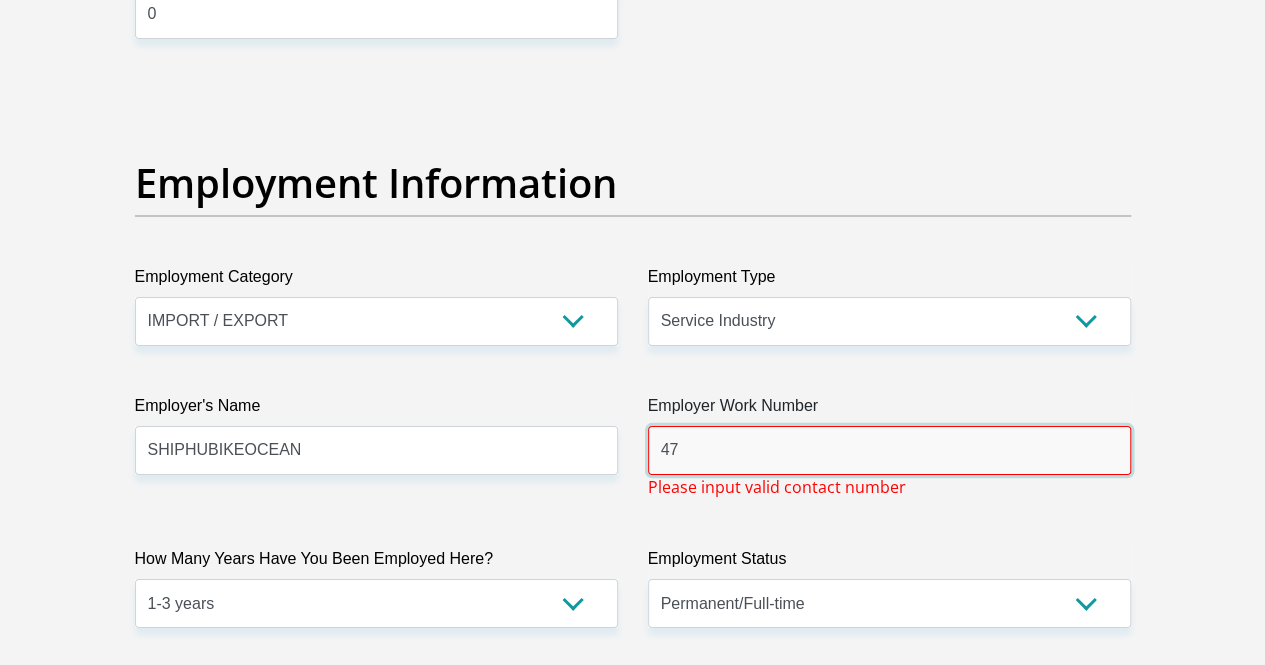 type on "4" 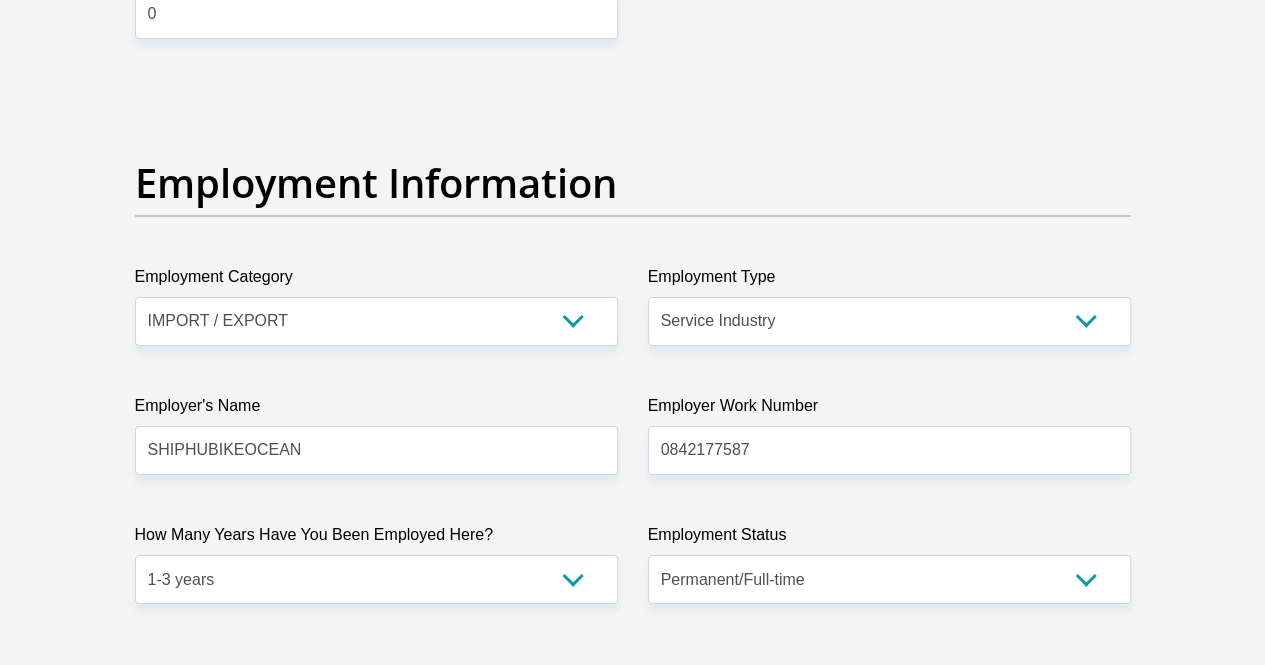 click on "Personal Details
Title
Mr
Ms
Mrs
Dr
Other
First Name
[NAME]
Surname
[NAME]
ID Number
[ID_NUMBER]
Please input valid ID number
Race
Black
Coloured
Indian
White
Other
Contact Number
[PHONE]
Please input valid contact number
Nationality" at bounding box center (633, 83) 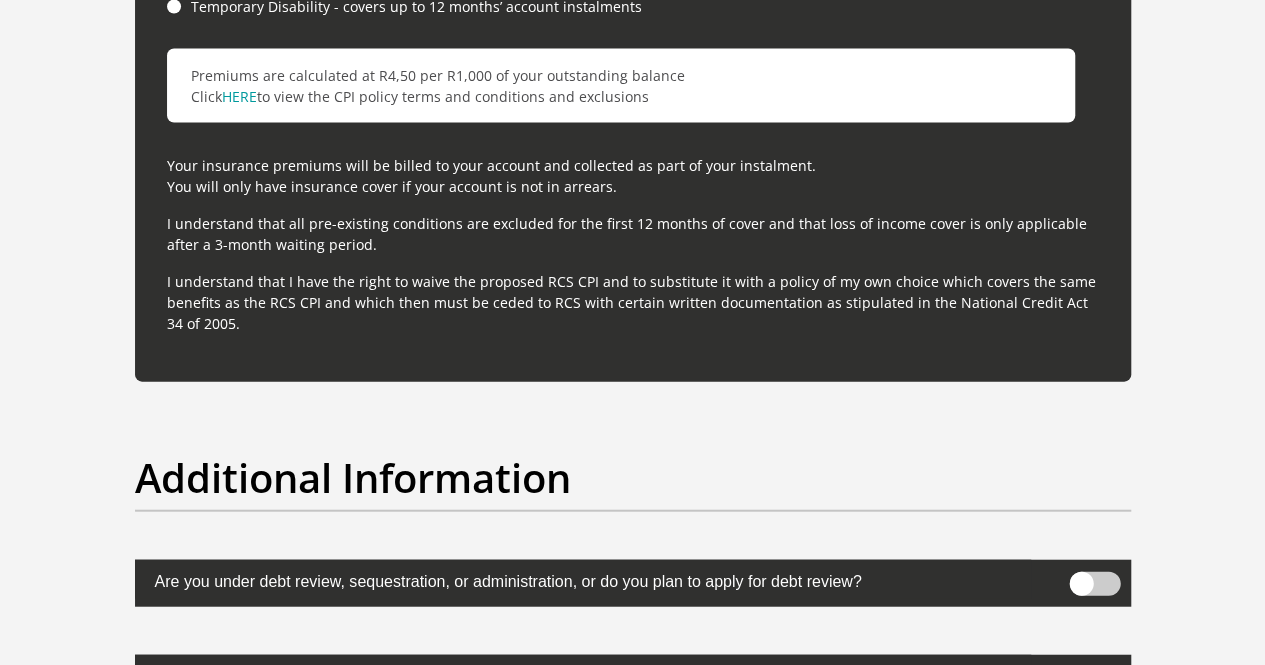 scroll, scrollTop: 5923, scrollLeft: 0, axis: vertical 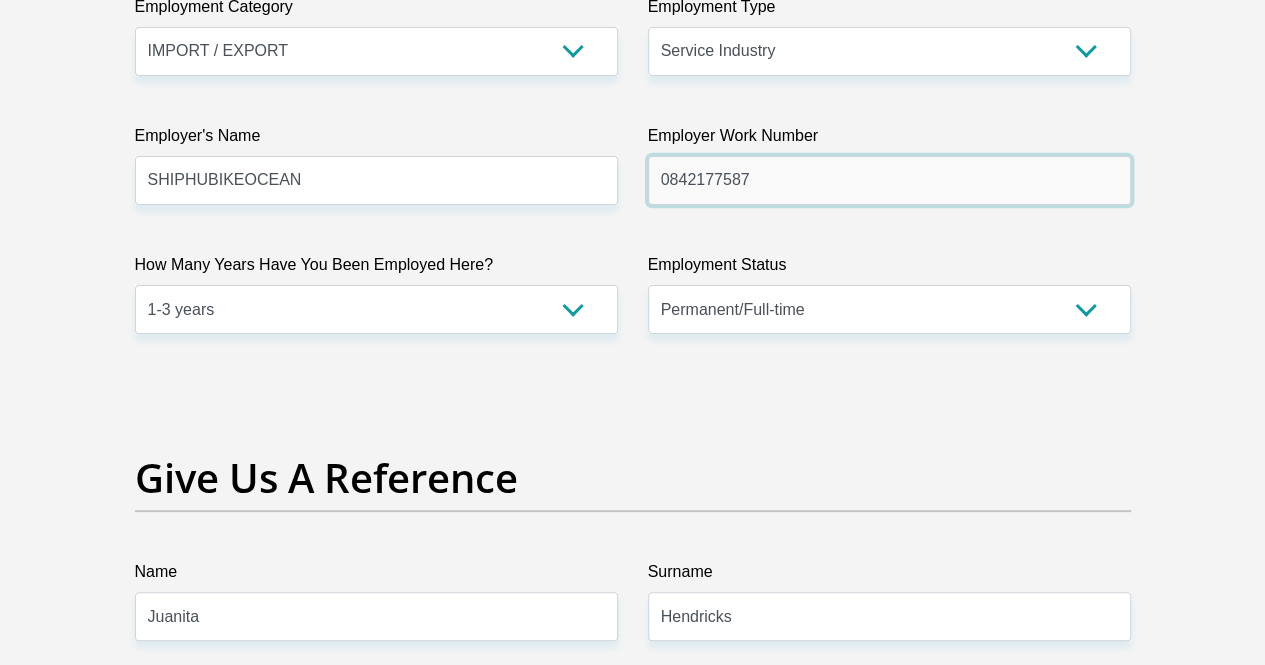 click on "0842177587" at bounding box center [889, 180] 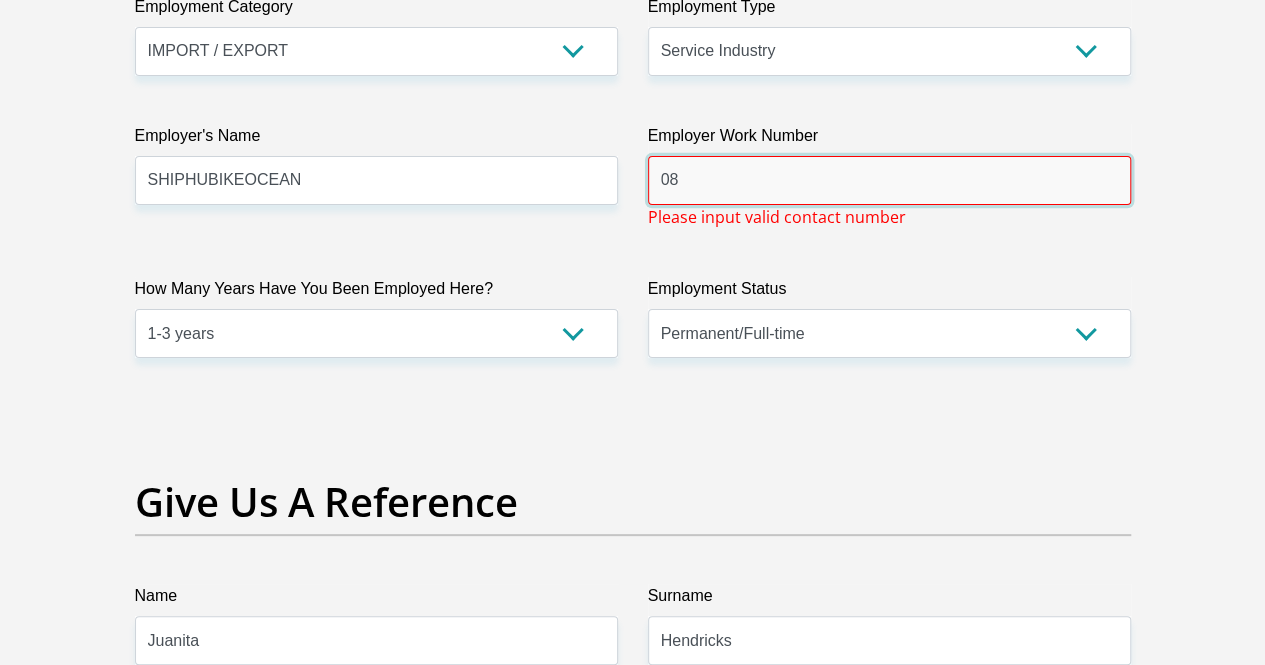 type on "0" 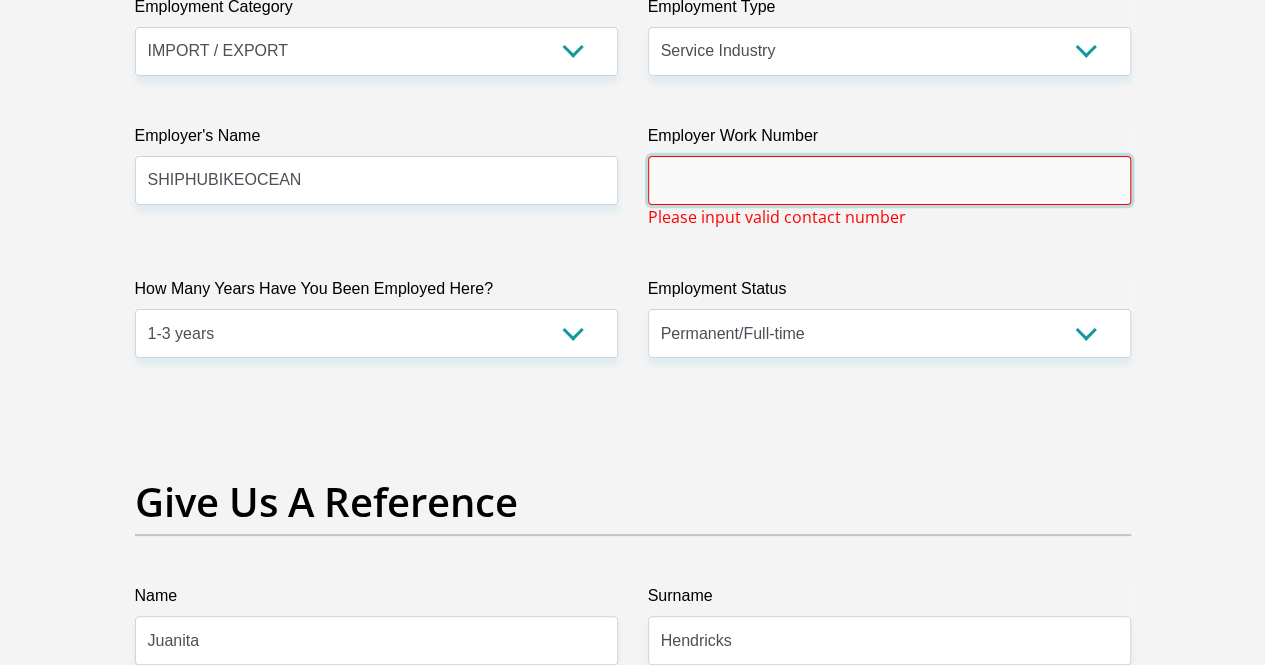 type 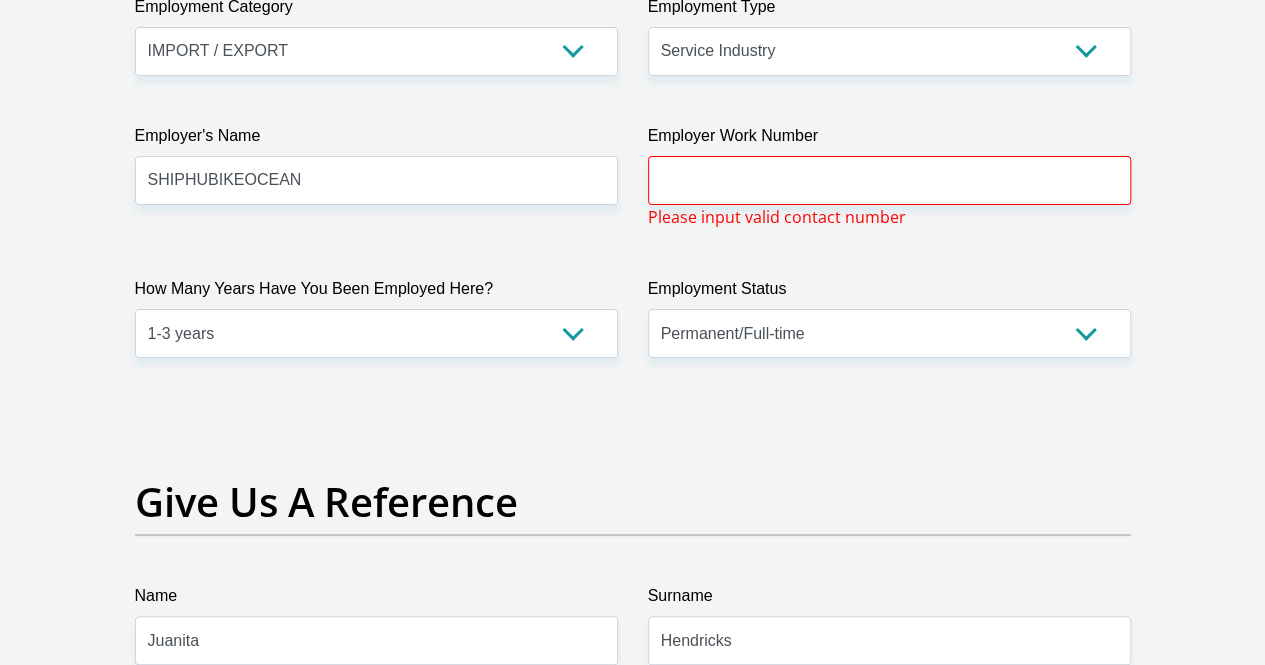 click on "Employment Status" at bounding box center (889, 293) 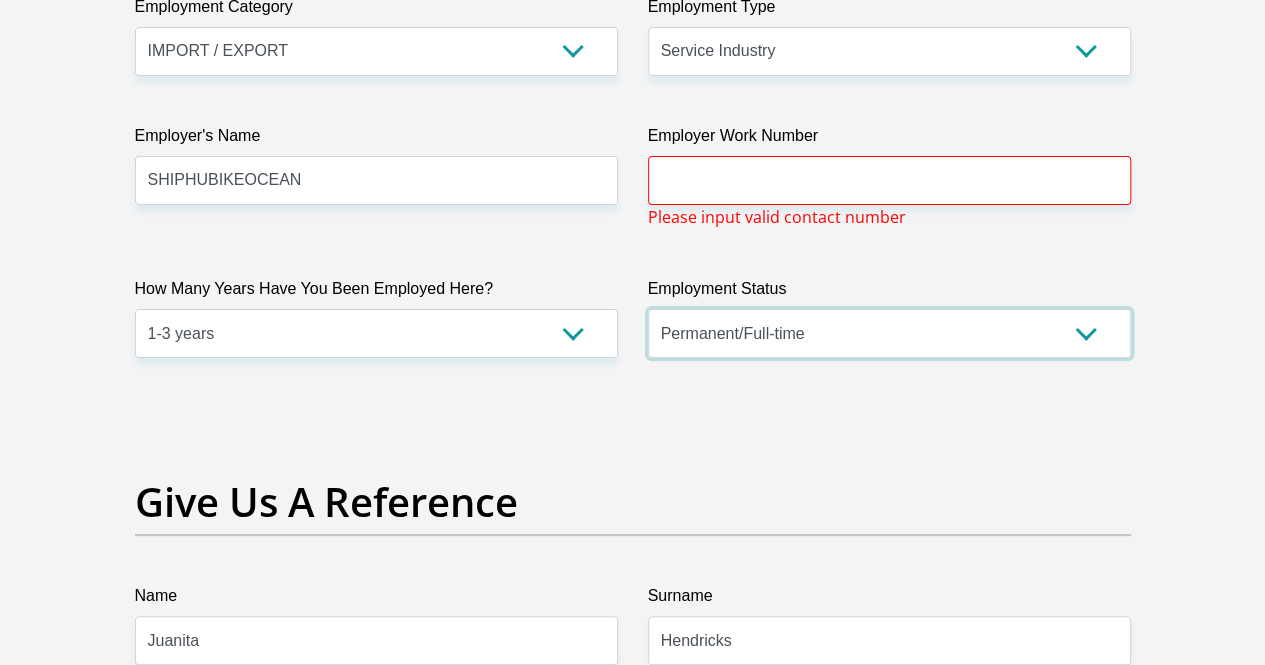 click on "Permanent/Full-time
Part-time/Casual
Contract Worker
Self-Employed
Housewife
Retired
Student
Medically Boarded
Disability
Unemployed" at bounding box center [889, 333] 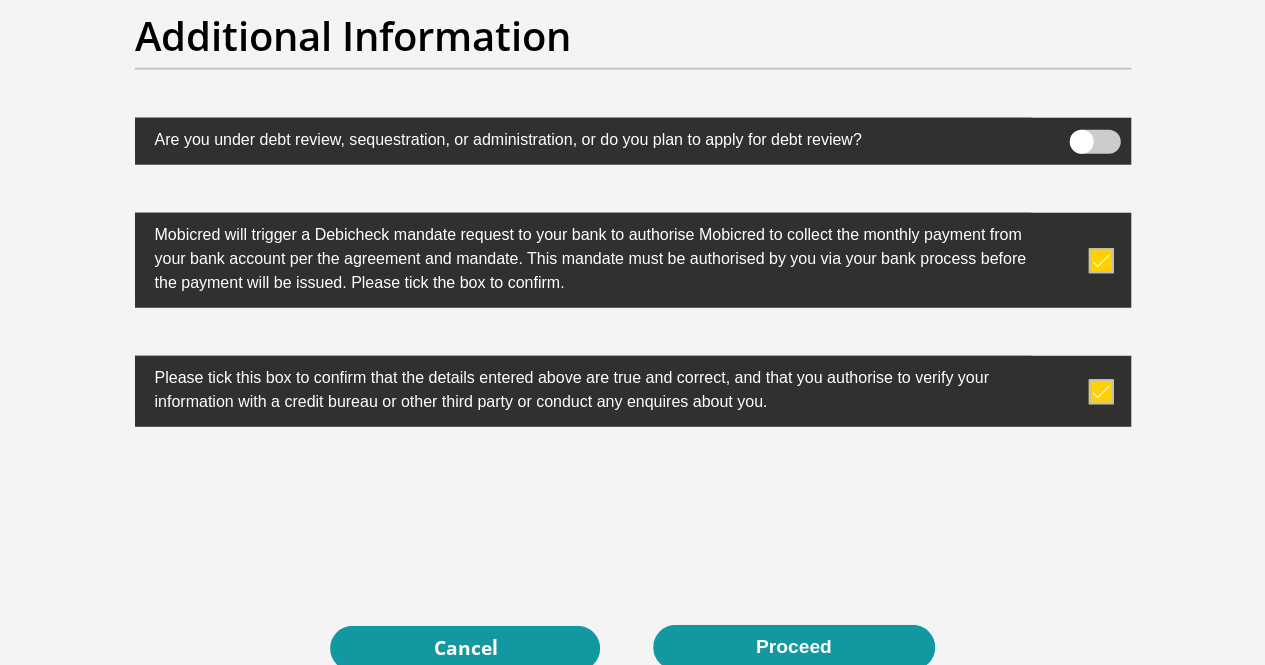 scroll, scrollTop: 6527, scrollLeft: 0, axis: vertical 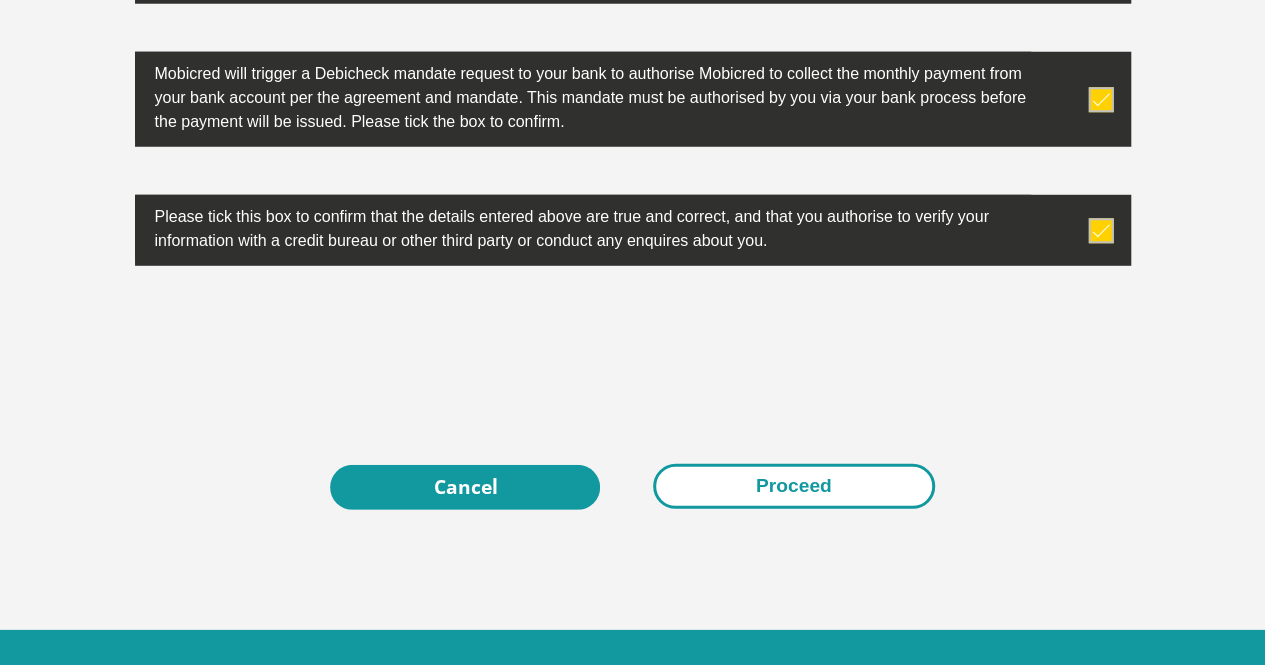 click on "Proceed" at bounding box center [794, 486] 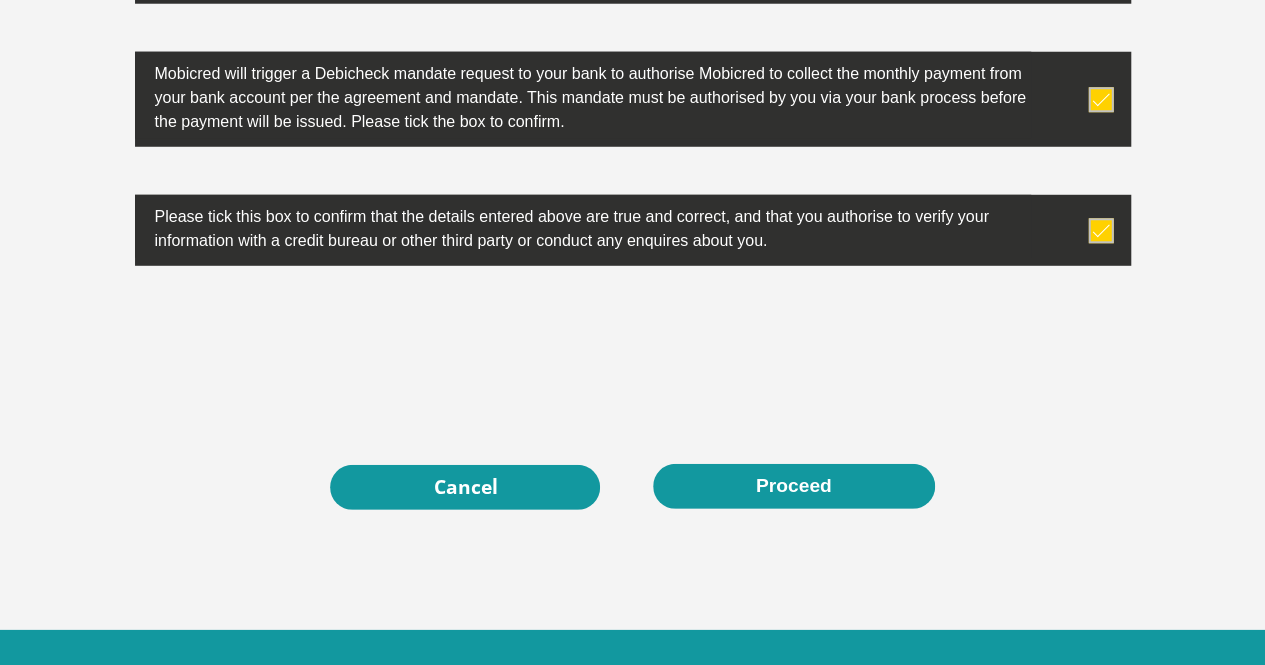 scroll, scrollTop: 0, scrollLeft: 0, axis: both 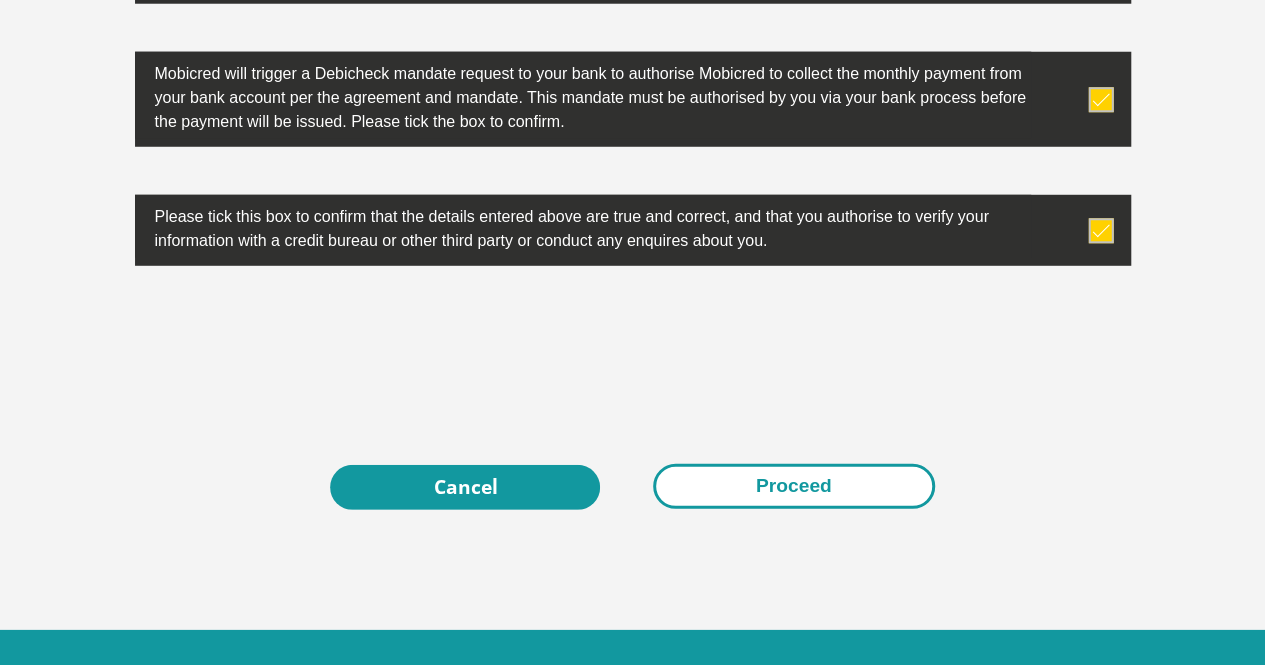 click on "Proceed" at bounding box center (794, 486) 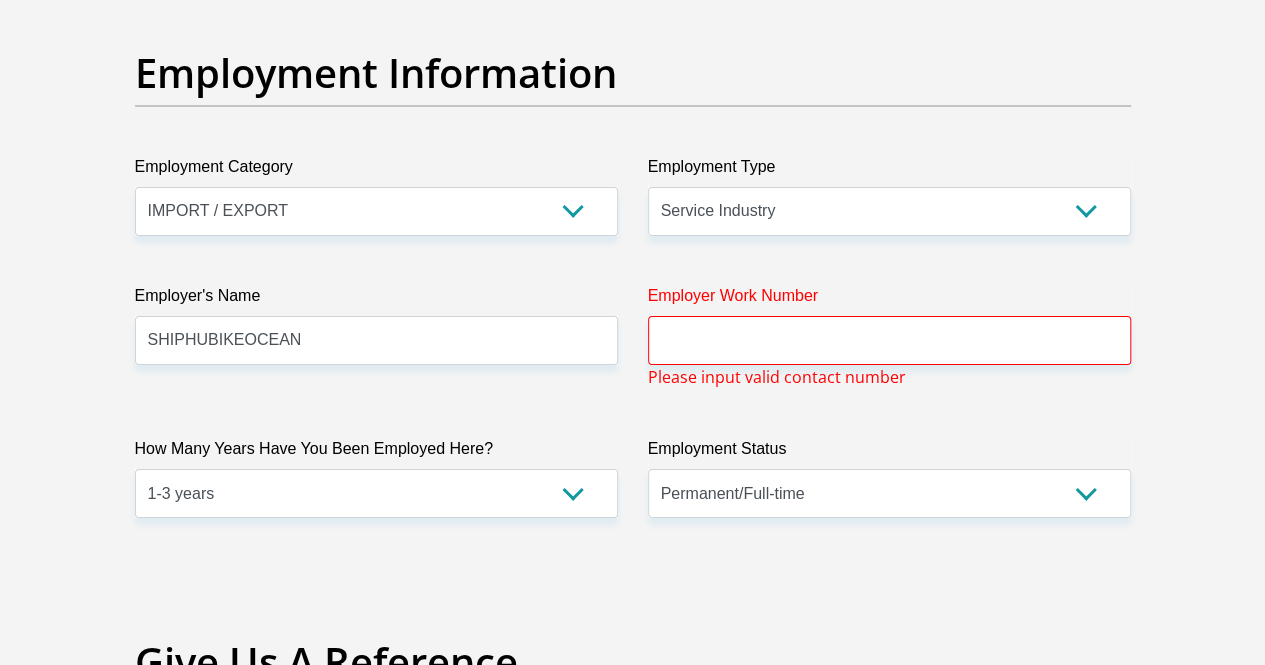 scroll, scrollTop: 3636, scrollLeft: 0, axis: vertical 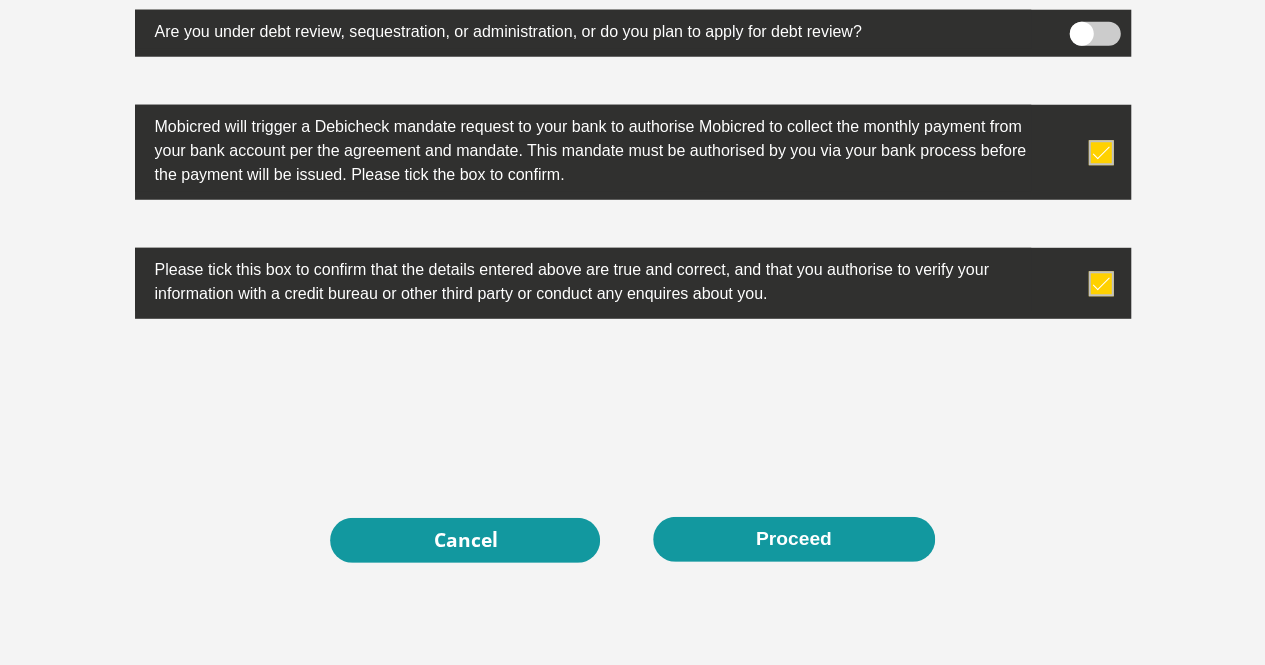 click at bounding box center [633, 406] 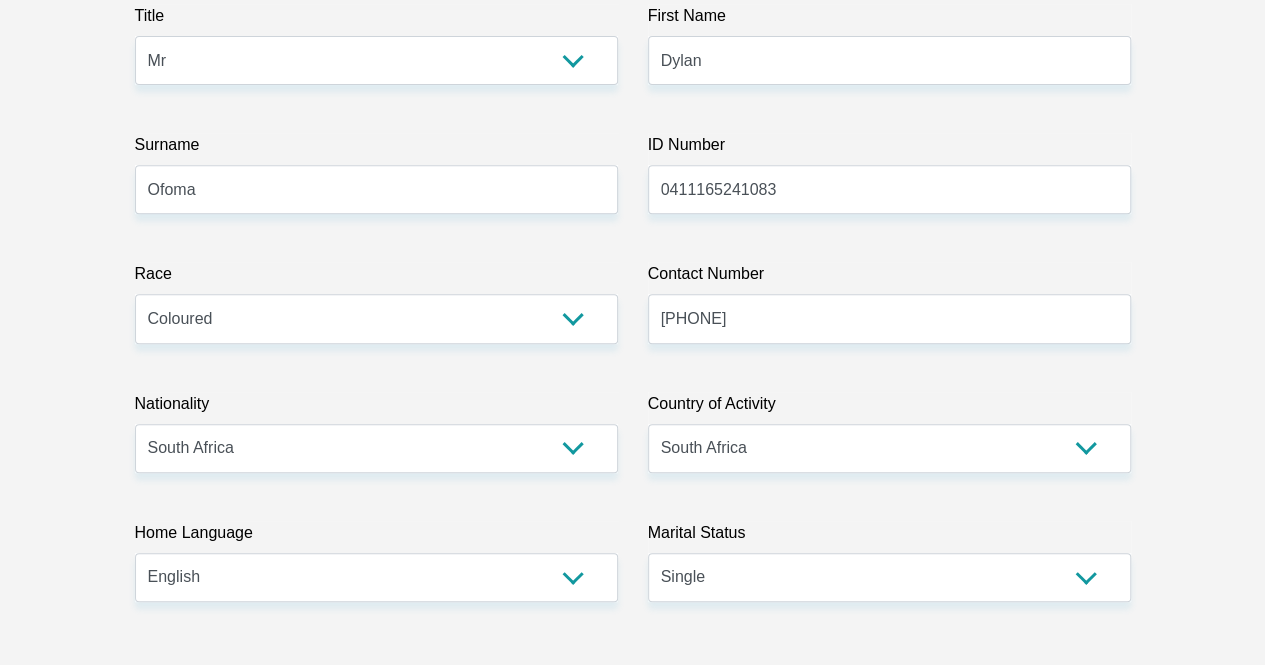 scroll, scrollTop: 0, scrollLeft: 0, axis: both 